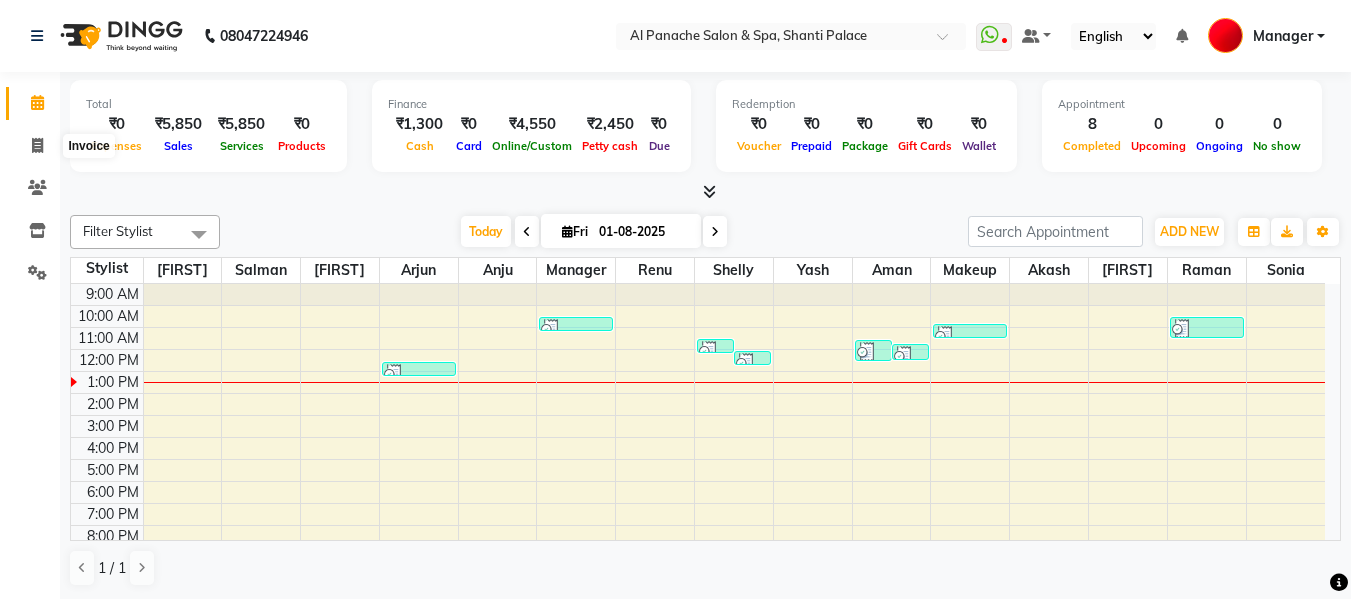 scroll, scrollTop: 0, scrollLeft: 0, axis: both 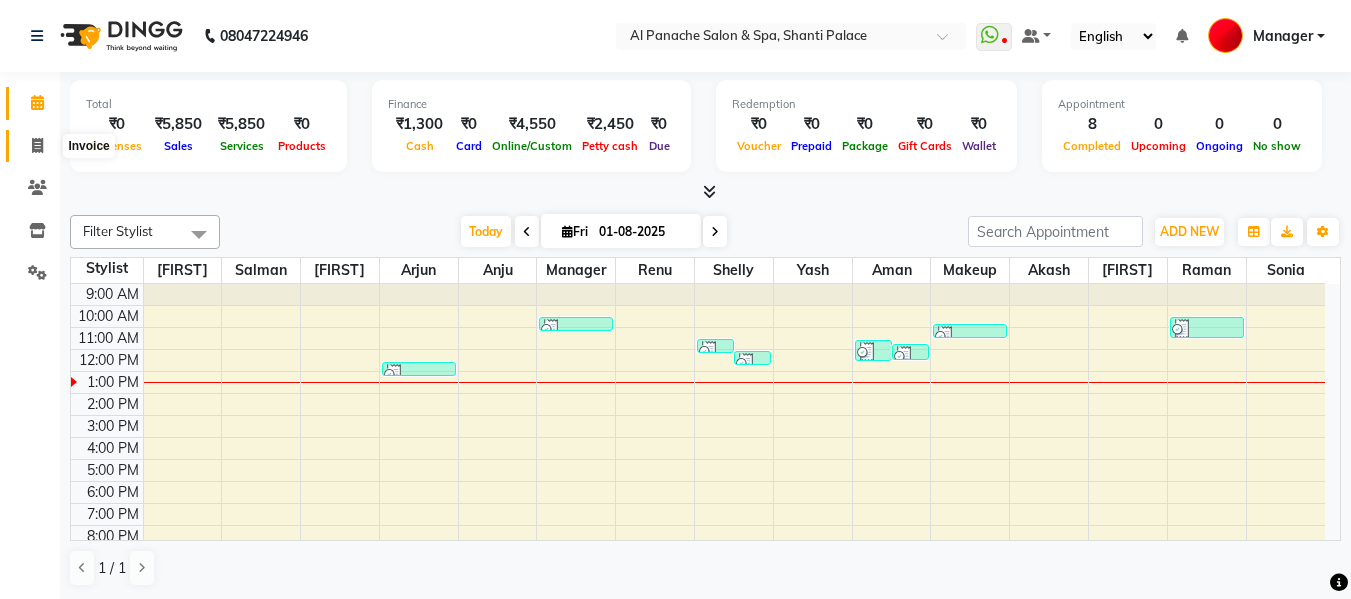 click 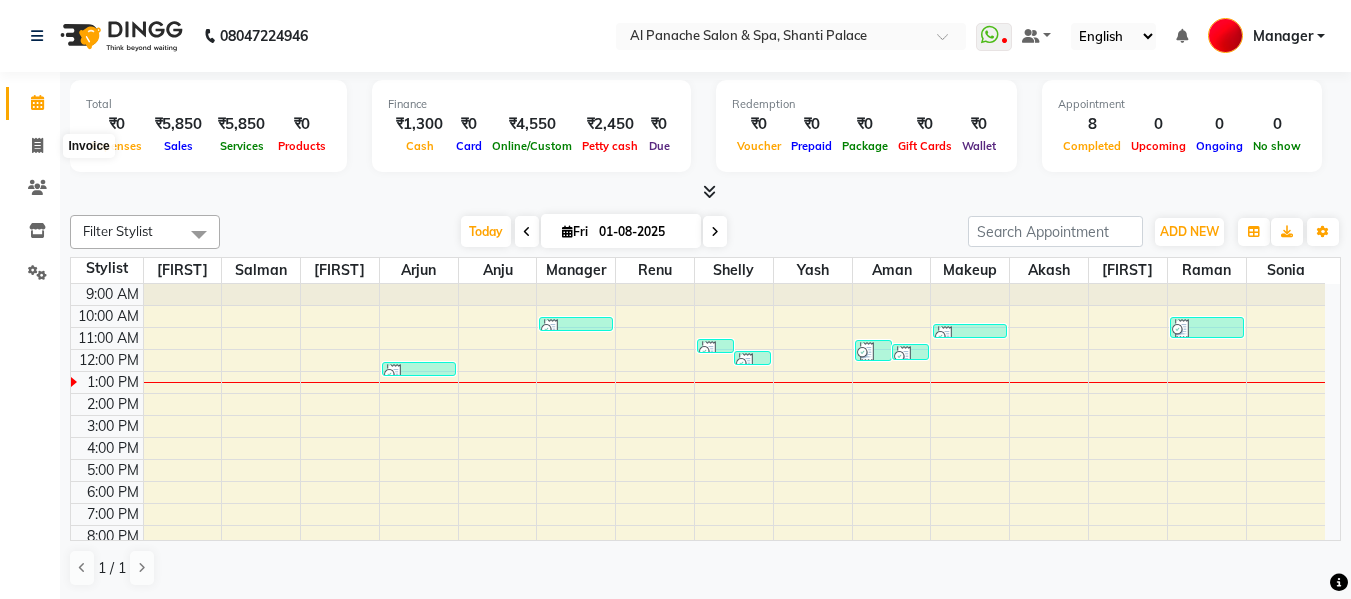 select on "service" 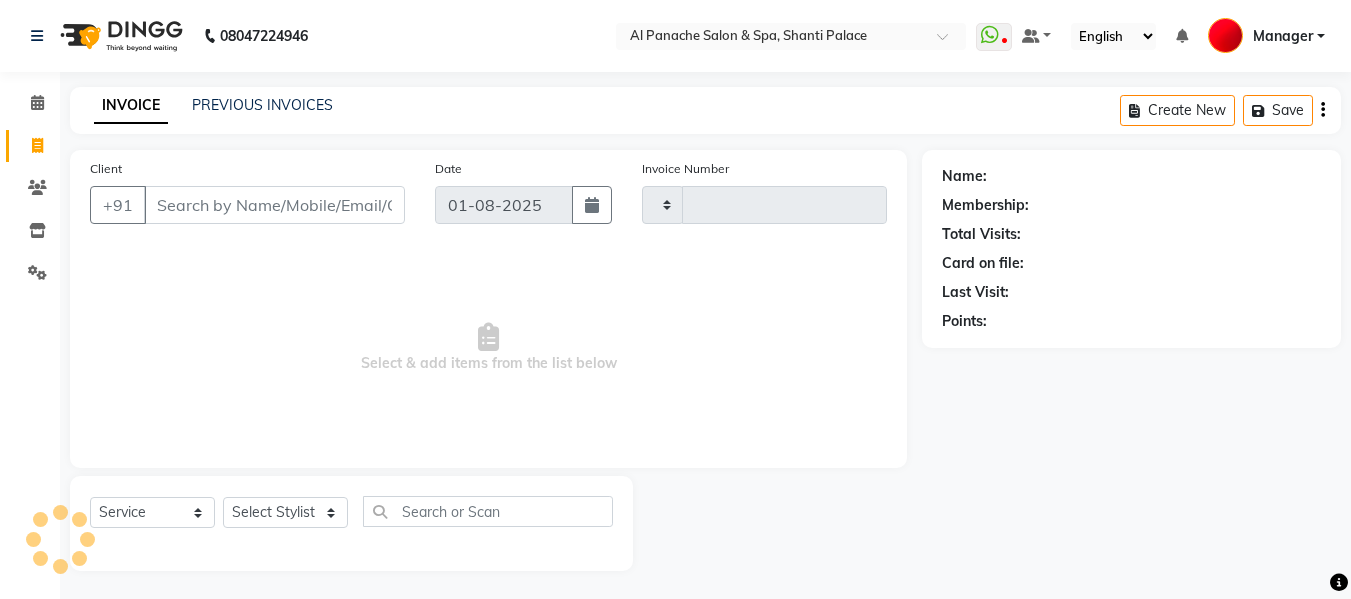 type on "1641" 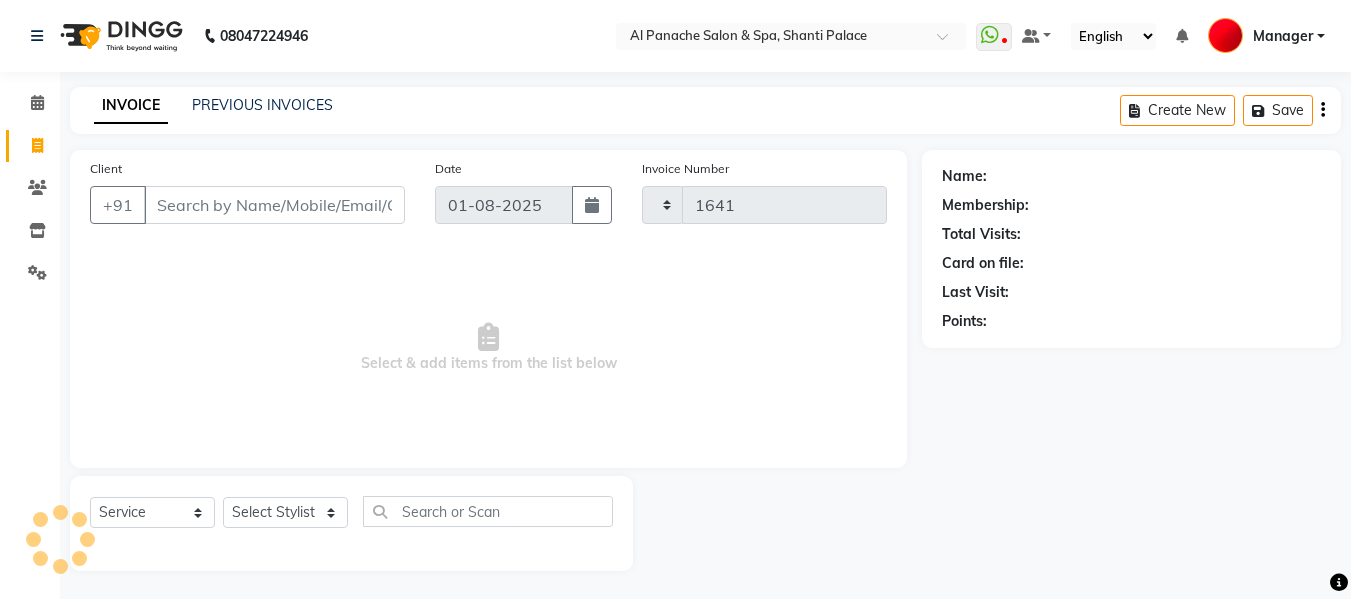 select on "751" 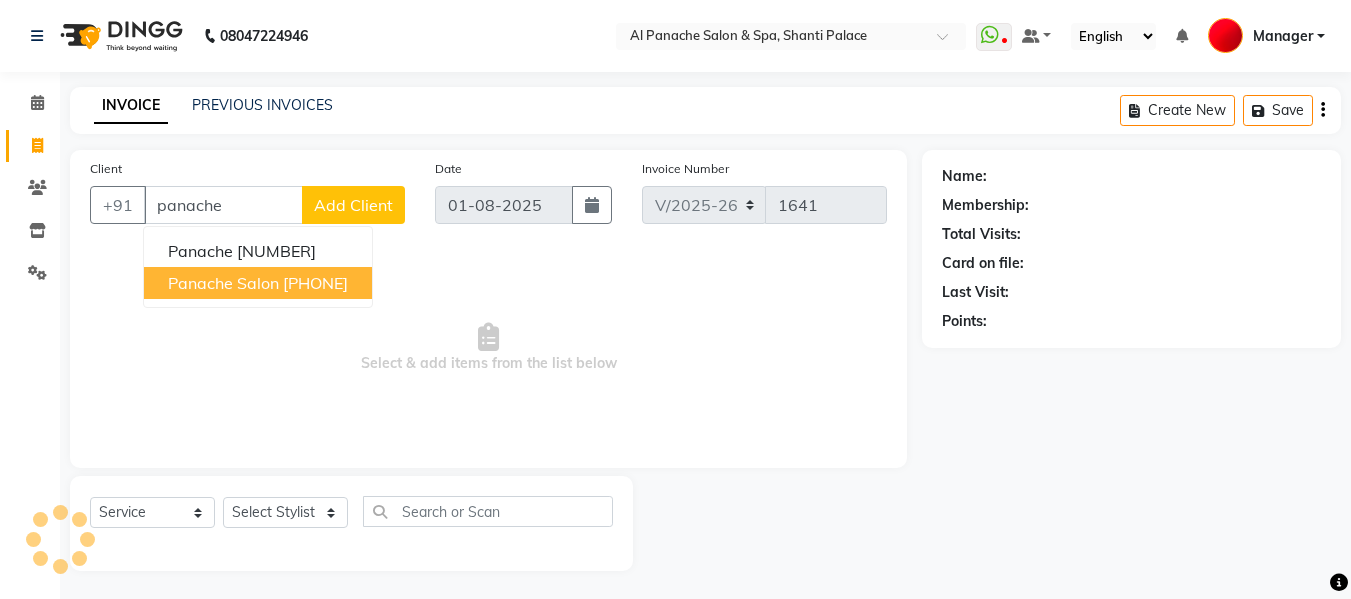 click on "[PHONE]" at bounding box center [315, 283] 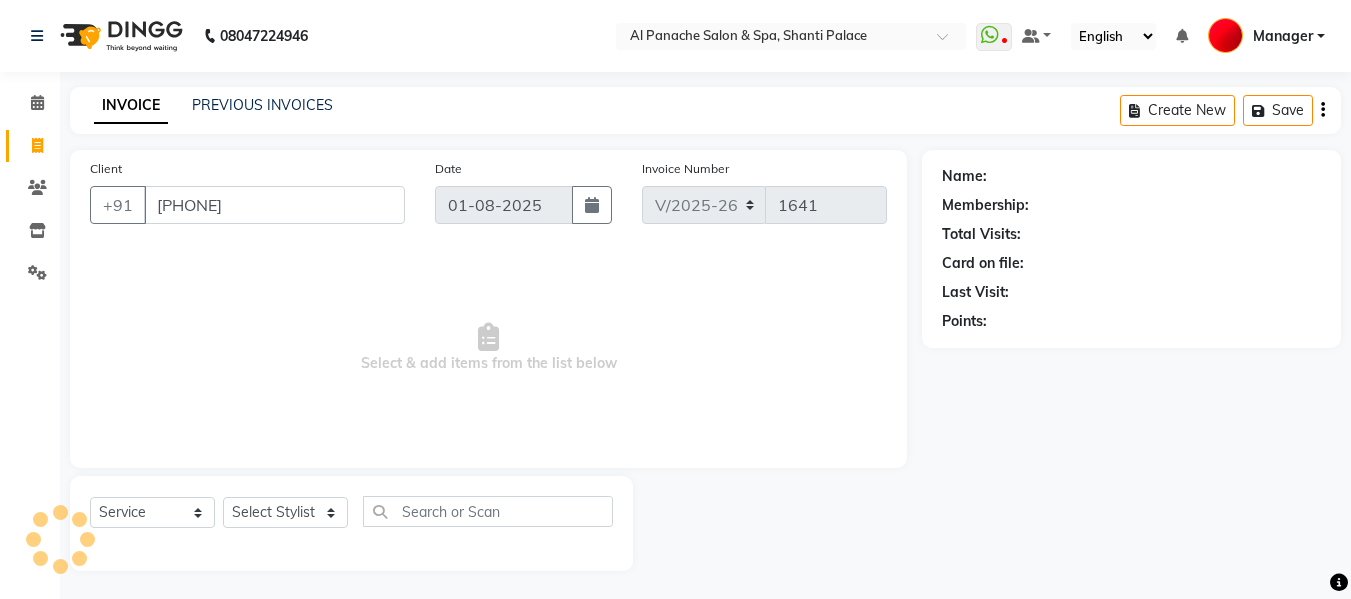 type on "[PHONE]" 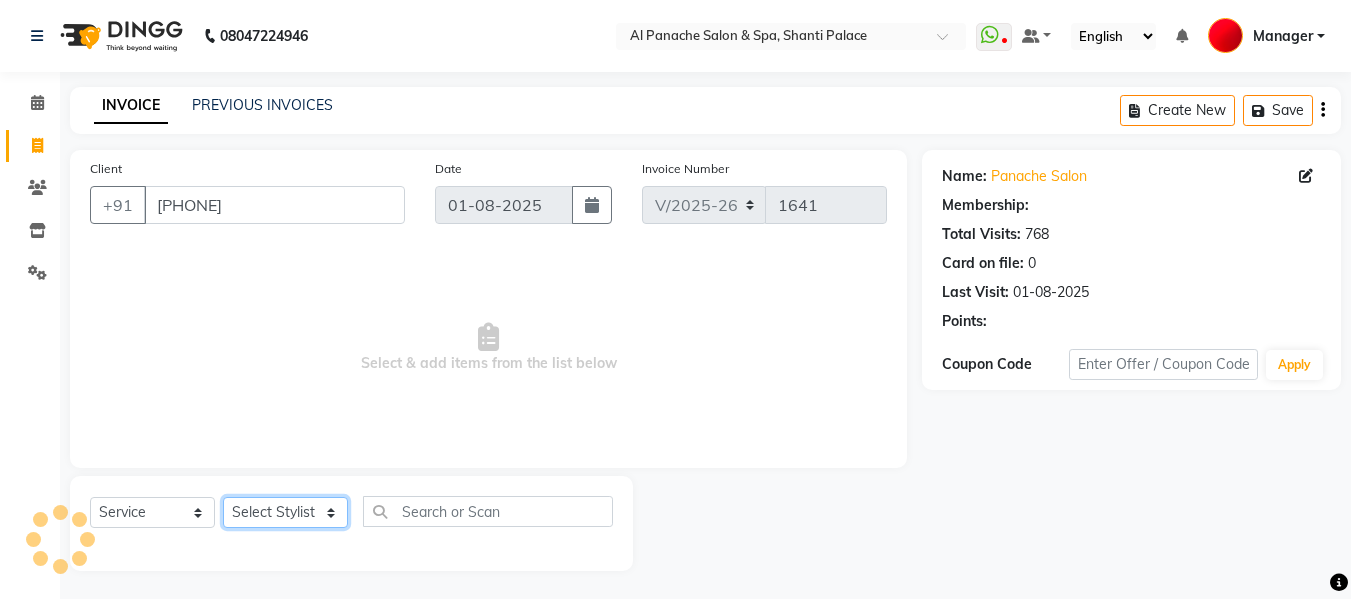 click on "Select Stylist [FIRST] [FIRST] [FIRST] [FIRST] [FIRST] [FIRST] [FIRST] [FIRST] [FIRST] [FIRST] [FIRST] [FIRST] [FIRST] [FIRST] [FIRST] [FIRST] [FIRST] [FIRST] [FIRST]" 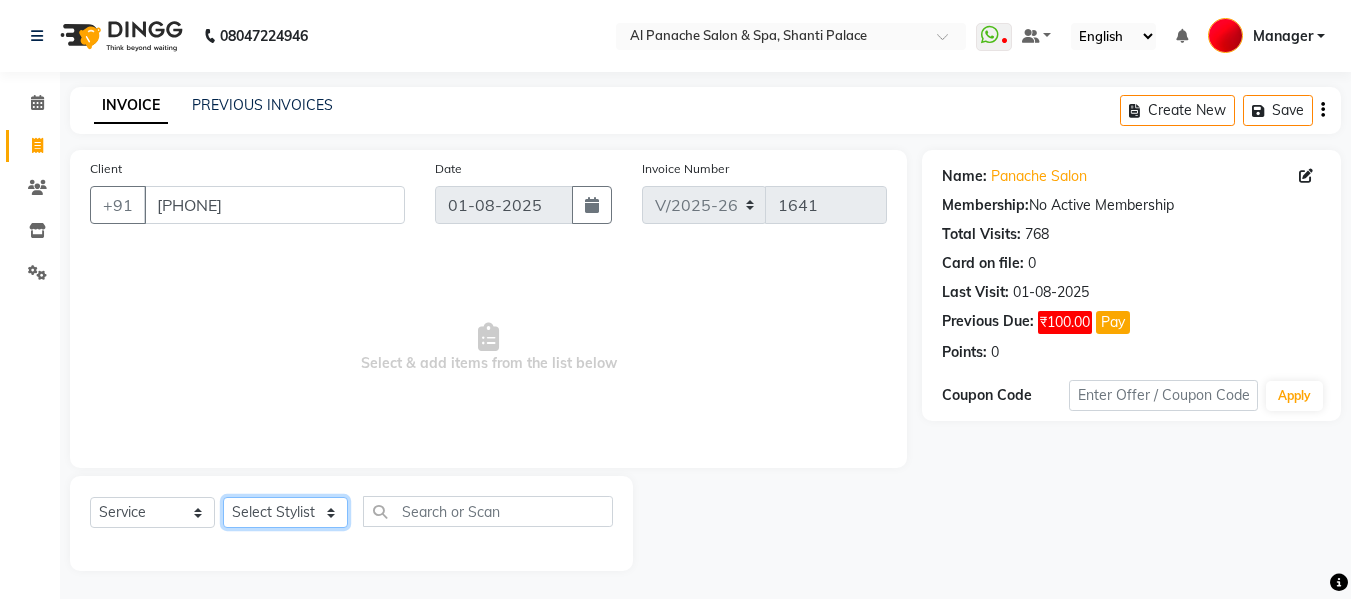 select on "12074" 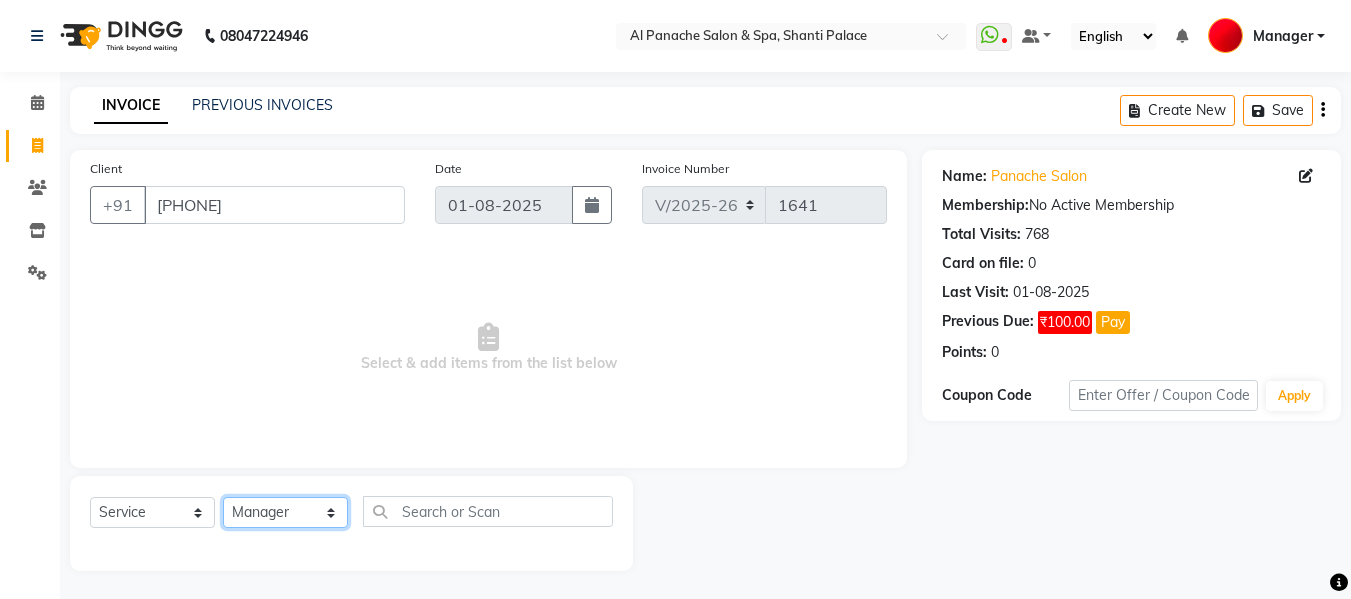 click on "Select Stylist [FIRST] [FIRST] [FIRST] [FIRST] [FIRST] [FIRST] [FIRST] [FIRST] [FIRST] [FIRST] [FIRST] [FIRST] [FIRST] [FIRST] [FIRST] [FIRST] [FIRST] [FIRST] [FIRST]" 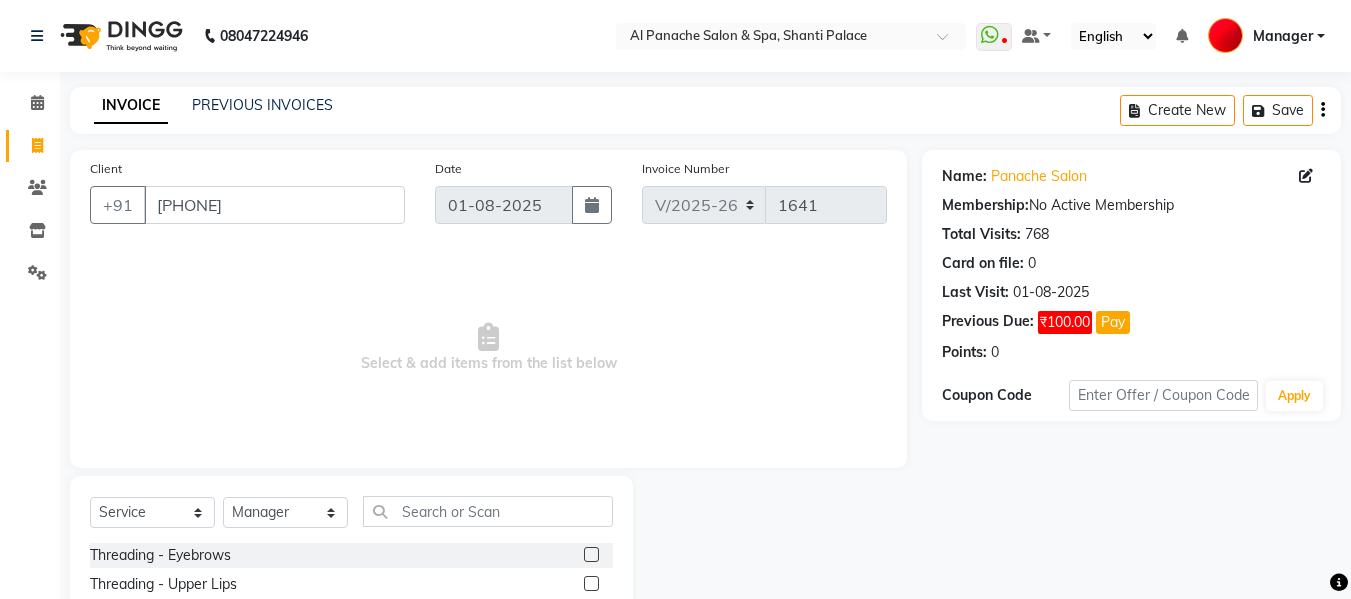 click 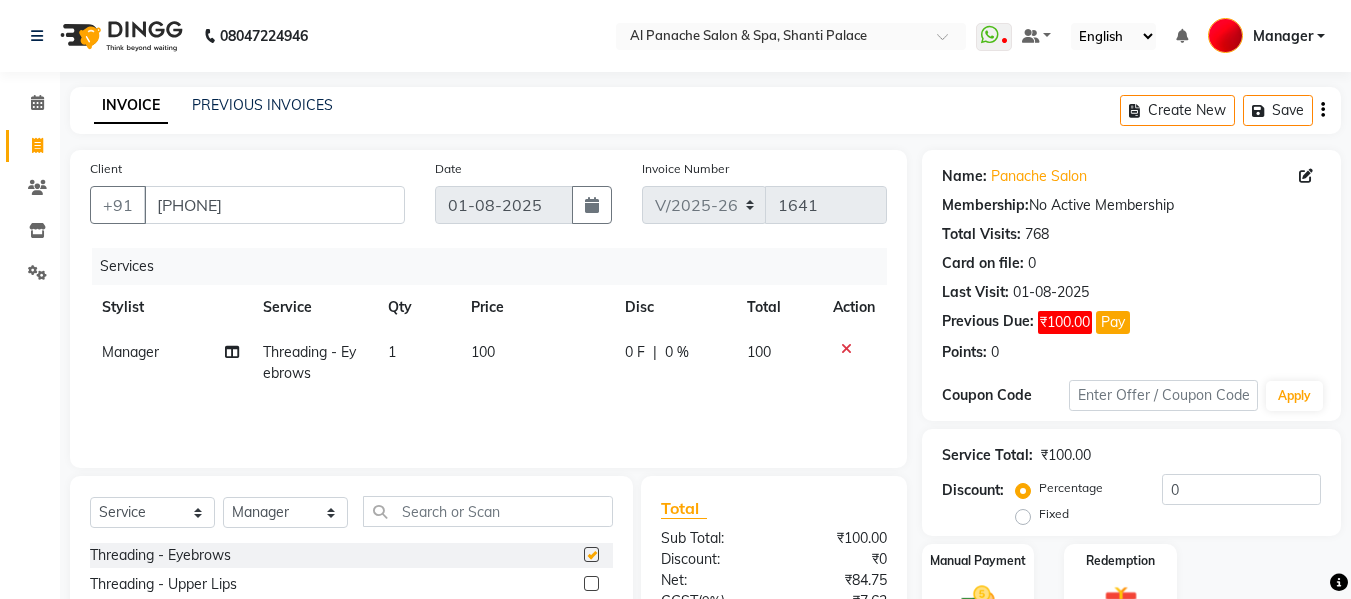checkbox on "false" 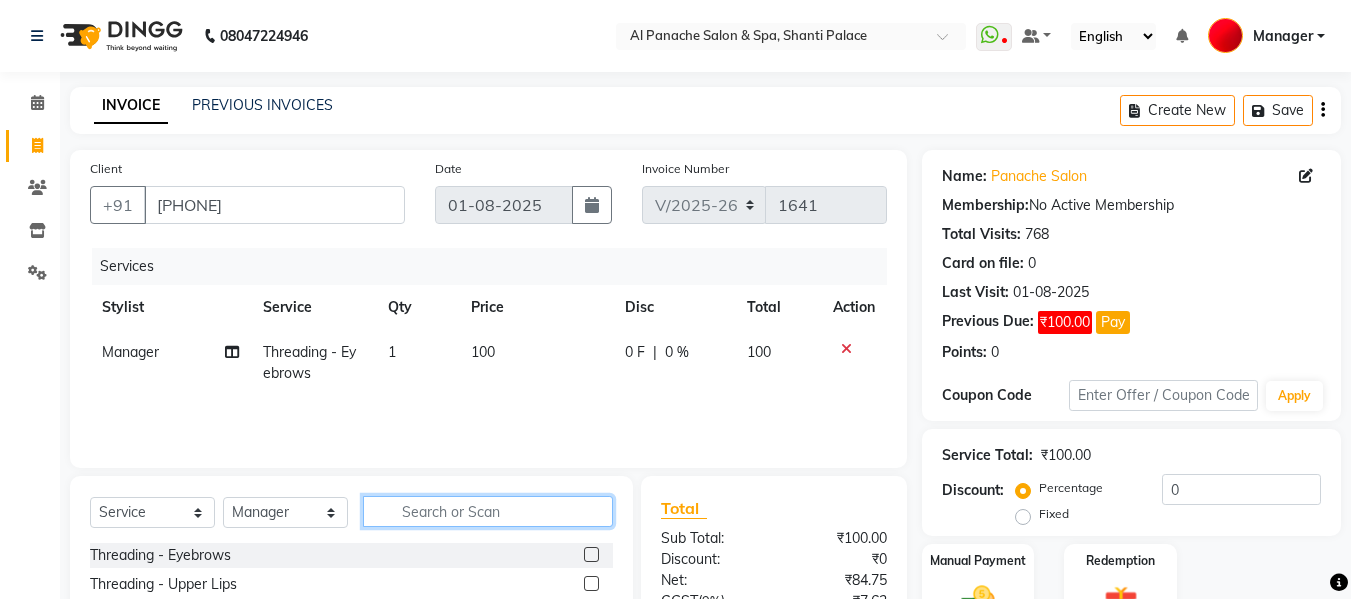 click 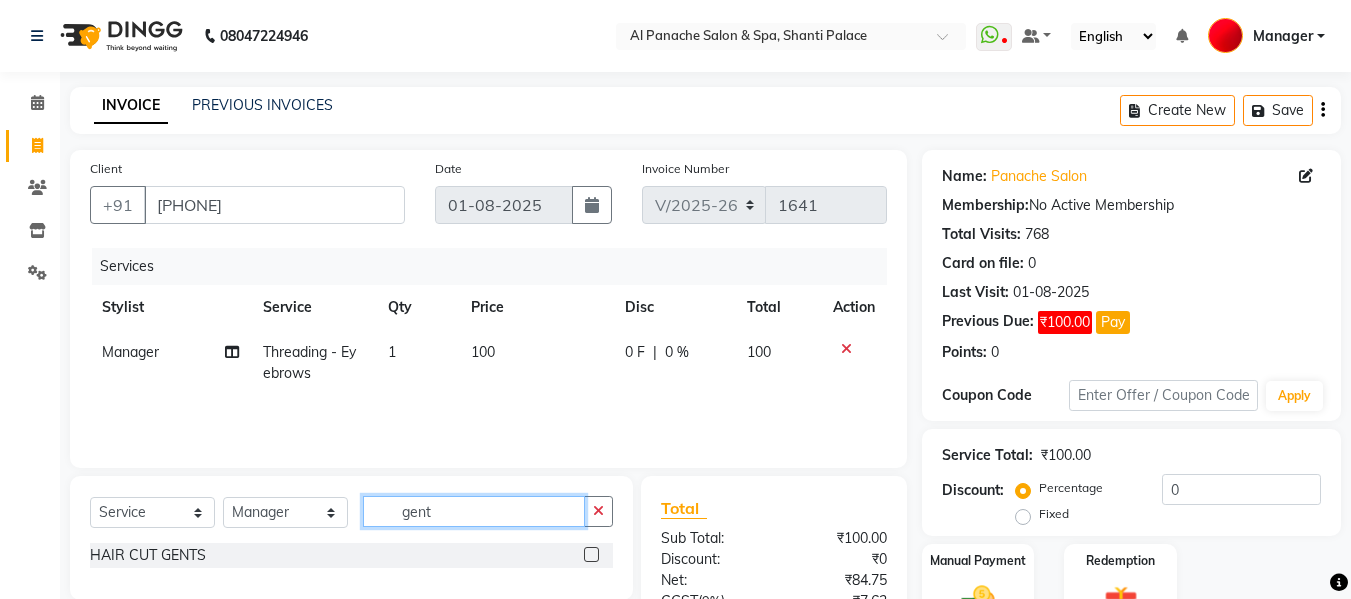 type on "gent" 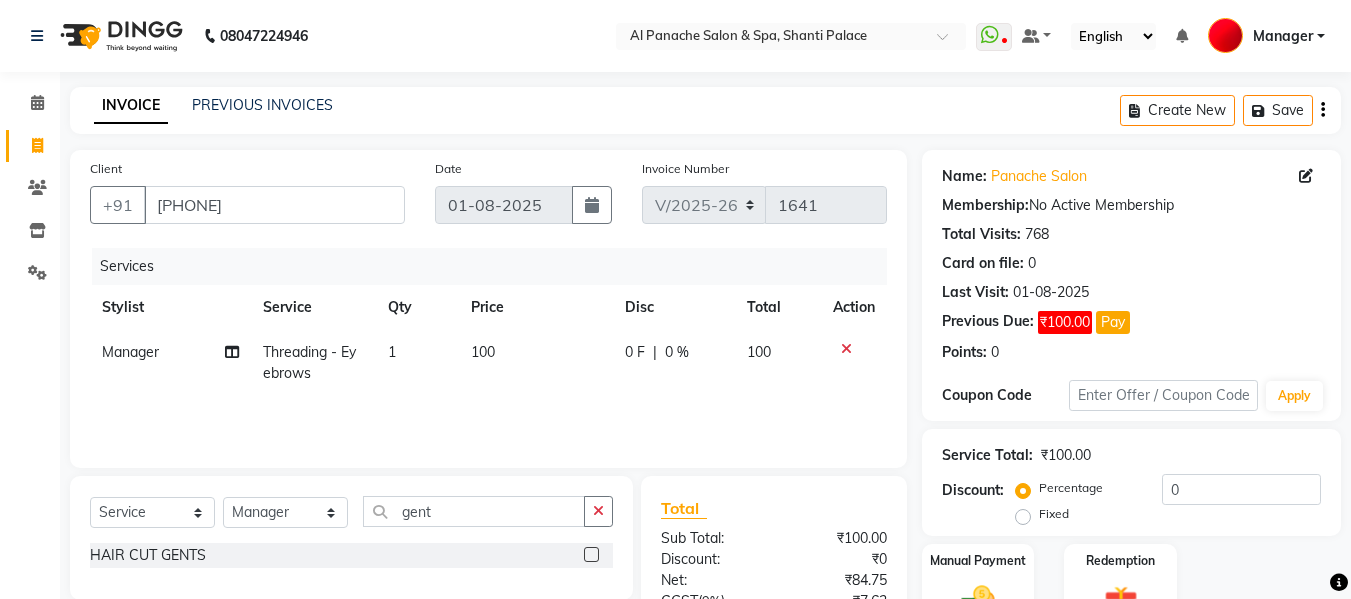 click 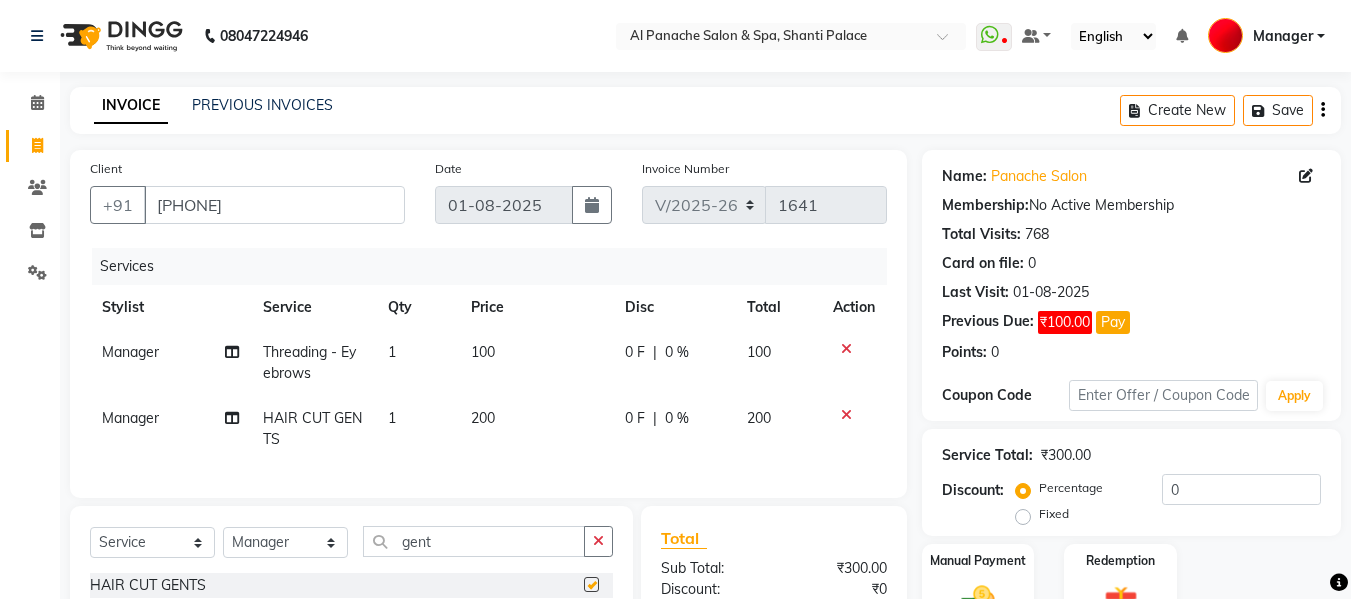 checkbox on "false" 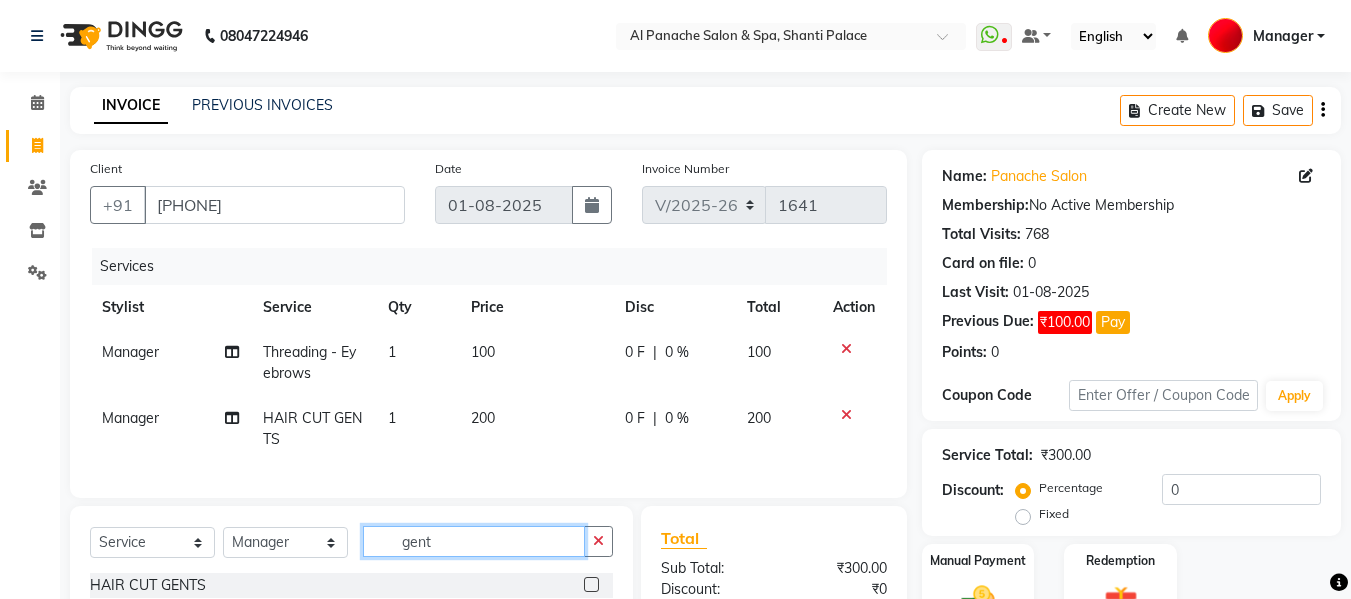 click on "gent" 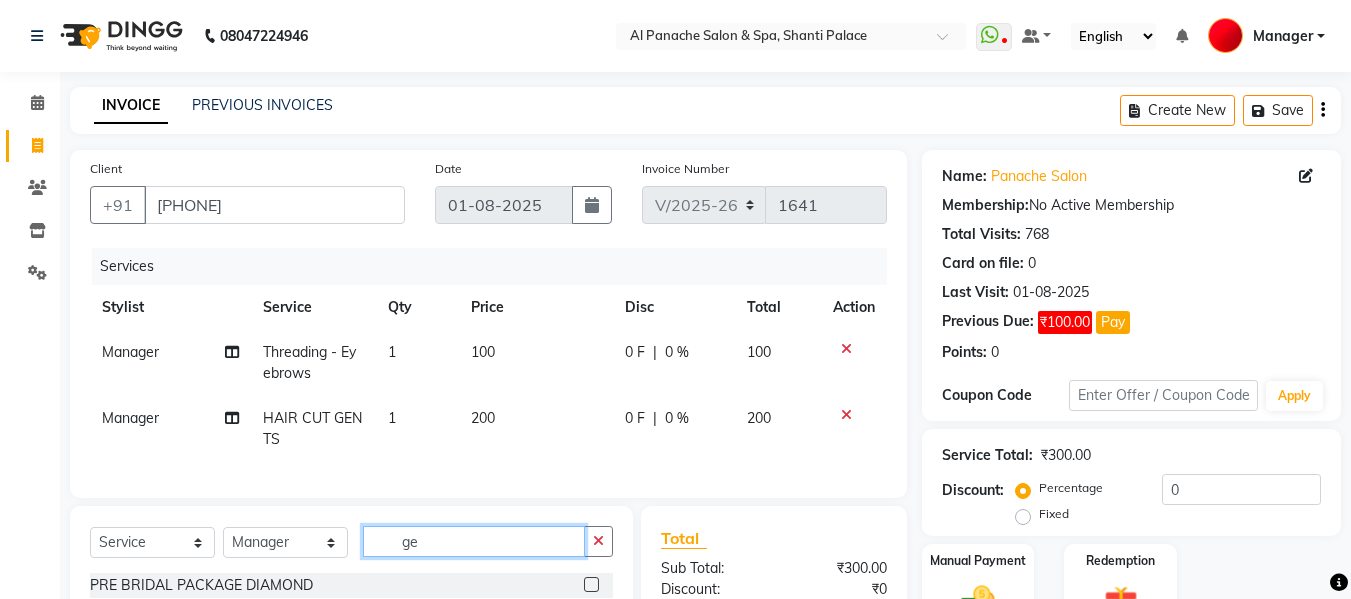 type on "g" 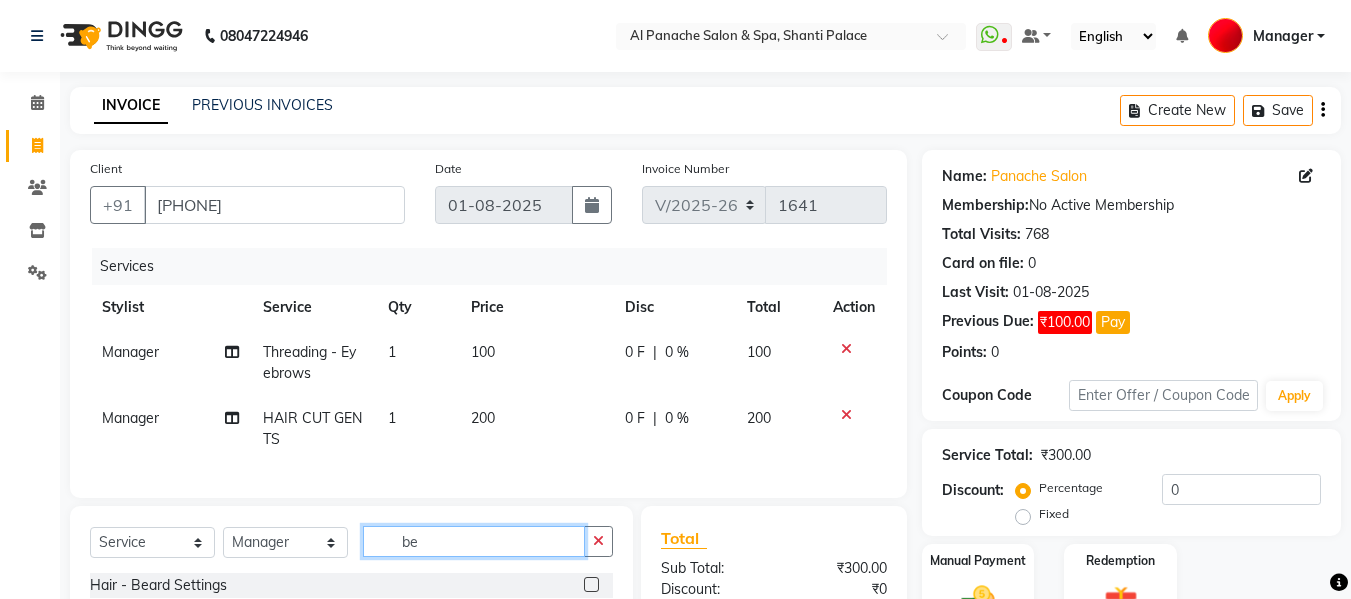 scroll, scrollTop: 246, scrollLeft: 0, axis: vertical 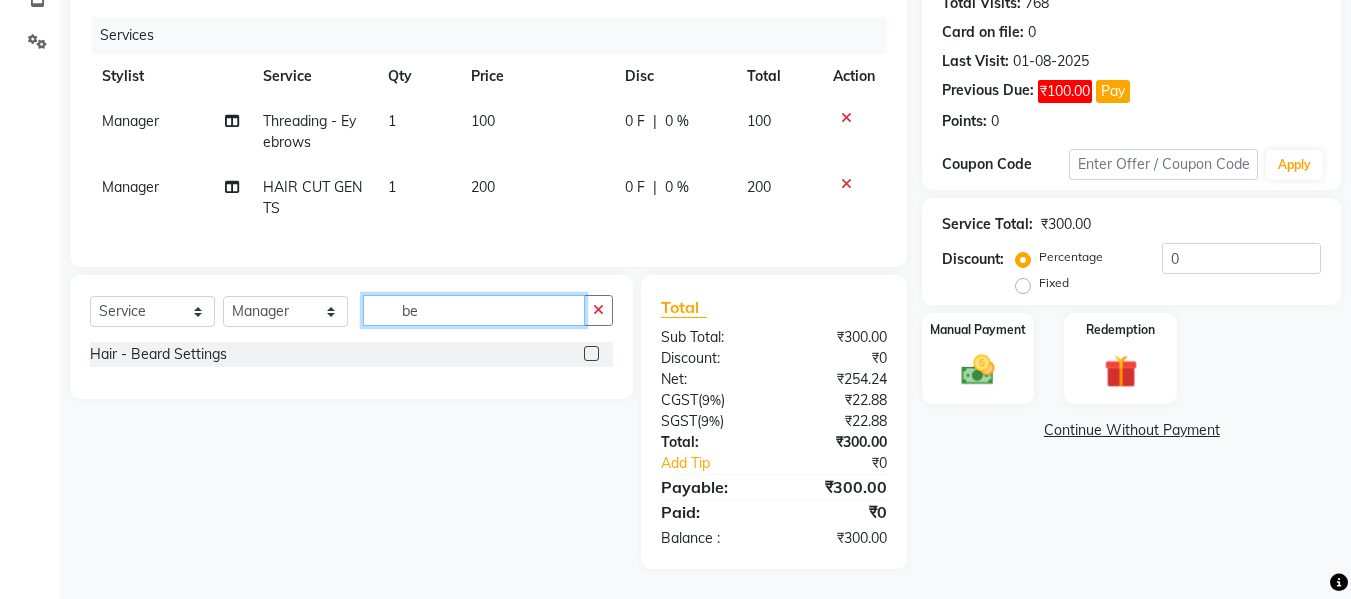 type on "be" 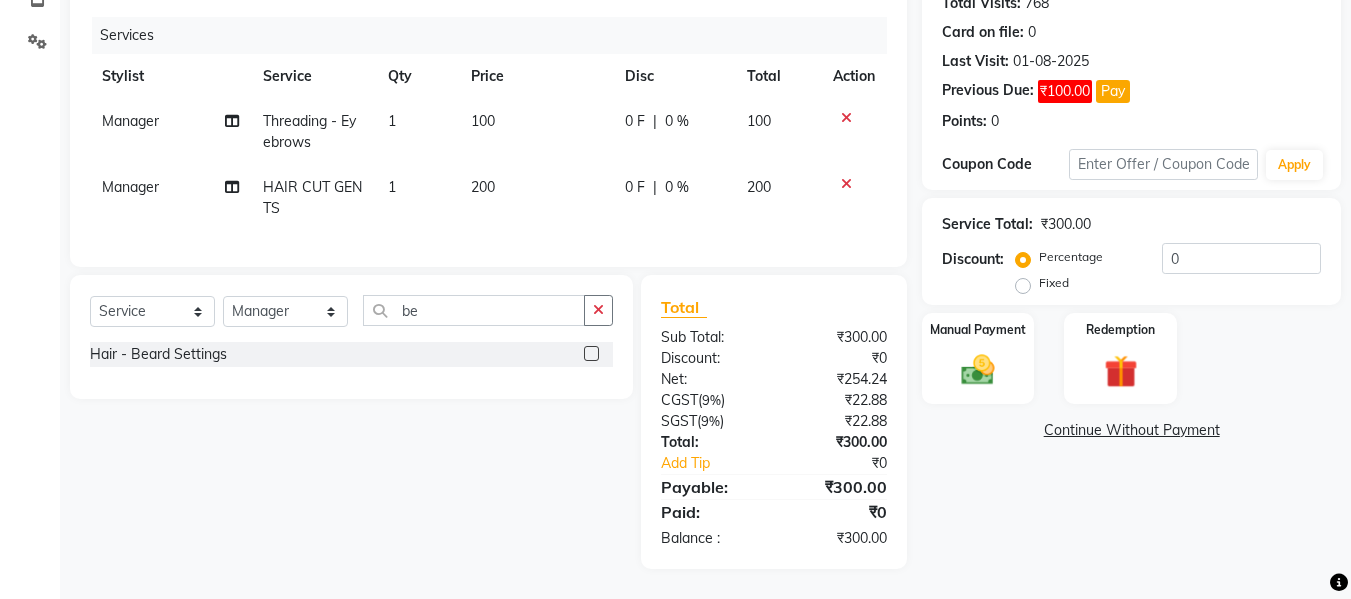 click 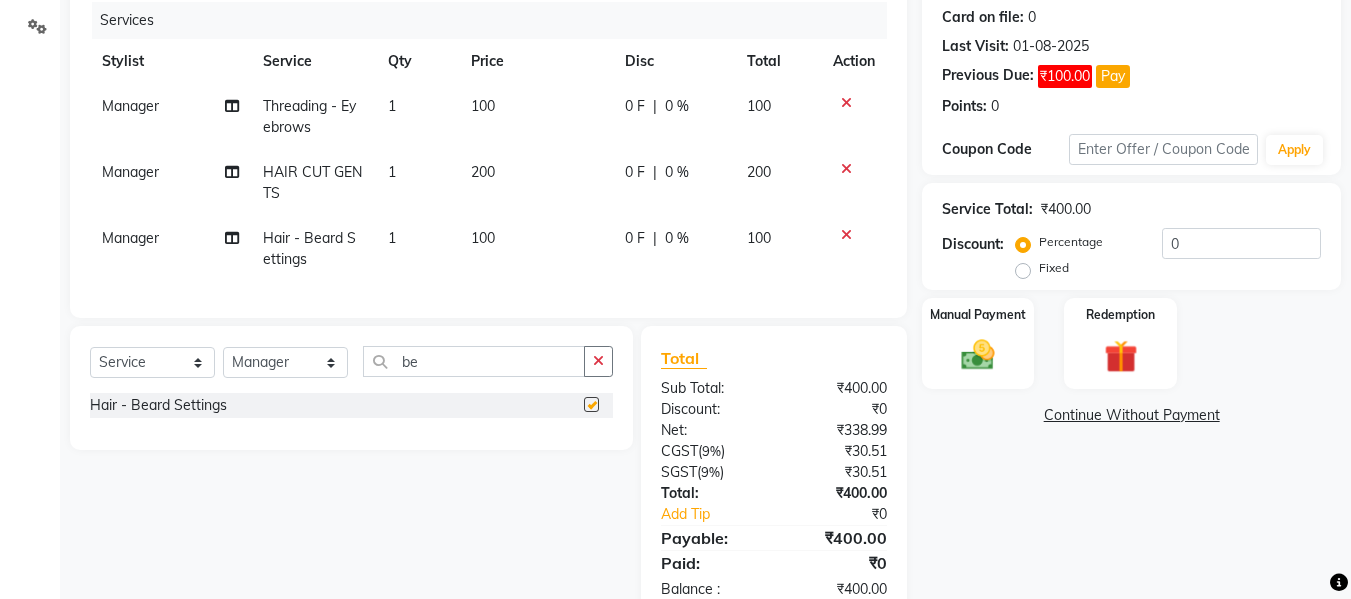 checkbox on "false" 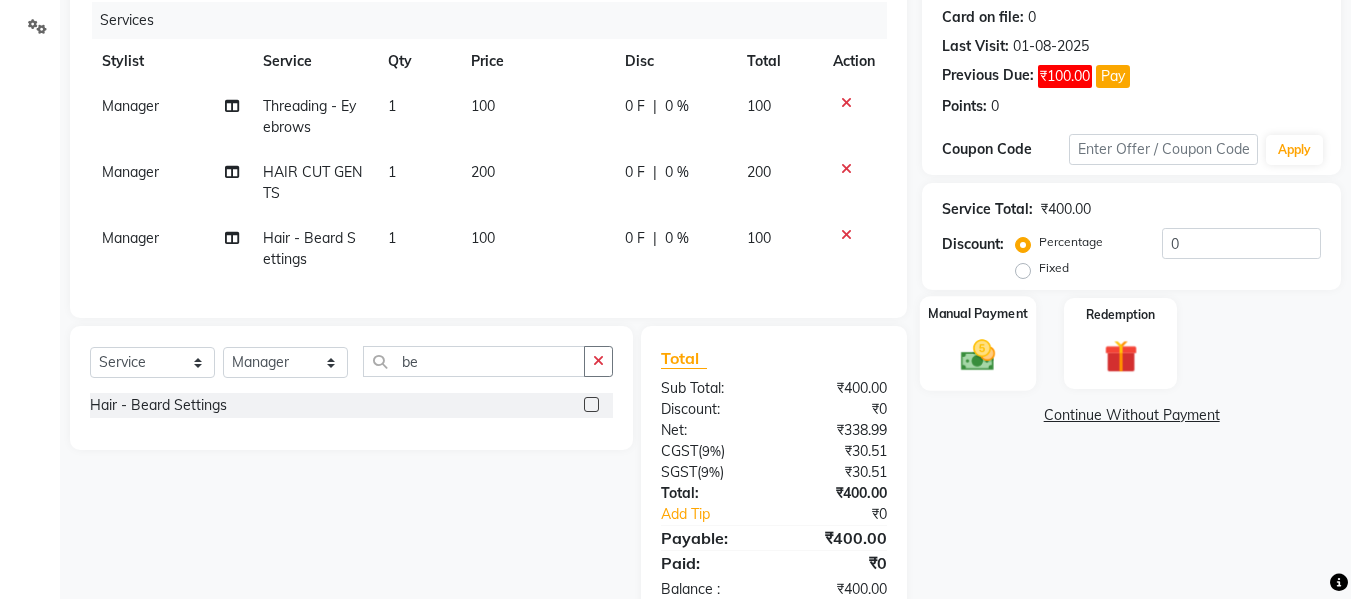 click 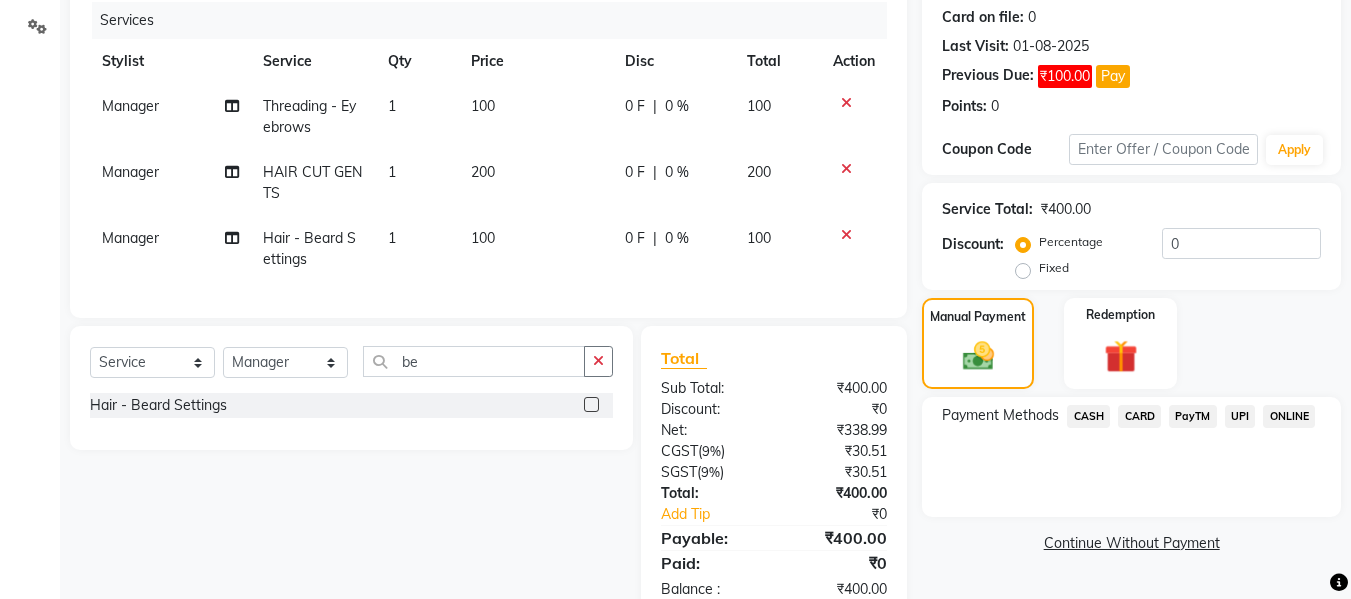click on "UPI" 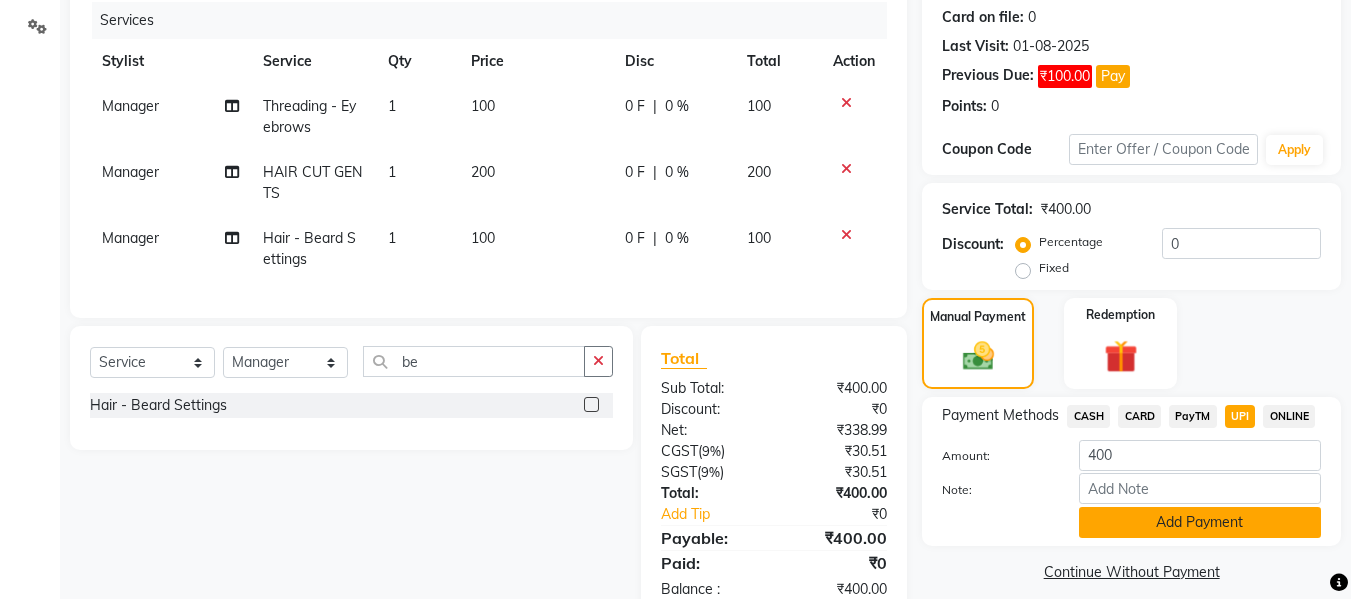 click on "Add Payment" 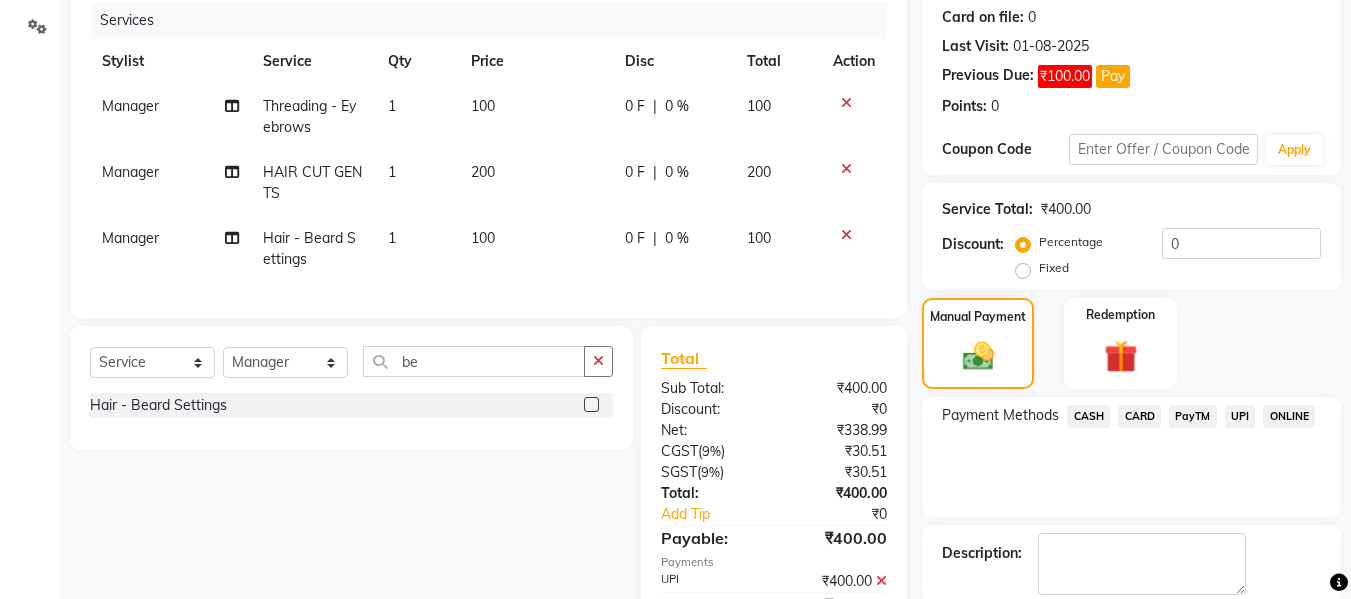 scroll, scrollTop: 354, scrollLeft: 0, axis: vertical 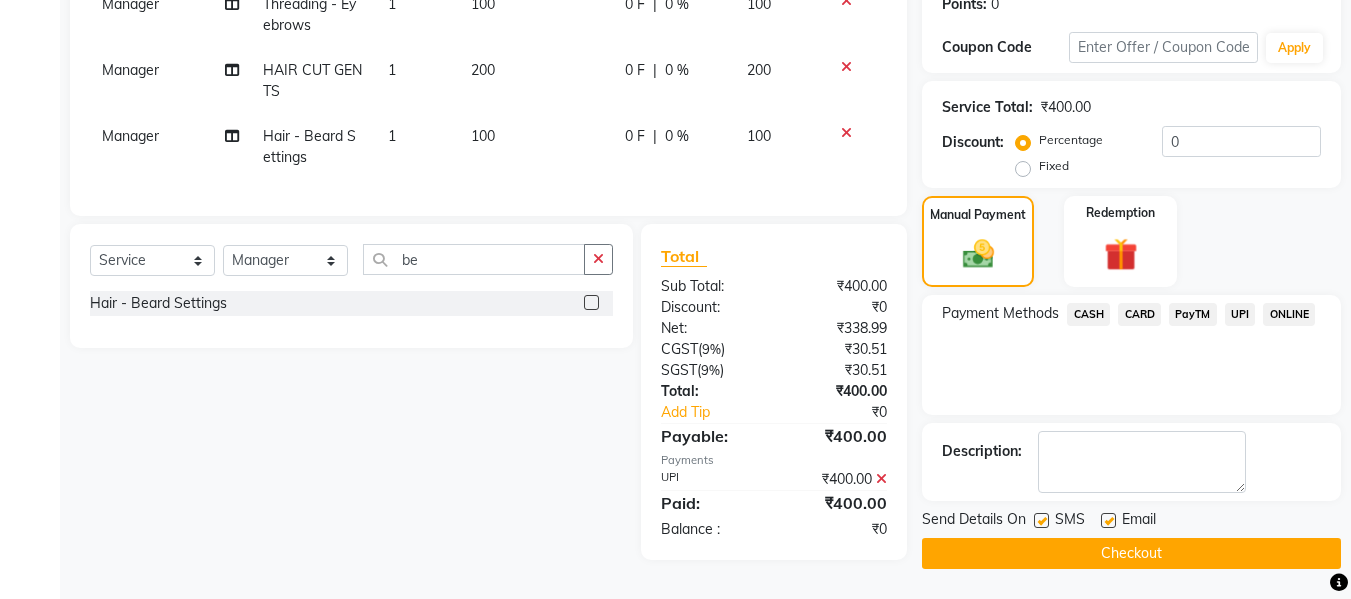 click on "Checkout" 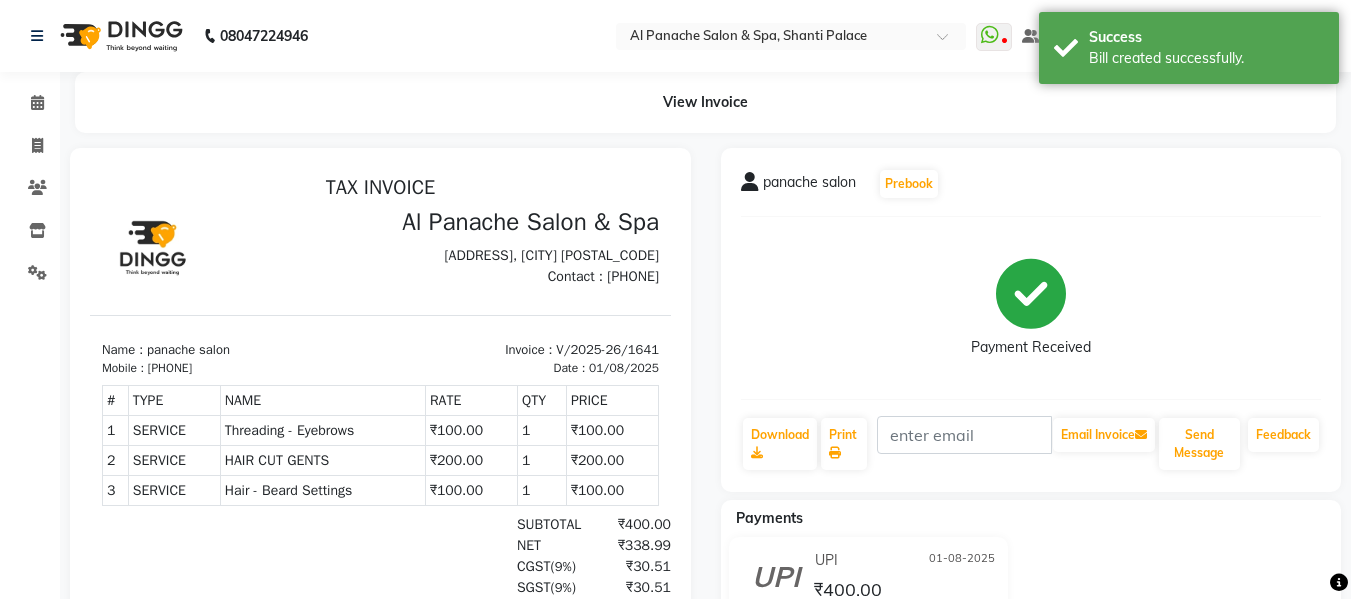 scroll, scrollTop: 0, scrollLeft: 0, axis: both 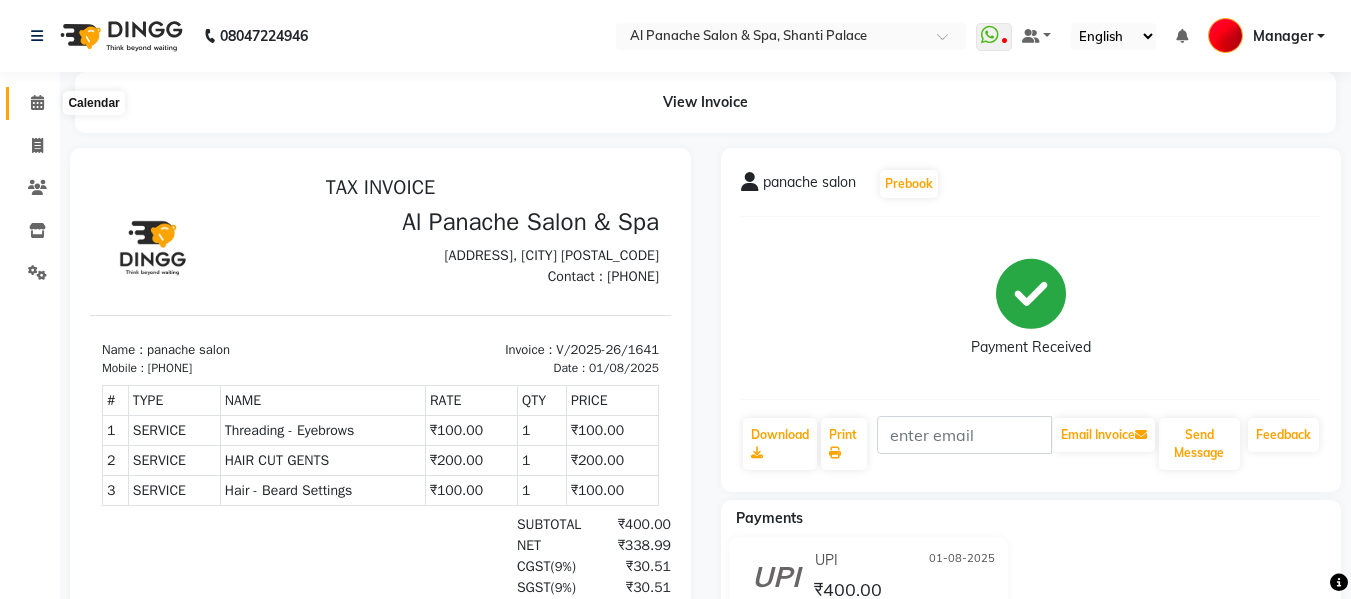 click 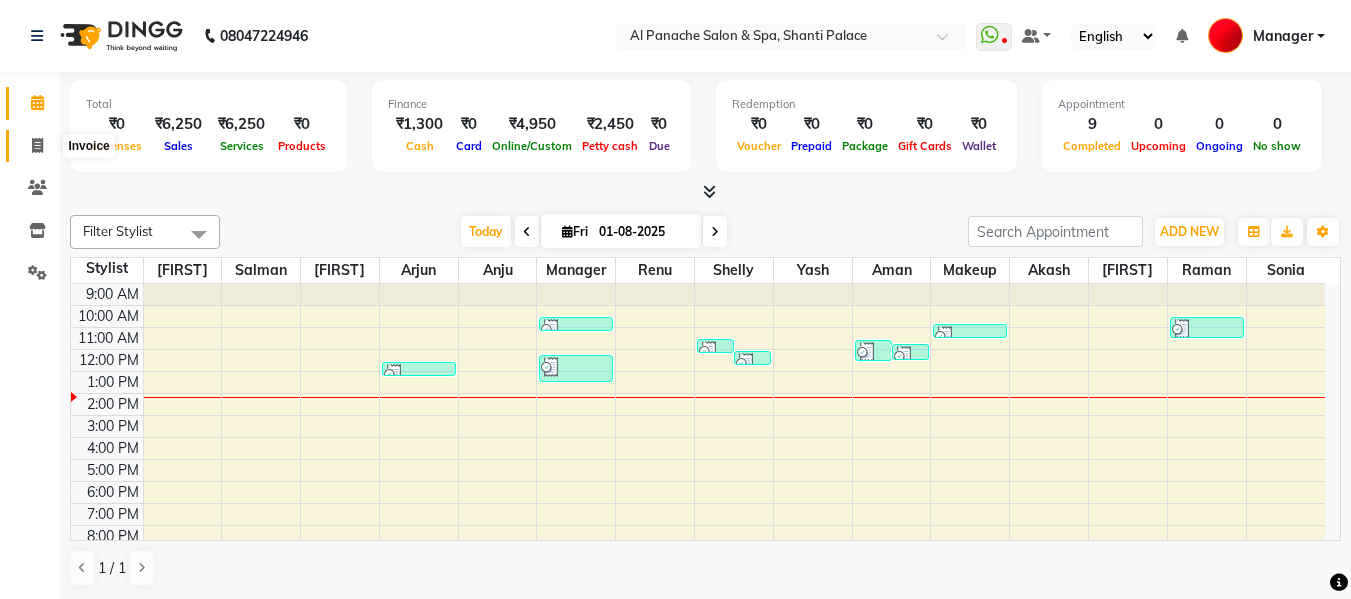 click 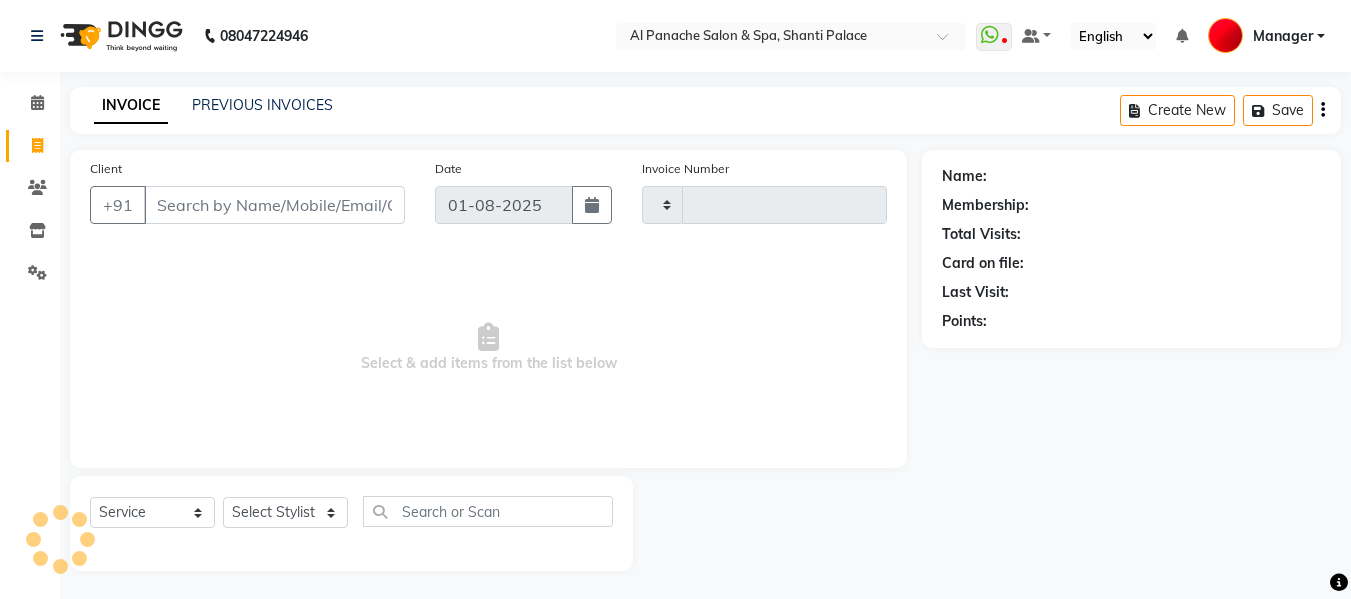type on "1642" 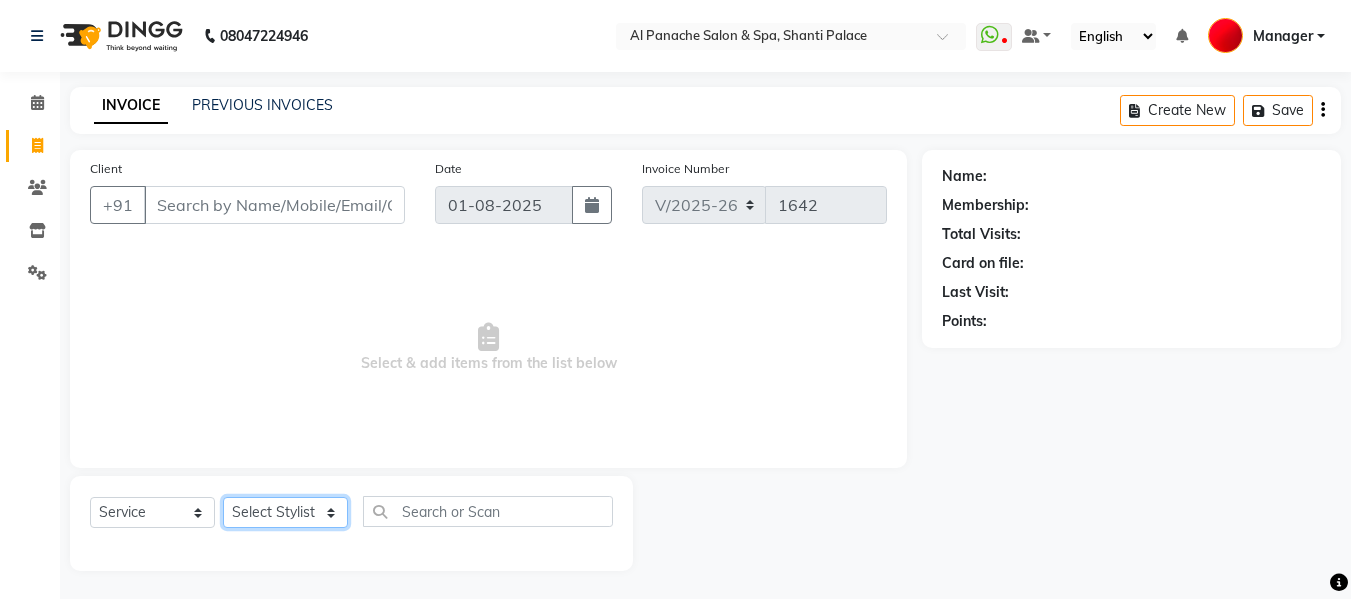 click on "Select Stylist" 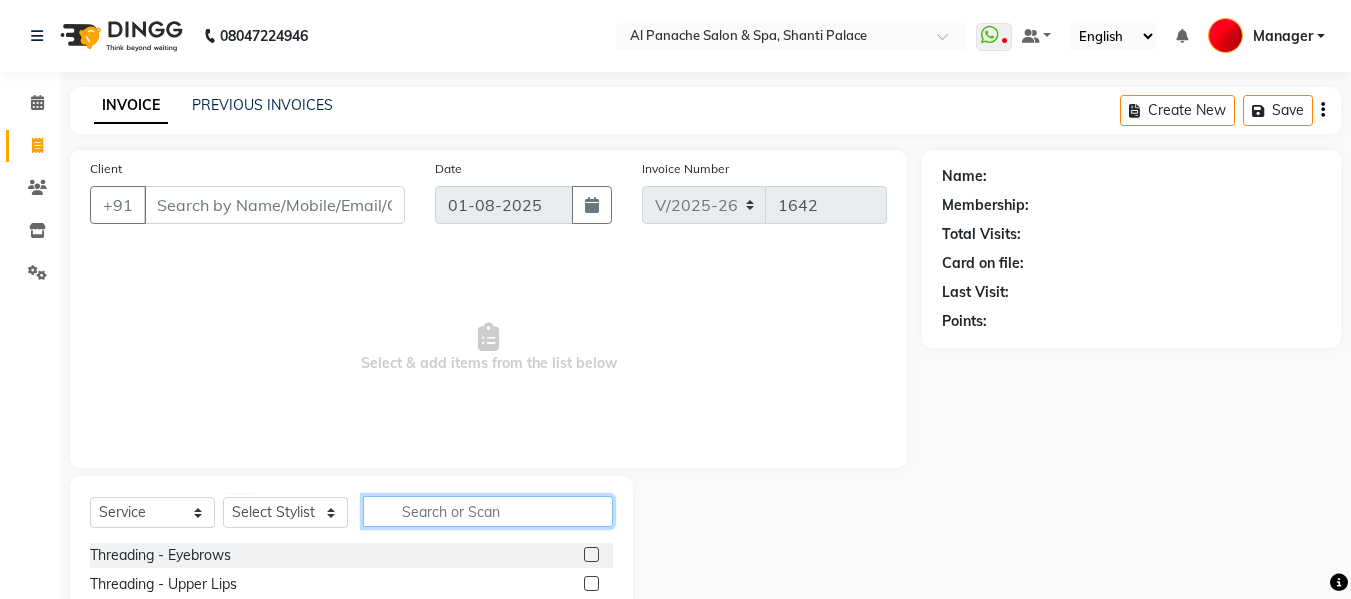 click 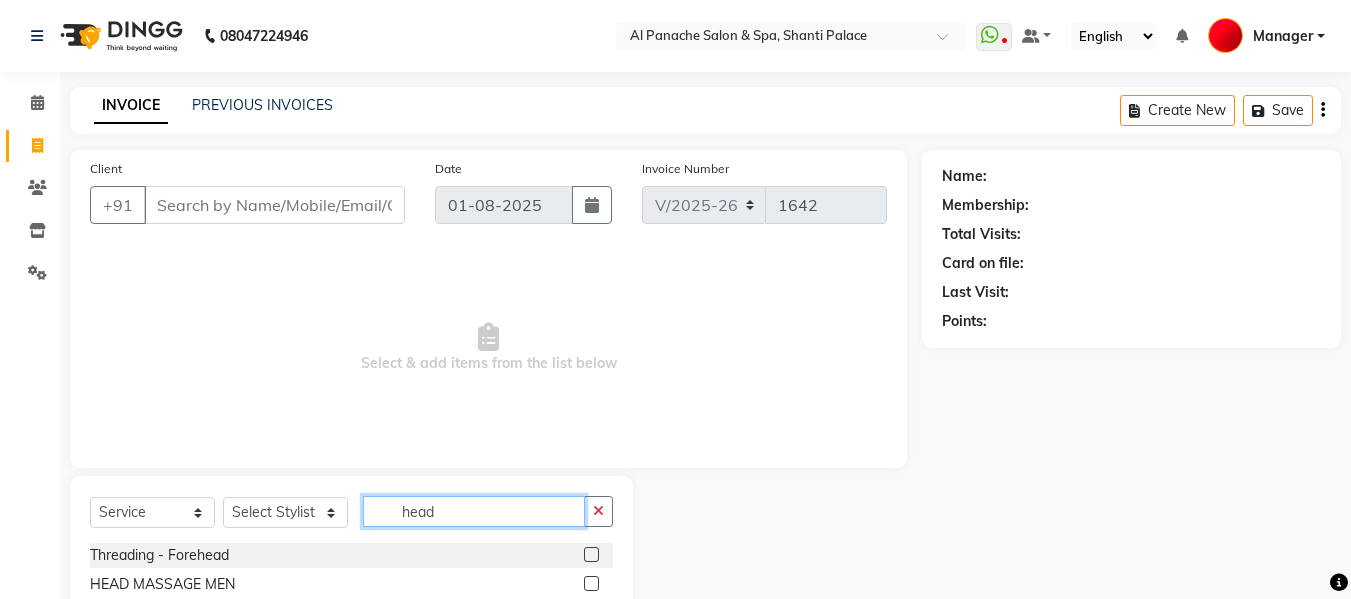 type on "head" 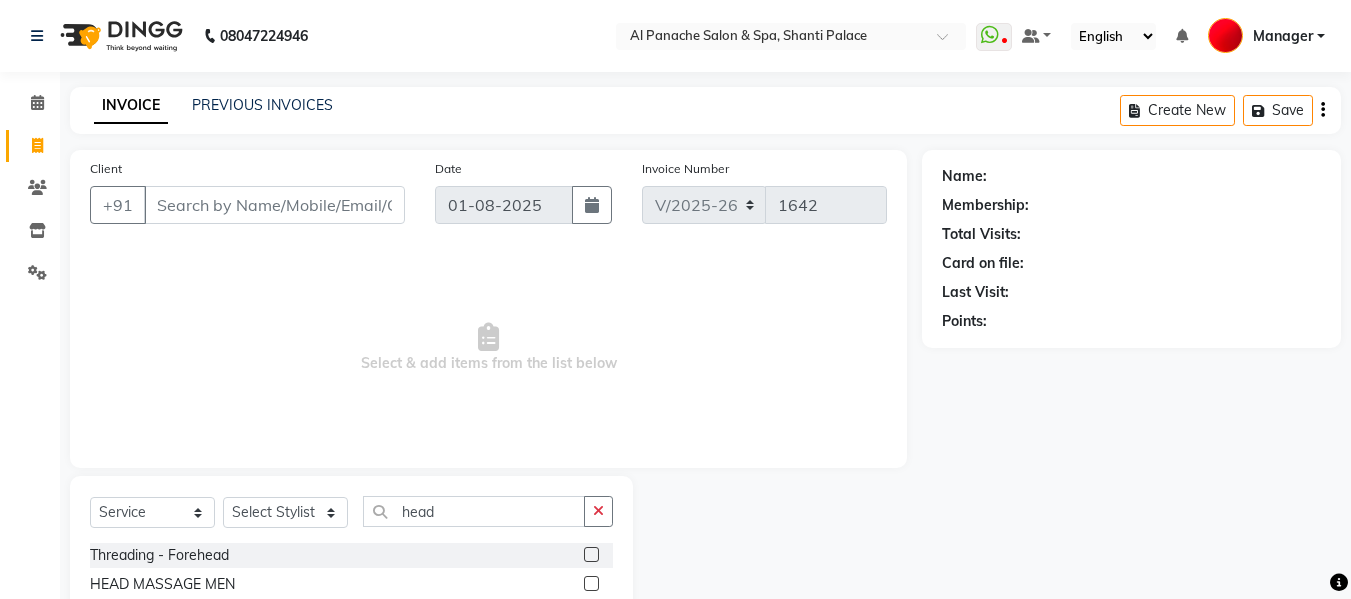 click 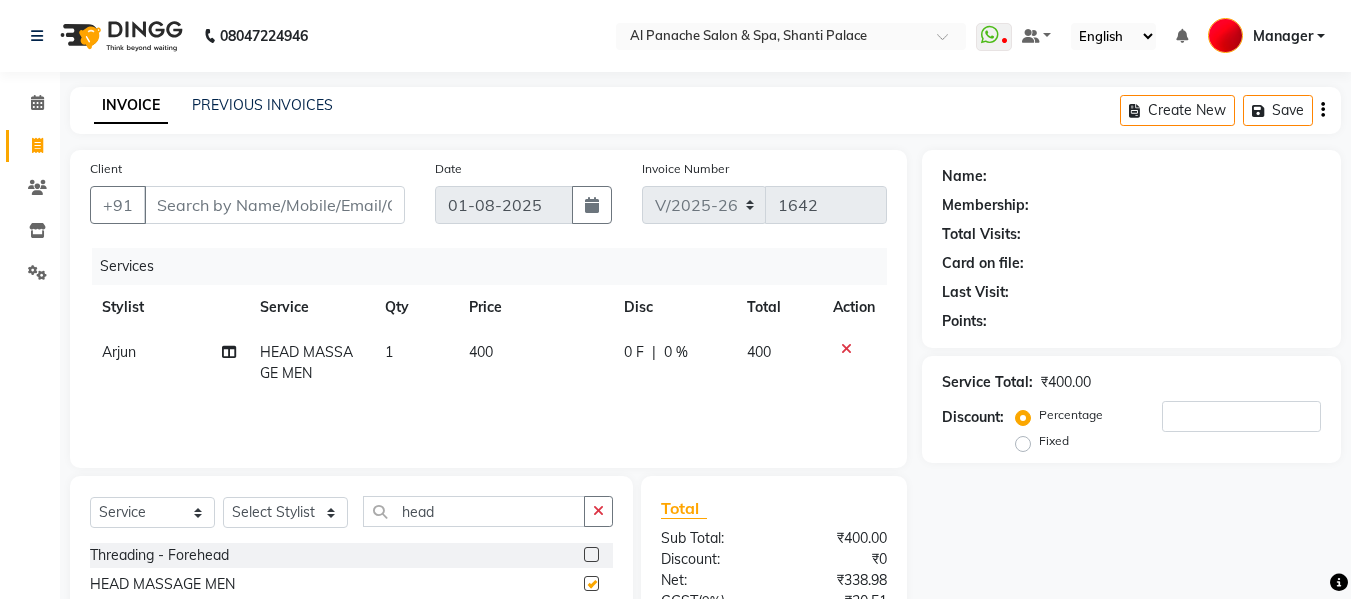 checkbox on "false" 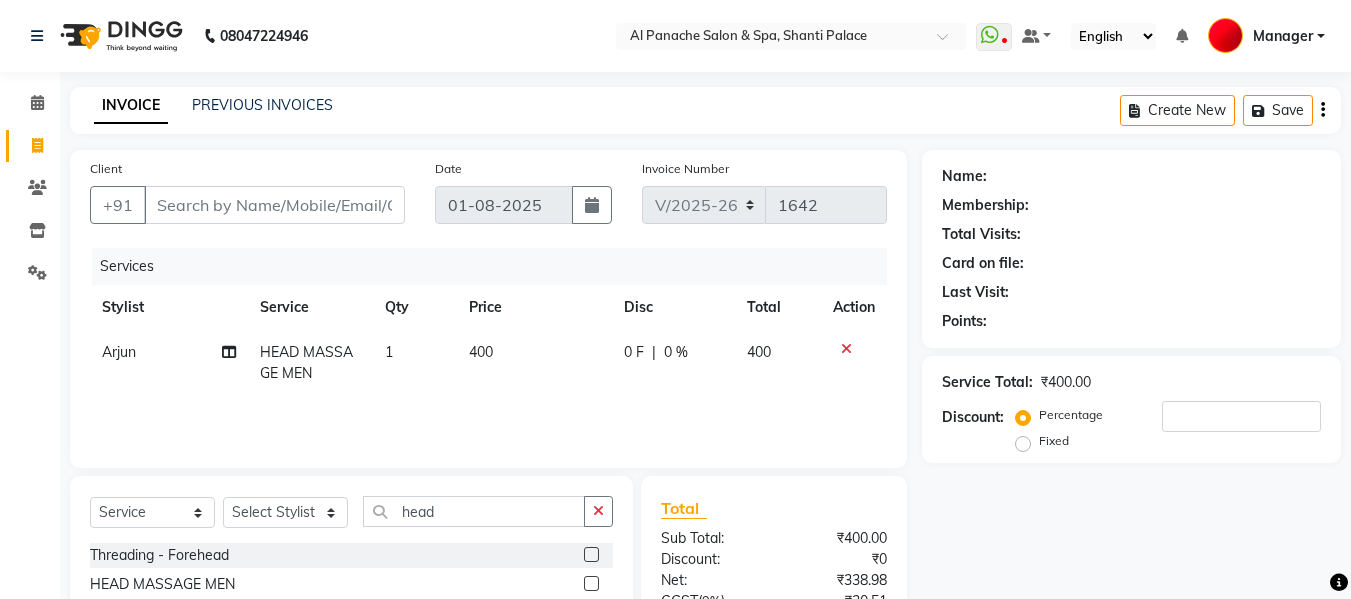 click on "400" 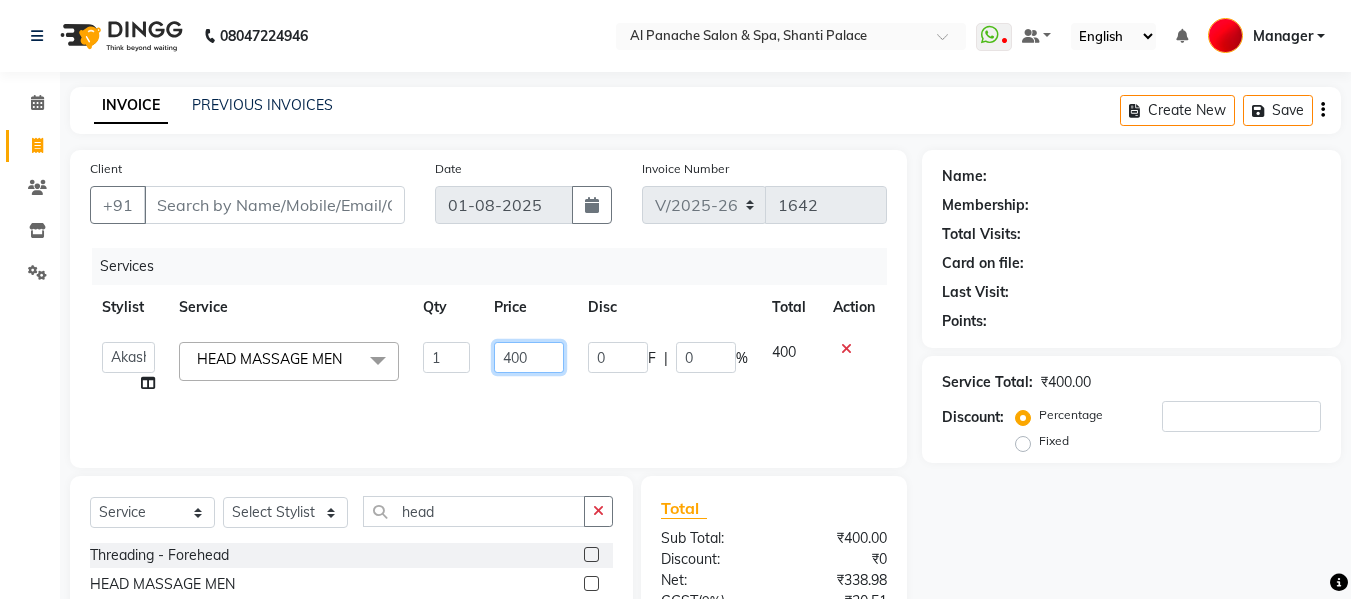 click on "400" 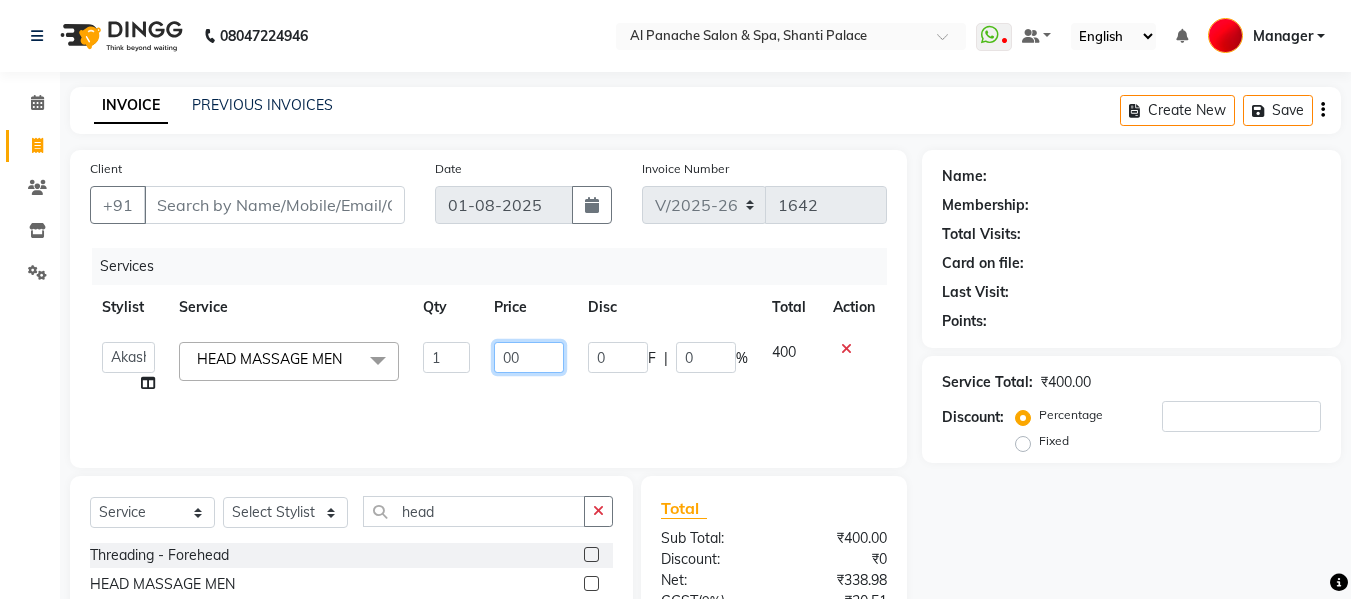 type on "500" 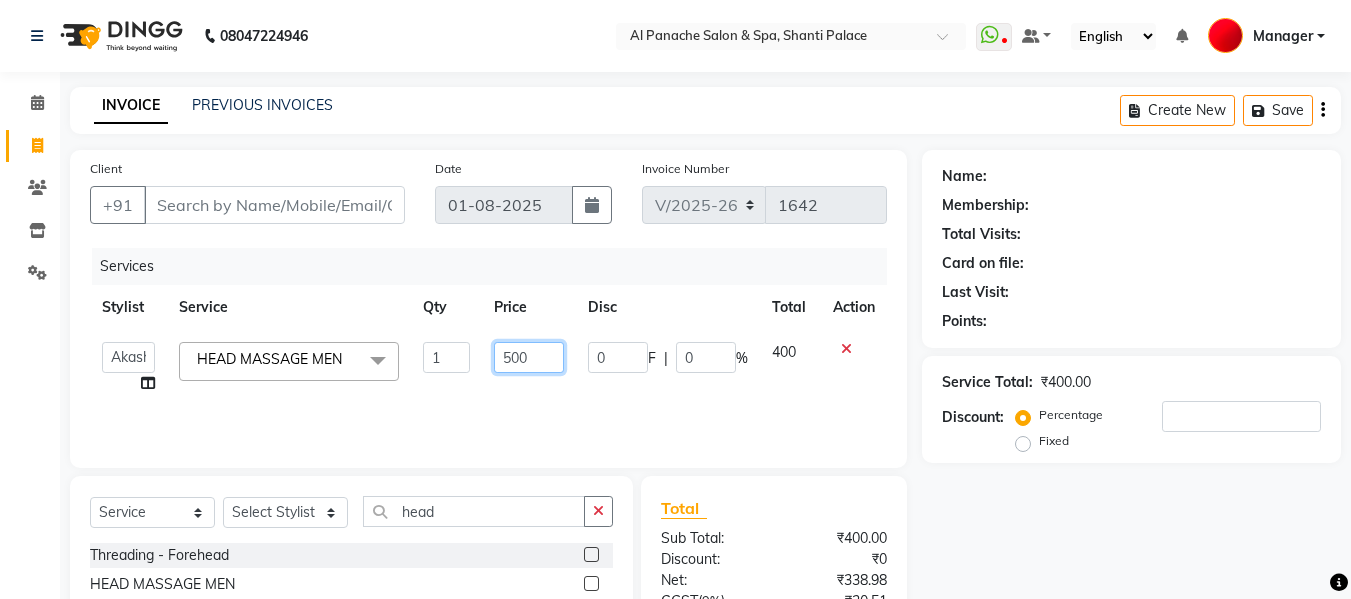 scroll, scrollTop: 201, scrollLeft: 0, axis: vertical 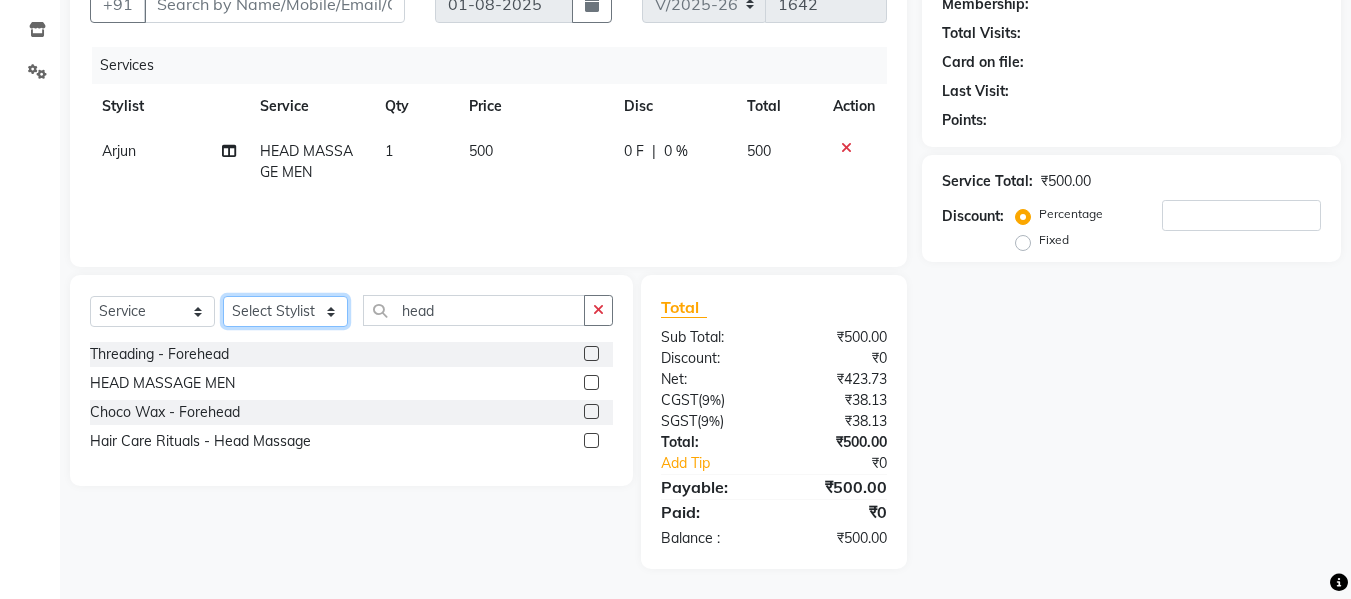 click on "Select Stylist [FIRST] [FIRST] [FIRST] [FIRST] [FIRST] [FIRST] [FIRST] [FIRST] [FIRST] [FIRST] [FIRST] [FIRST] [FIRST] [FIRST] [FIRST] [FIRST] [FIRST] [FIRST] [FIRST]" 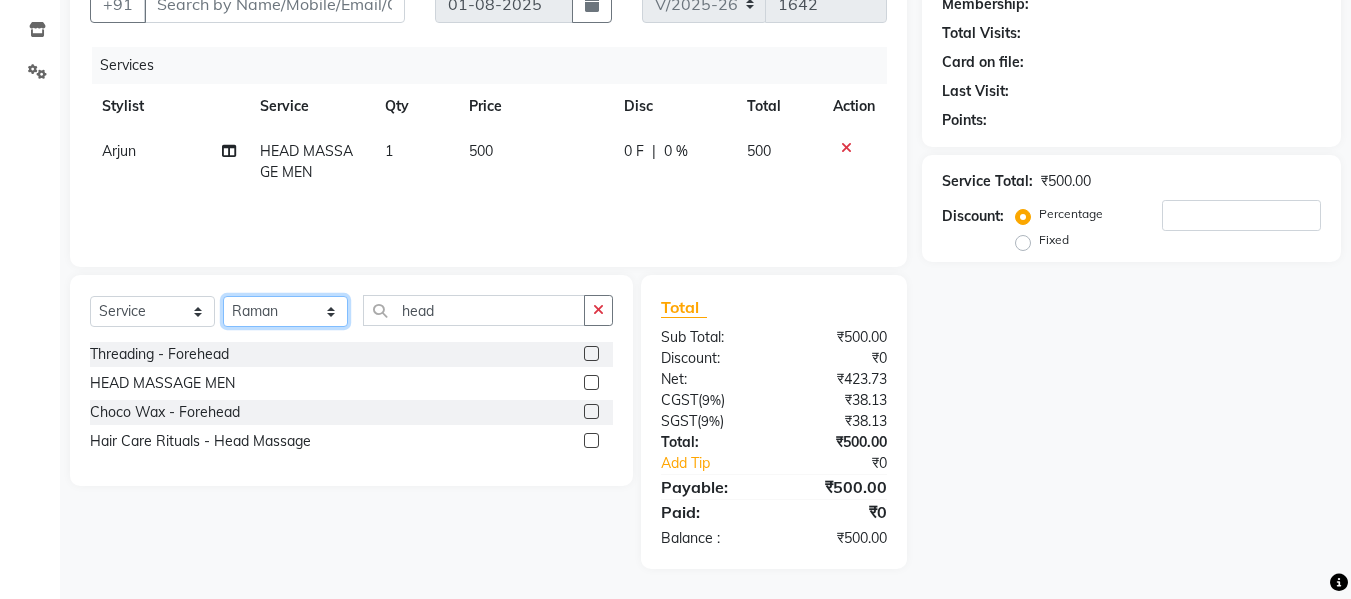 click on "Select Stylist [FIRST] [FIRST] [FIRST] [FIRST] [FIRST] [FIRST] [FIRST] [FIRST] [FIRST] [FIRST] [FIRST] [FIRST] [FIRST] [FIRST] [FIRST] [FIRST] [FIRST] [FIRST] [FIRST]" 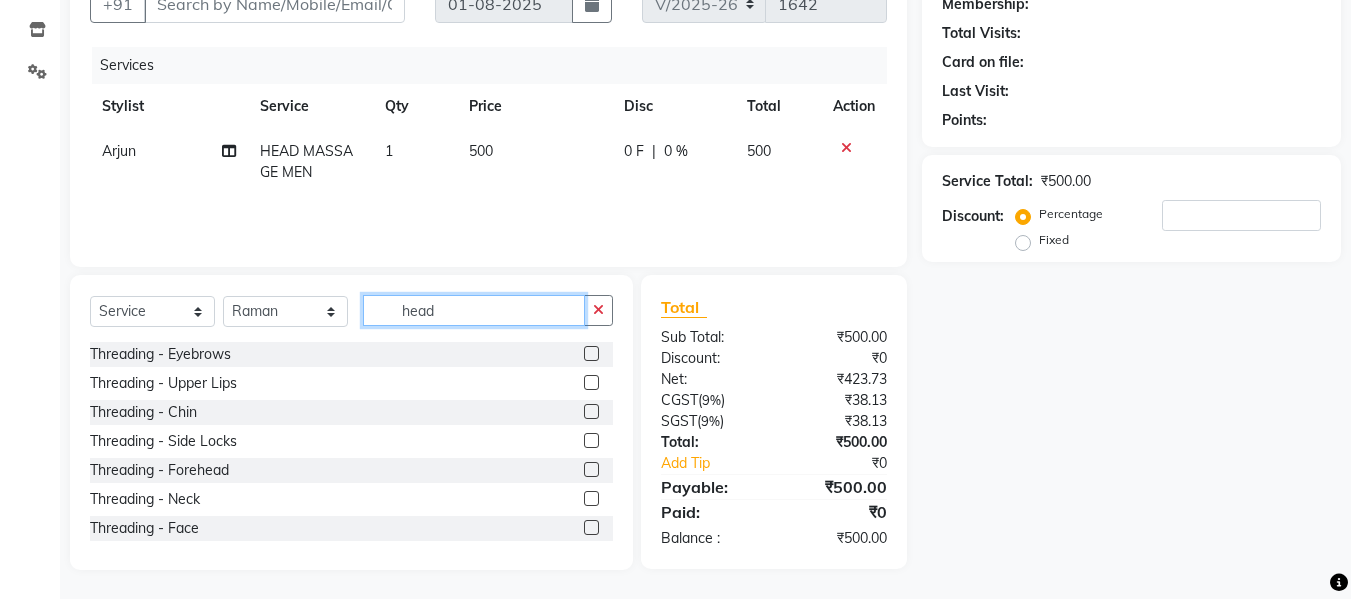 click on "head" 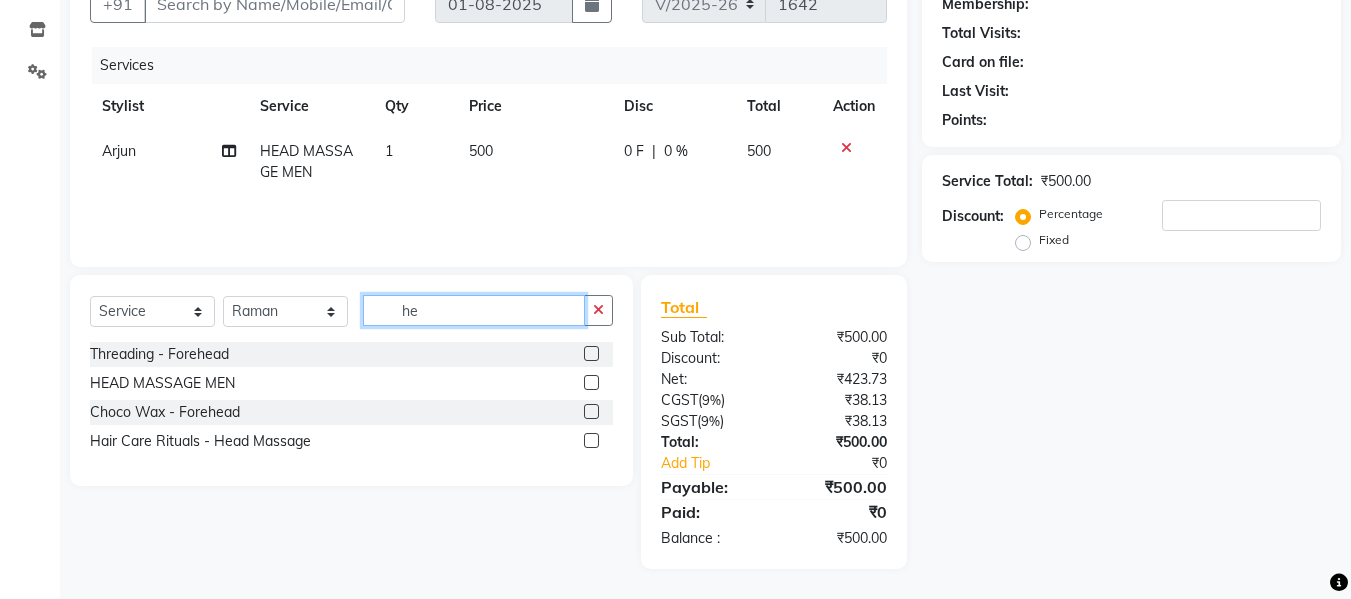 type on "h" 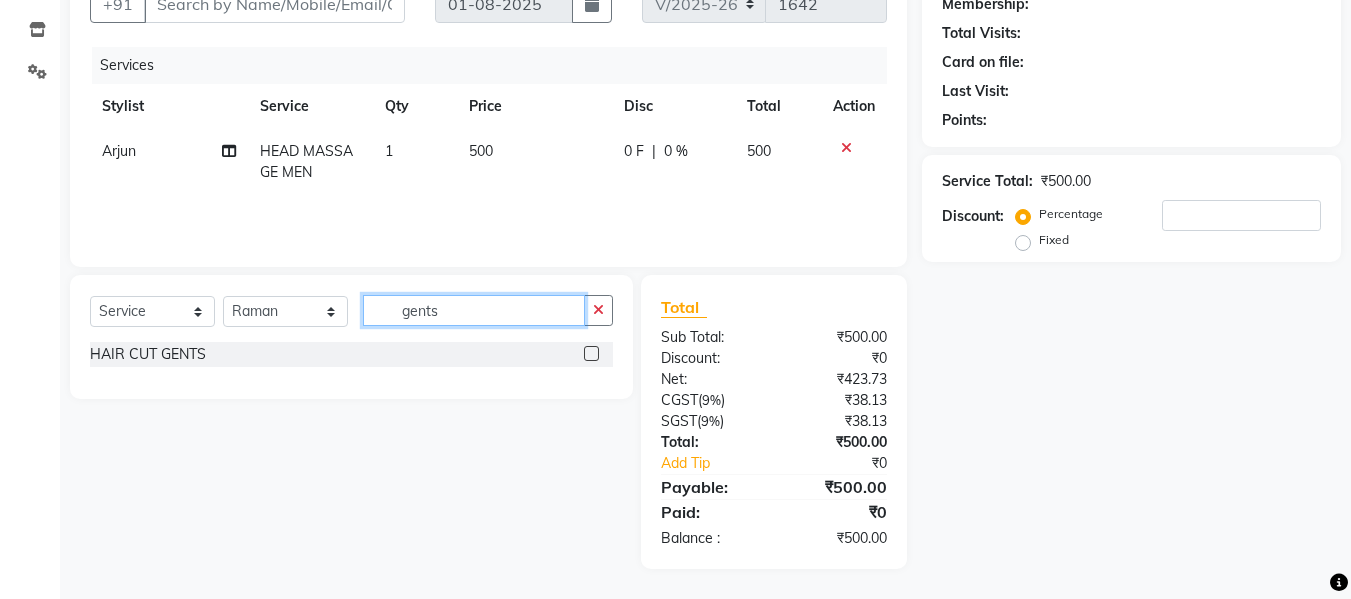 type on "gents" 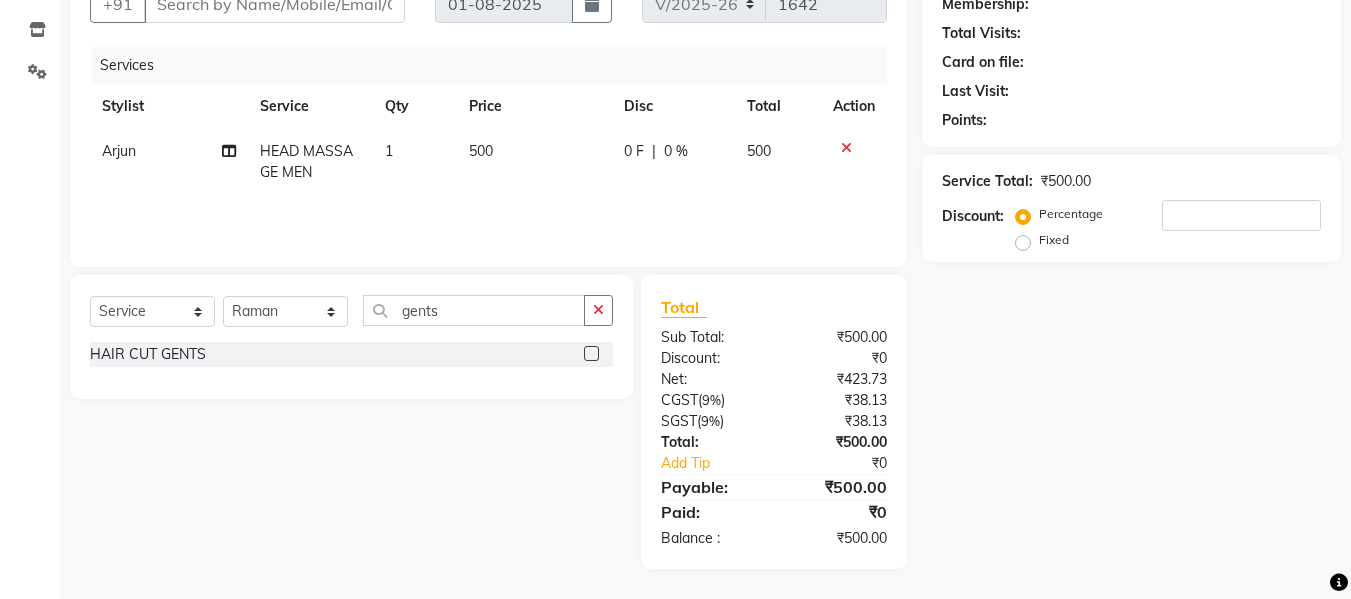 click 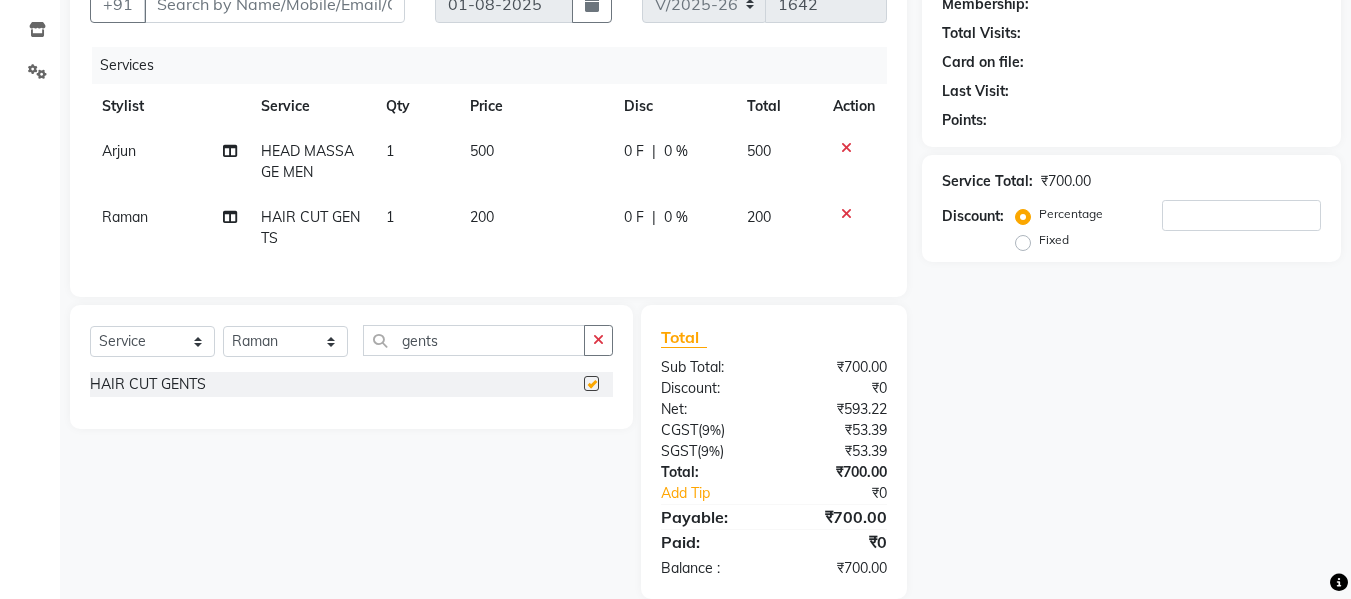checkbox on "false" 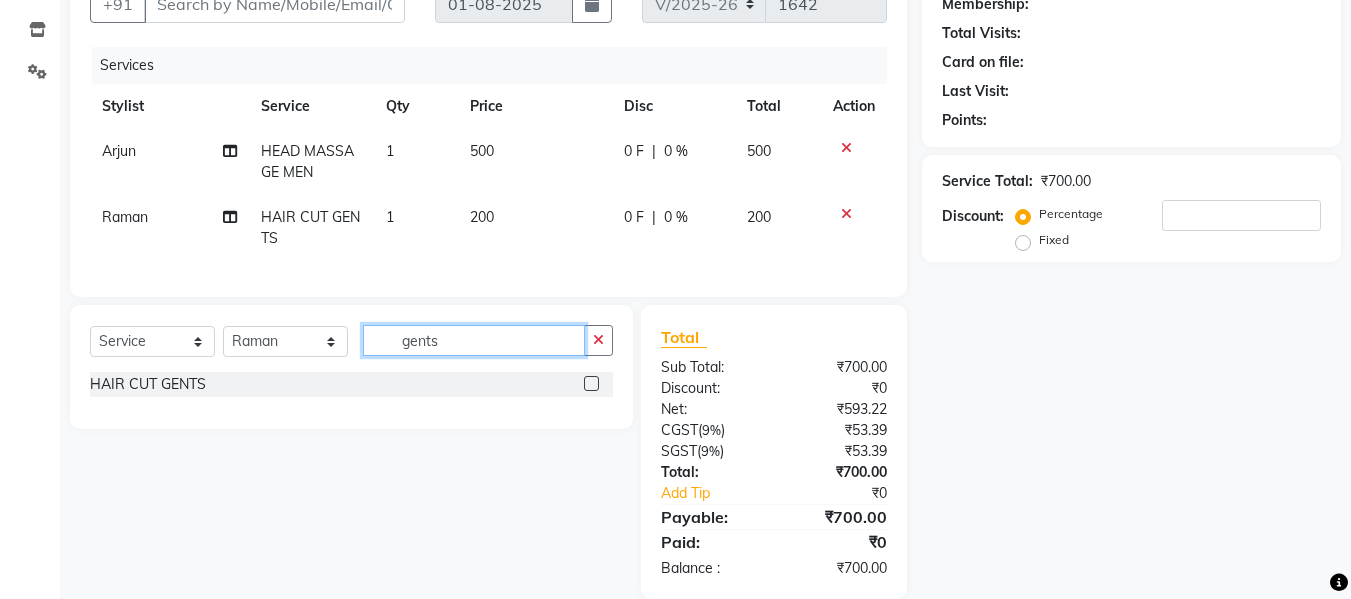 click on "gents" 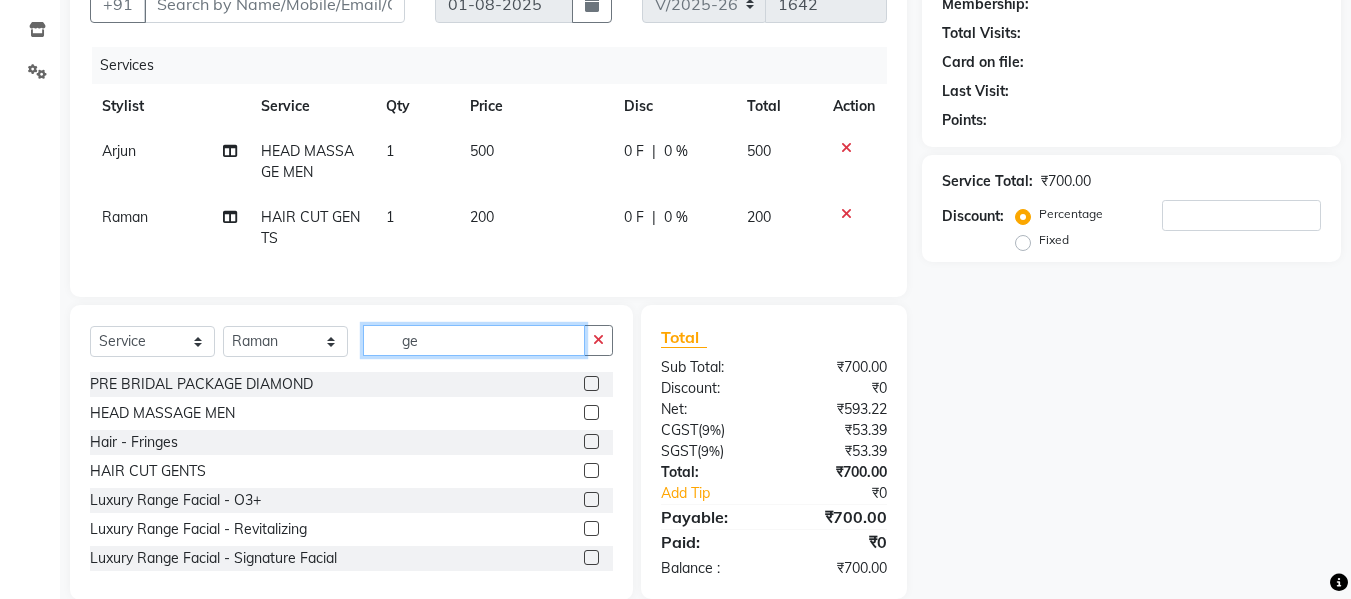 type on "g" 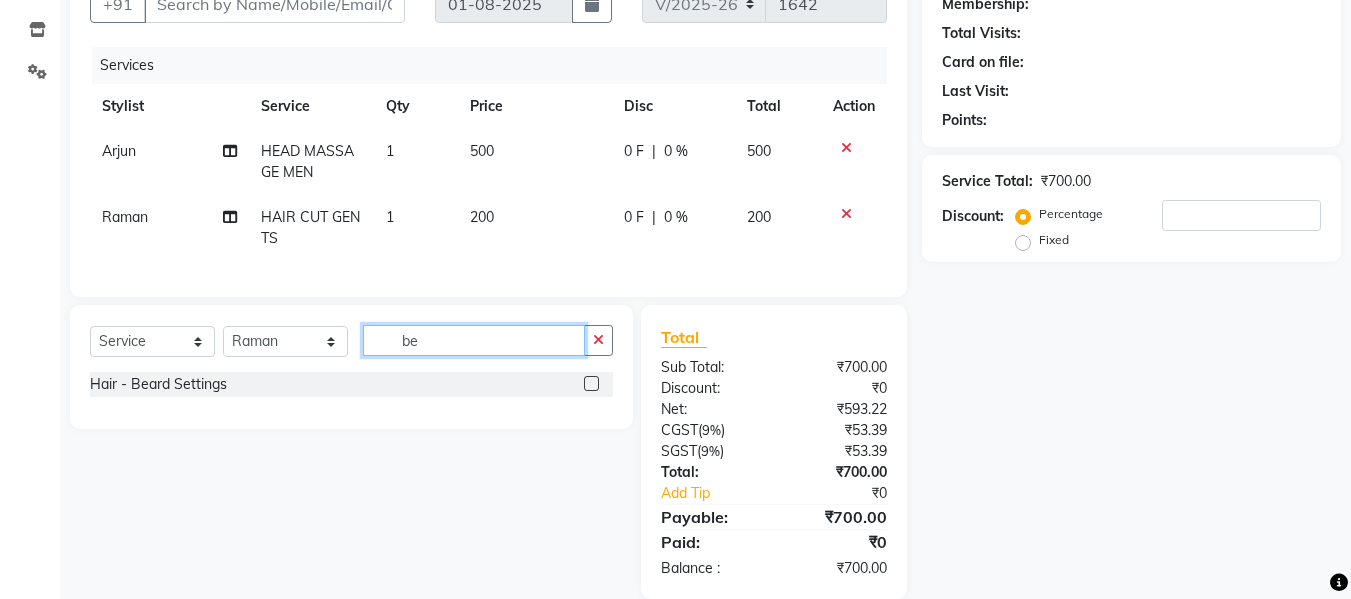 type on "be" 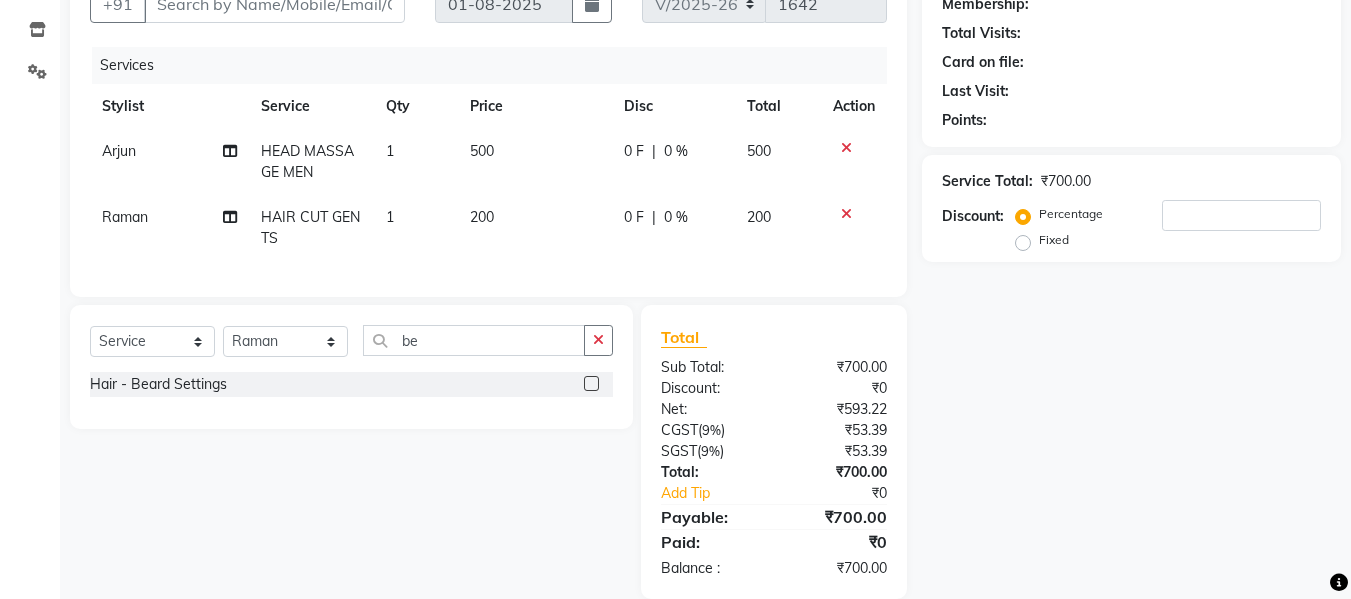 click 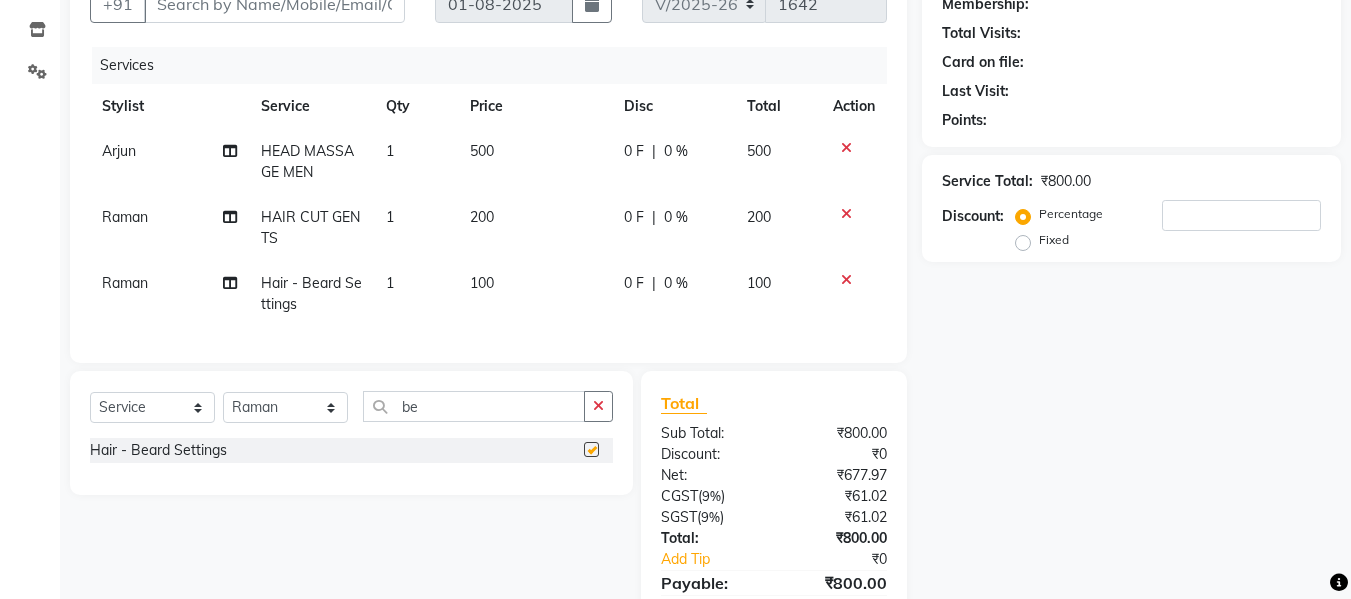 checkbox on "false" 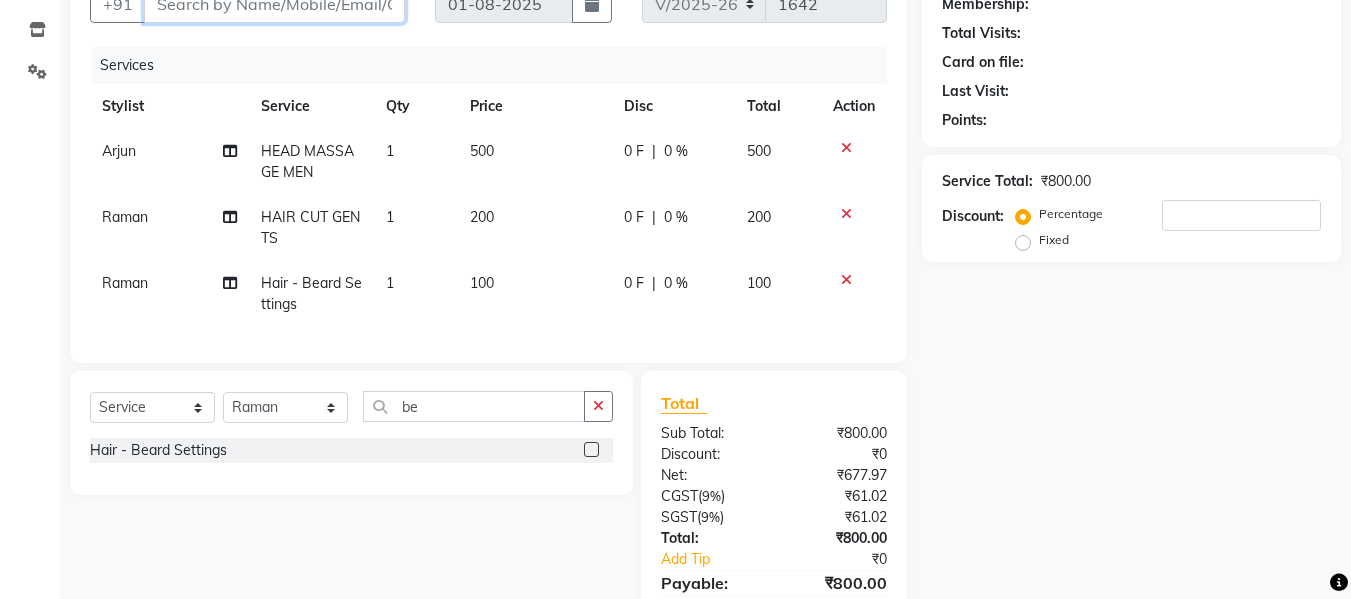 click on "Client" at bounding box center (274, 4) 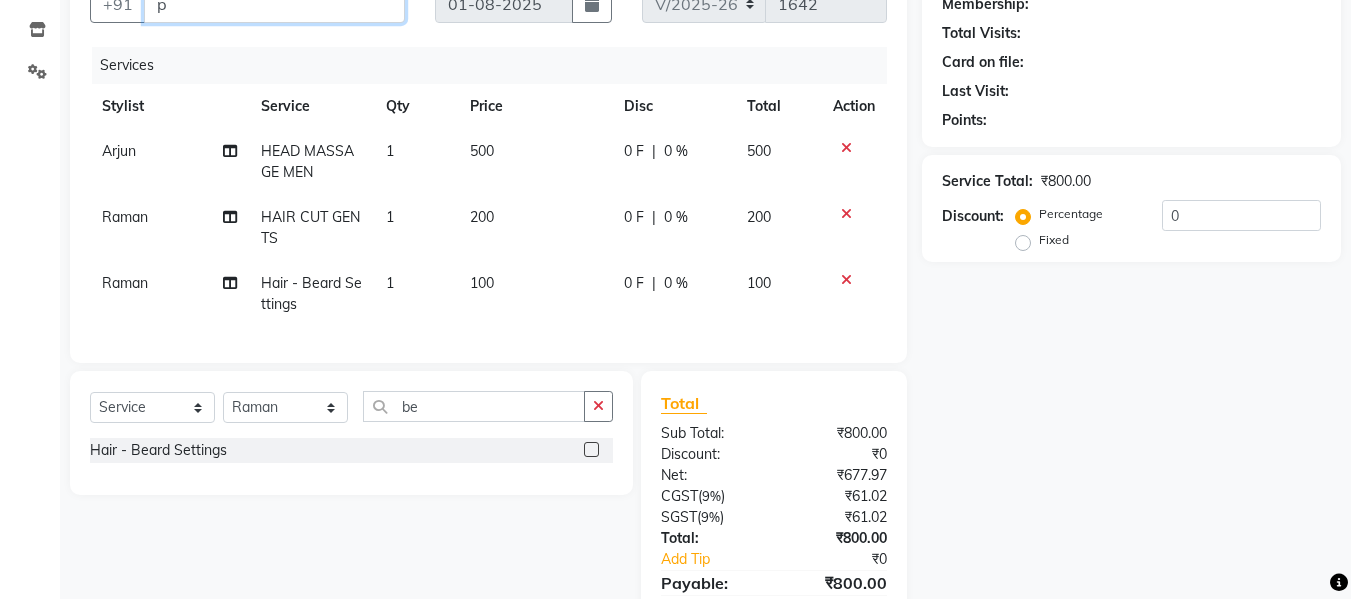 scroll, scrollTop: 195, scrollLeft: 0, axis: vertical 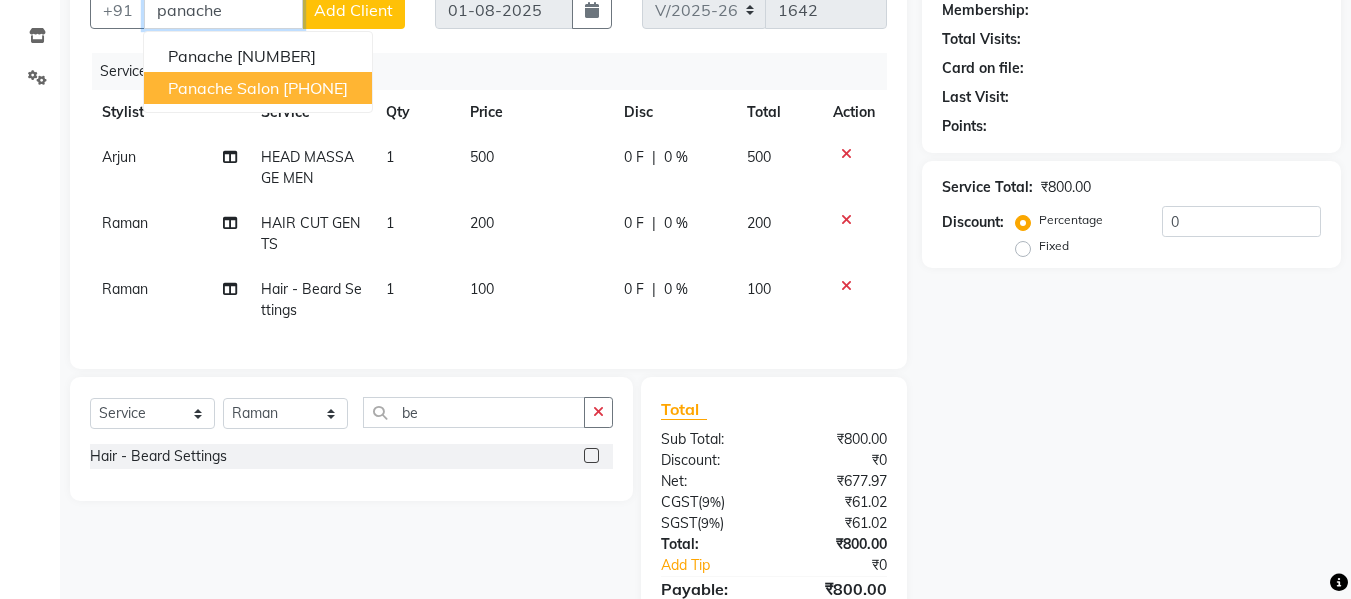 click on "panache salon  9858967272" at bounding box center (258, 88) 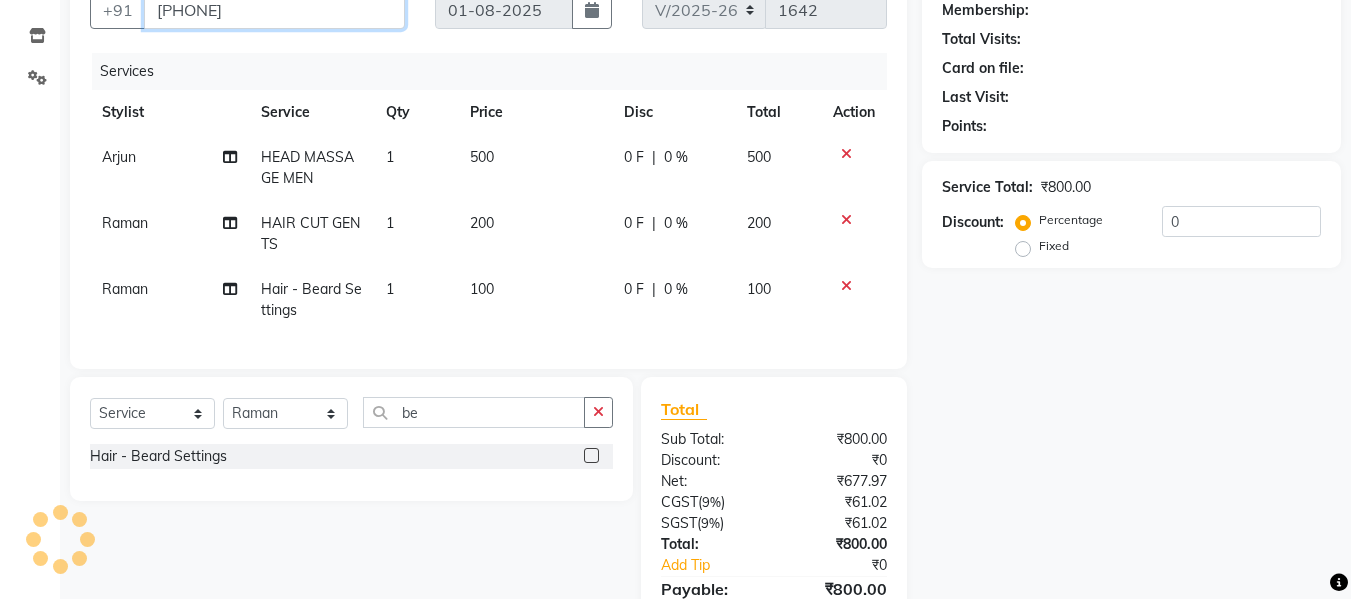 type on "[PHONE]" 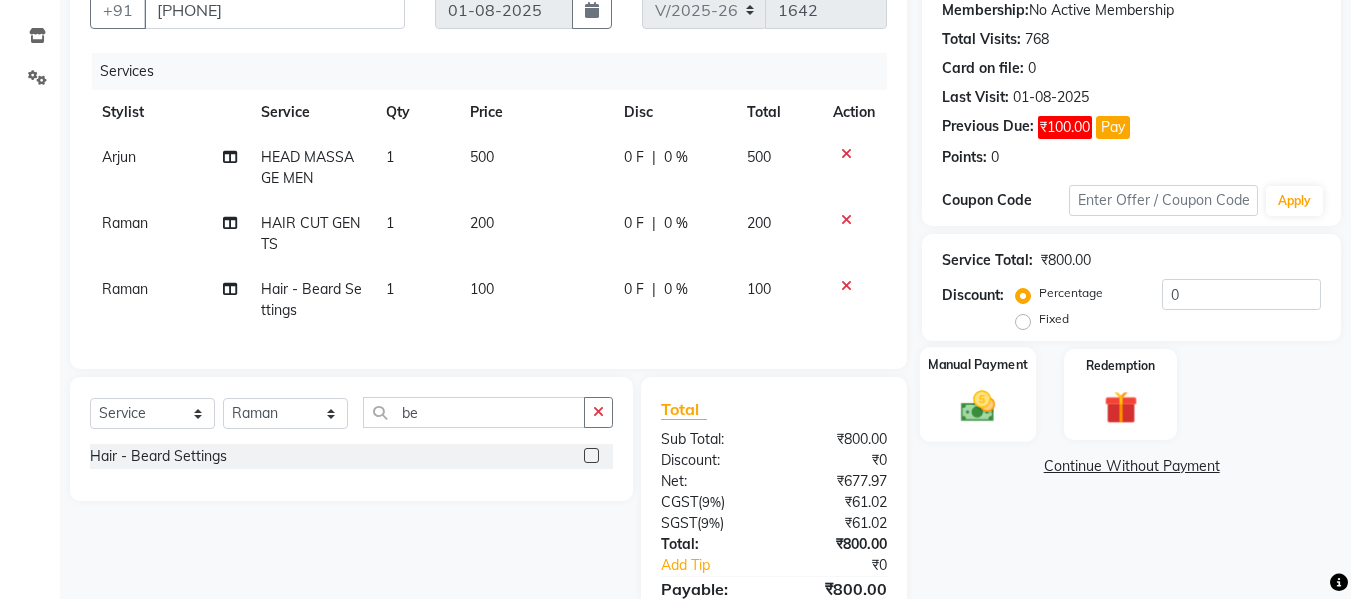 click 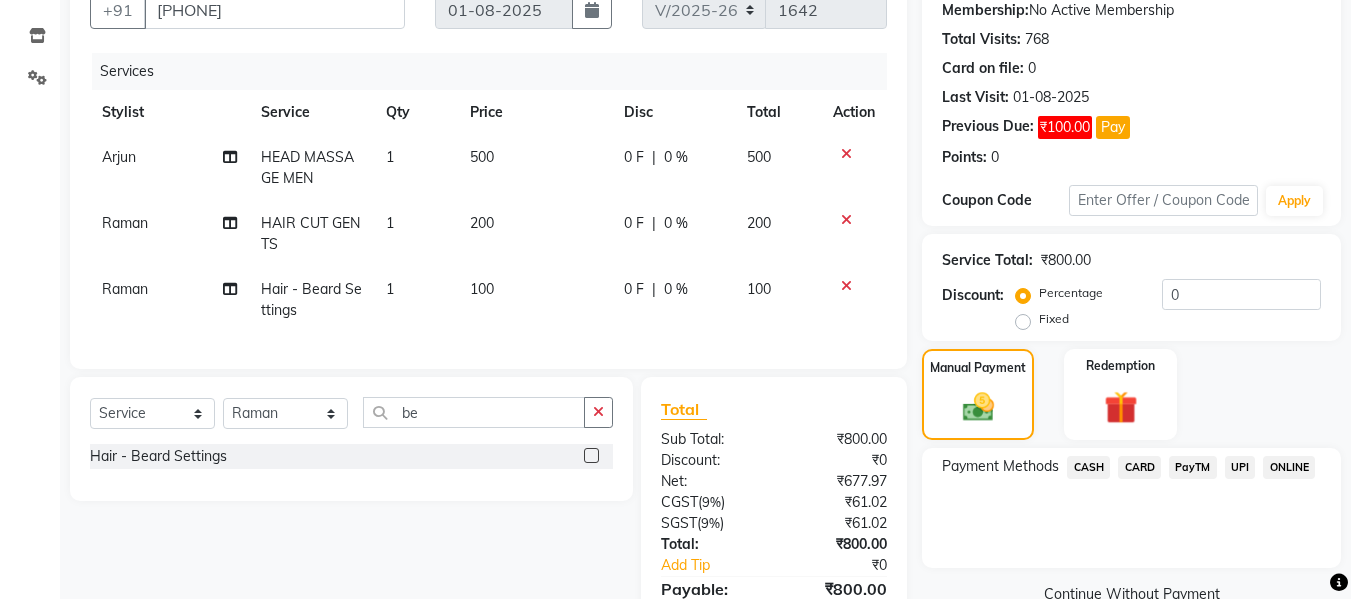 click on "UPI" 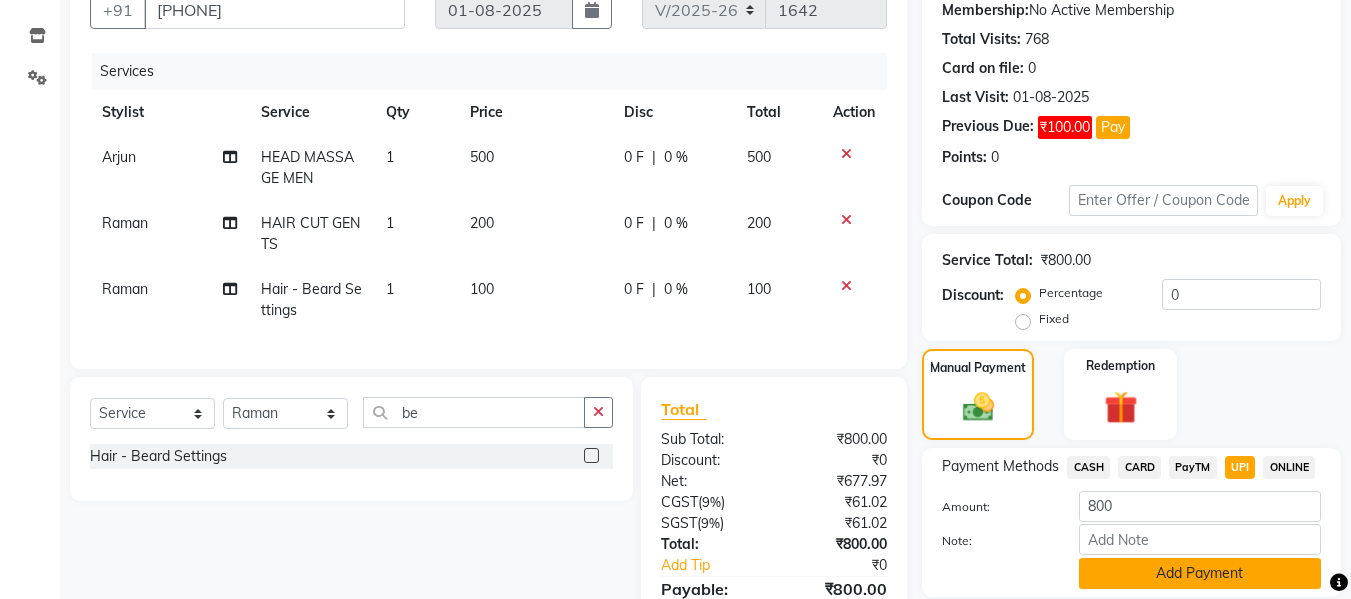 click on "Add Payment" 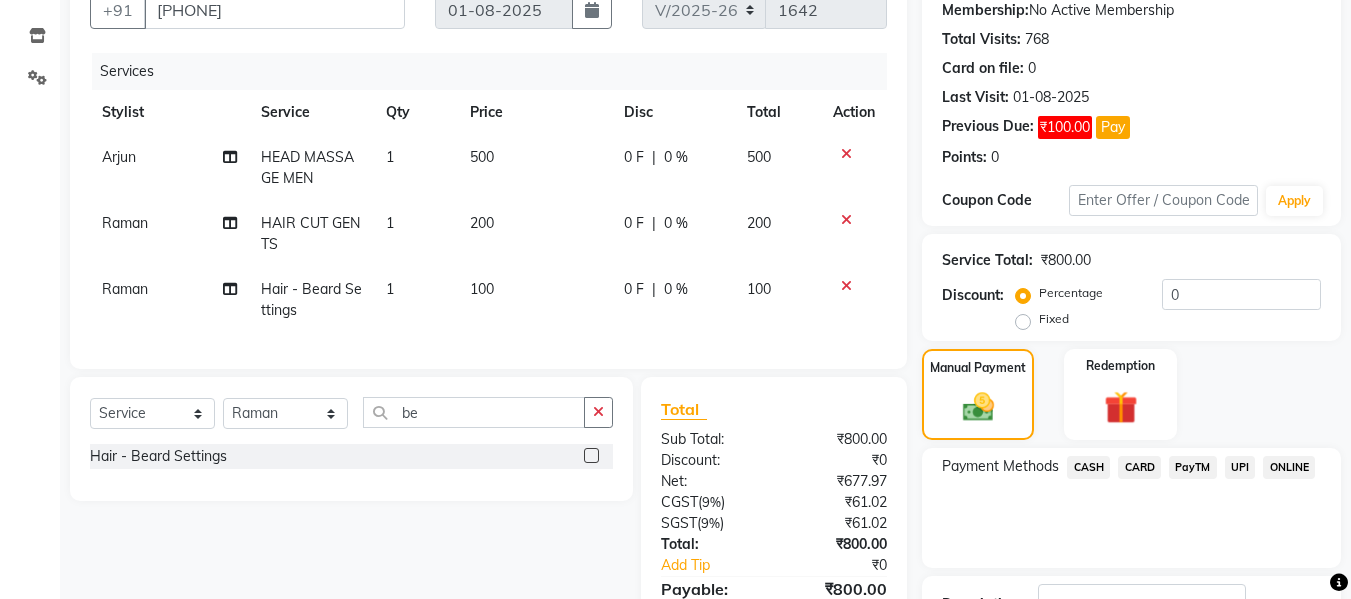 scroll, scrollTop: 354, scrollLeft: 0, axis: vertical 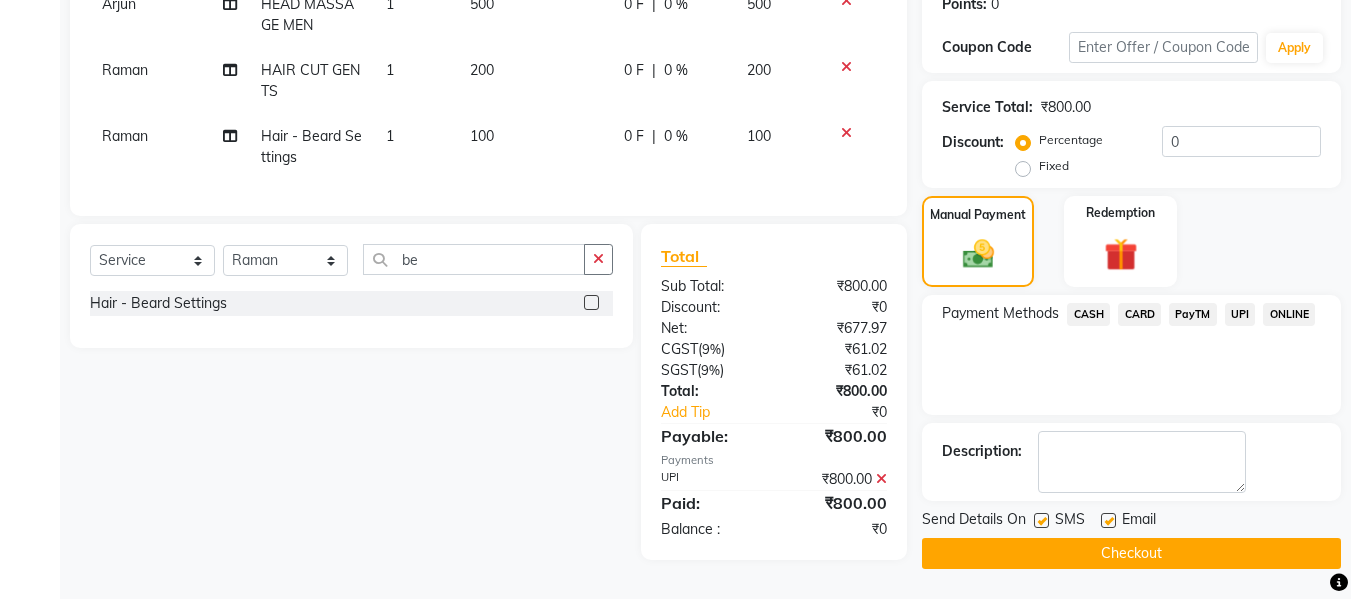 click on "Checkout" 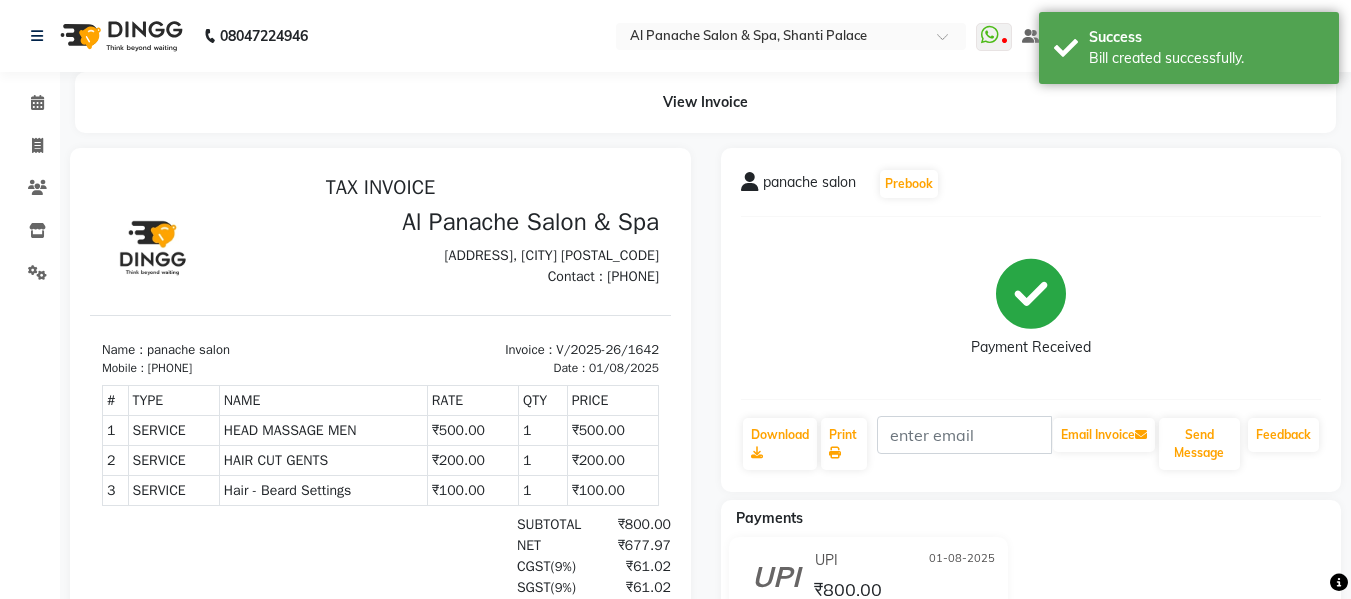 scroll, scrollTop: 0, scrollLeft: 0, axis: both 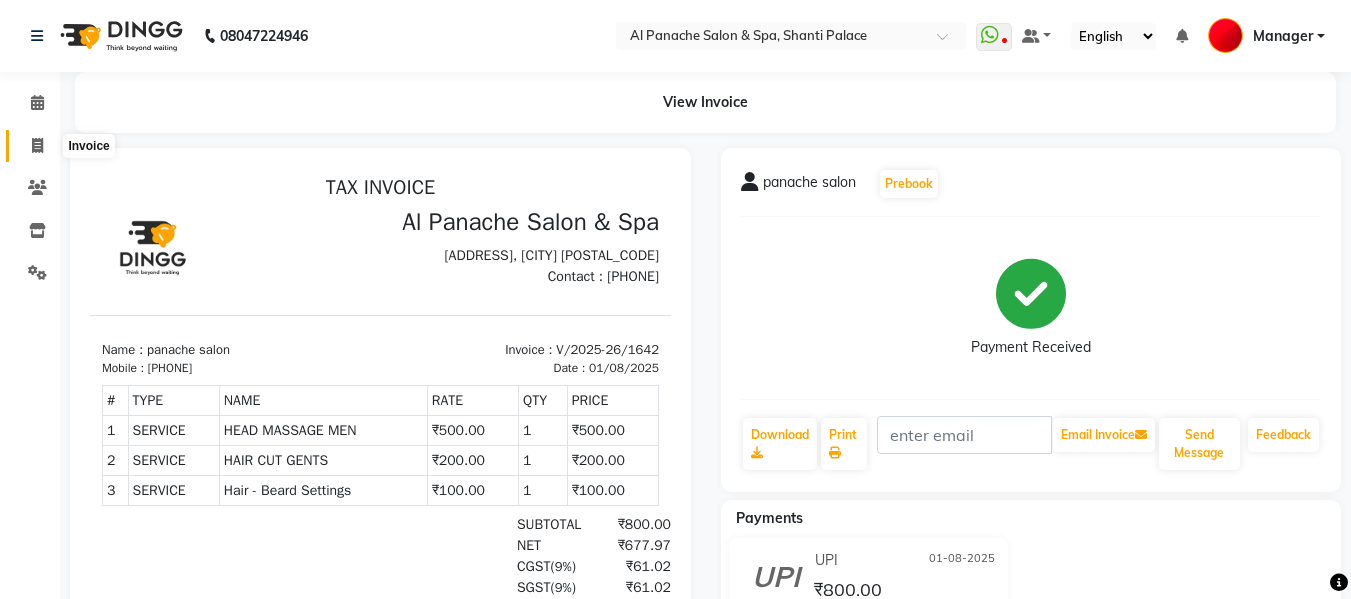 click 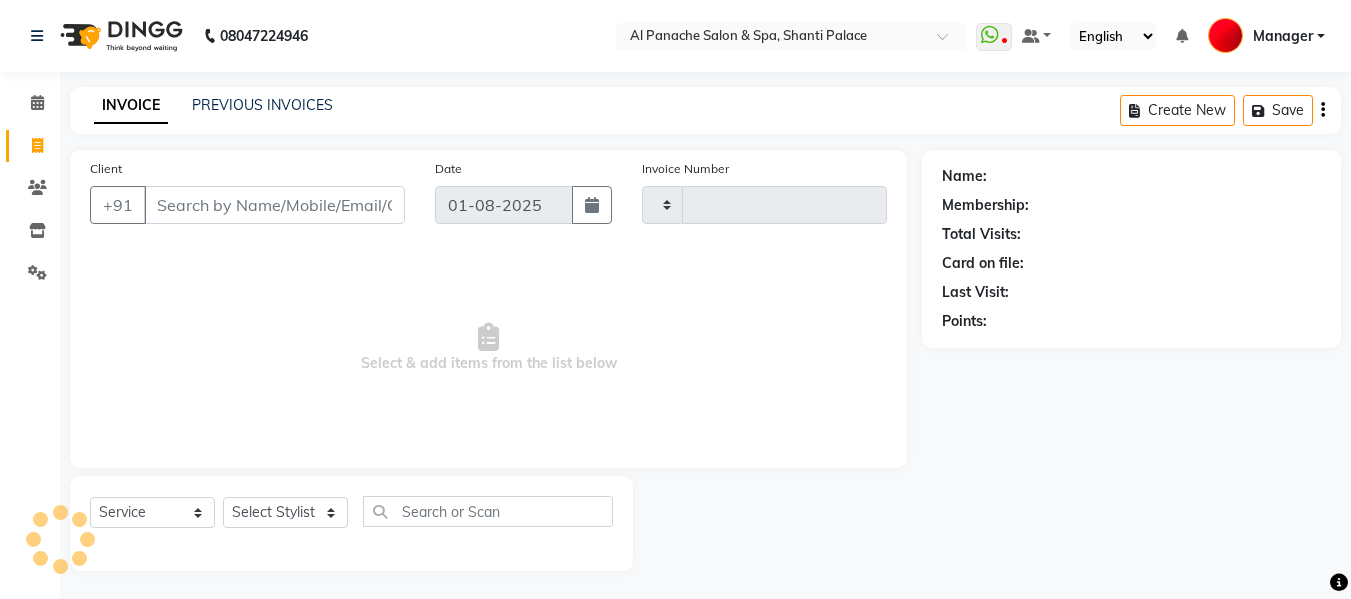 scroll, scrollTop: 2, scrollLeft: 0, axis: vertical 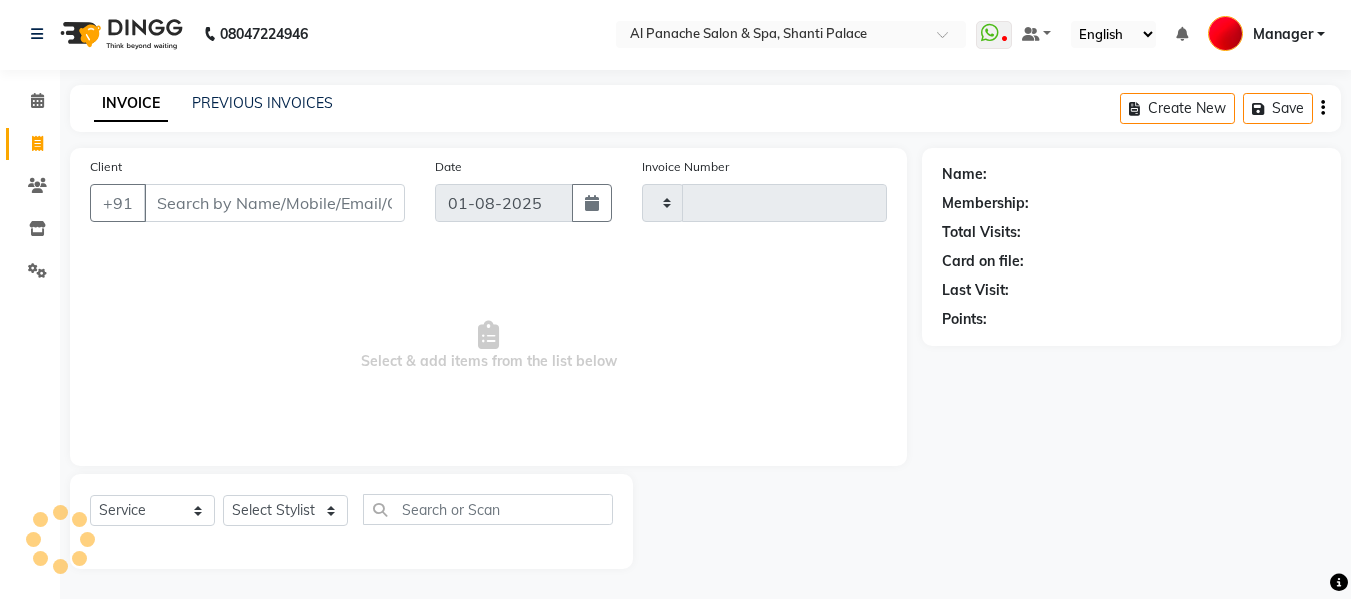 type on "1643" 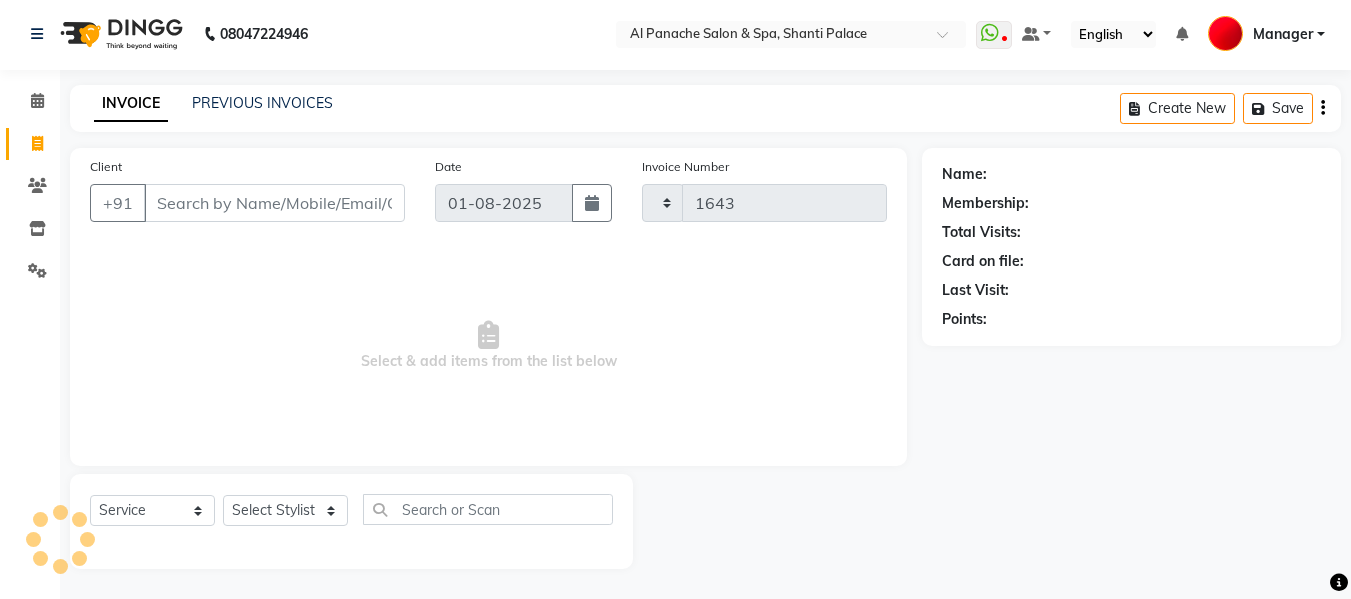 select on "751" 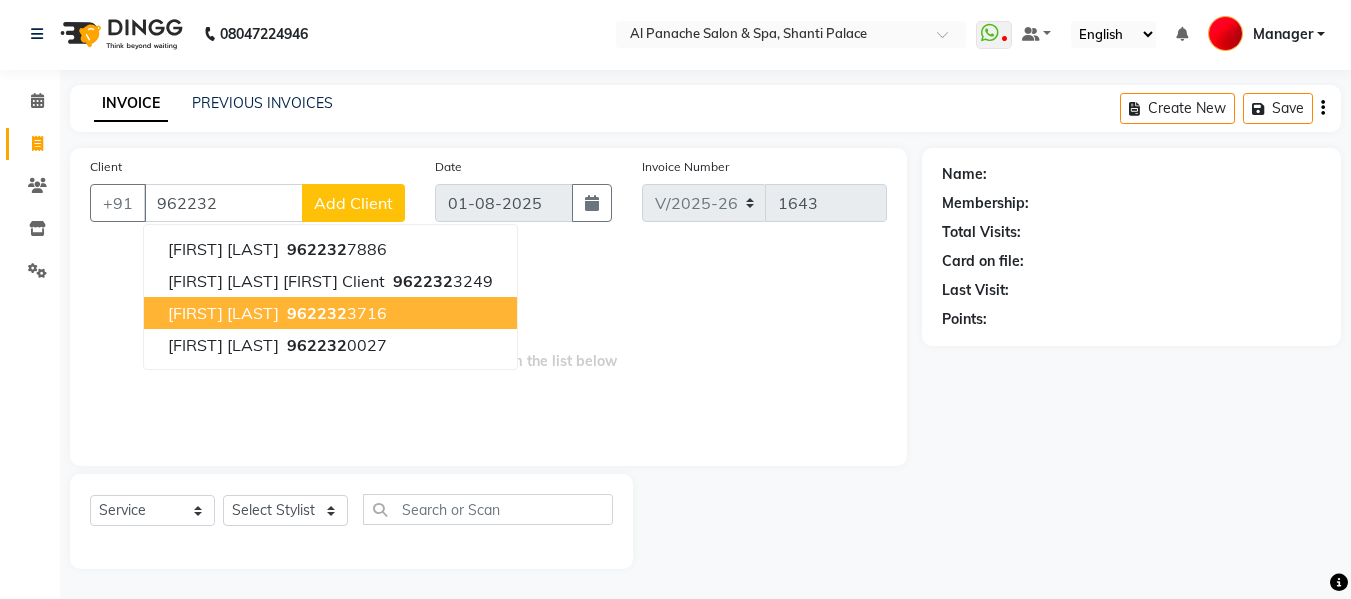 click on "[PHONE]" at bounding box center [335, 313] 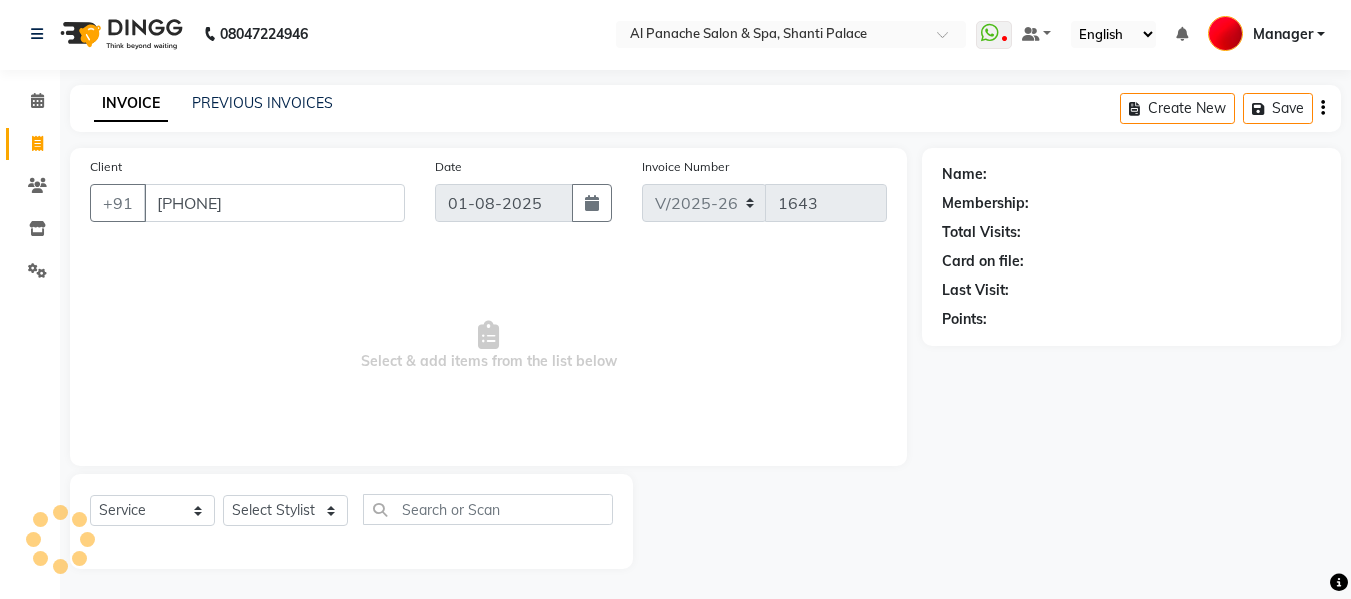 type on "[PHONE]" 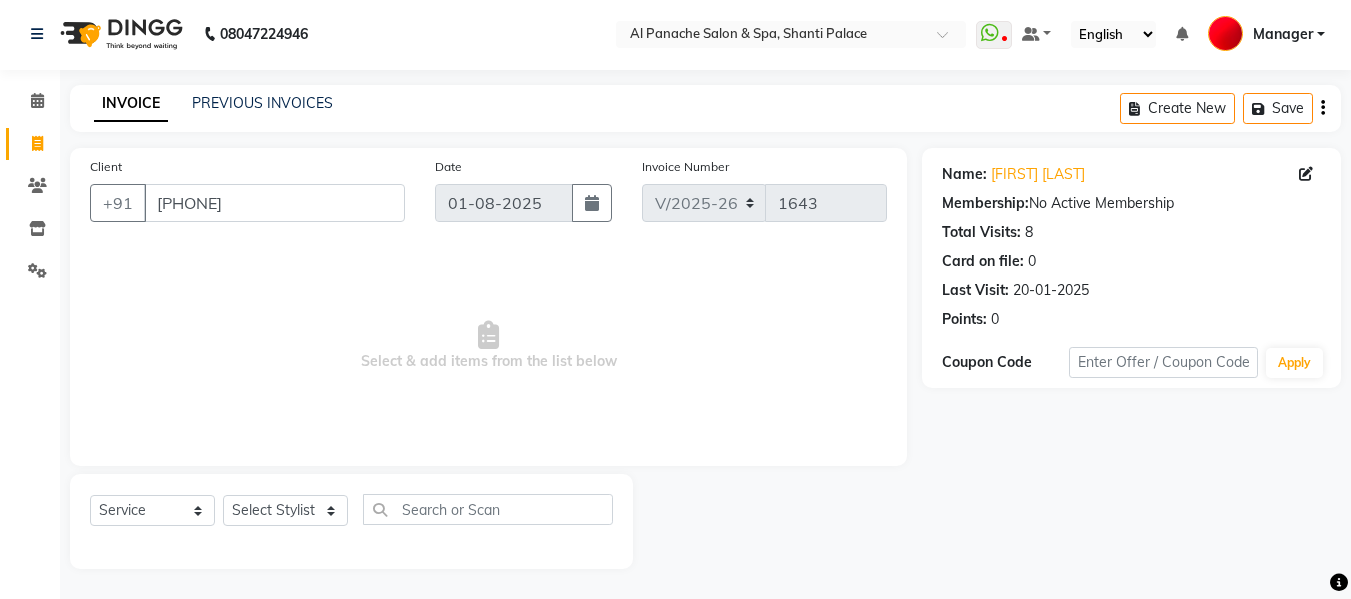 click on "Select Service Product Membership Package Voucher Prepaid Gift Card Select Stylist [FIRST] [FIRST] [FIRST] [FIRST] [FIRST] [FIRST] [FIRST] [FIRST] [FIRST] [FIRST] [FIRST] [FIRST] [FIRST] [FIRST] [FIRST] [FIRST] [FIRST] [FIRST] [FIRST]" 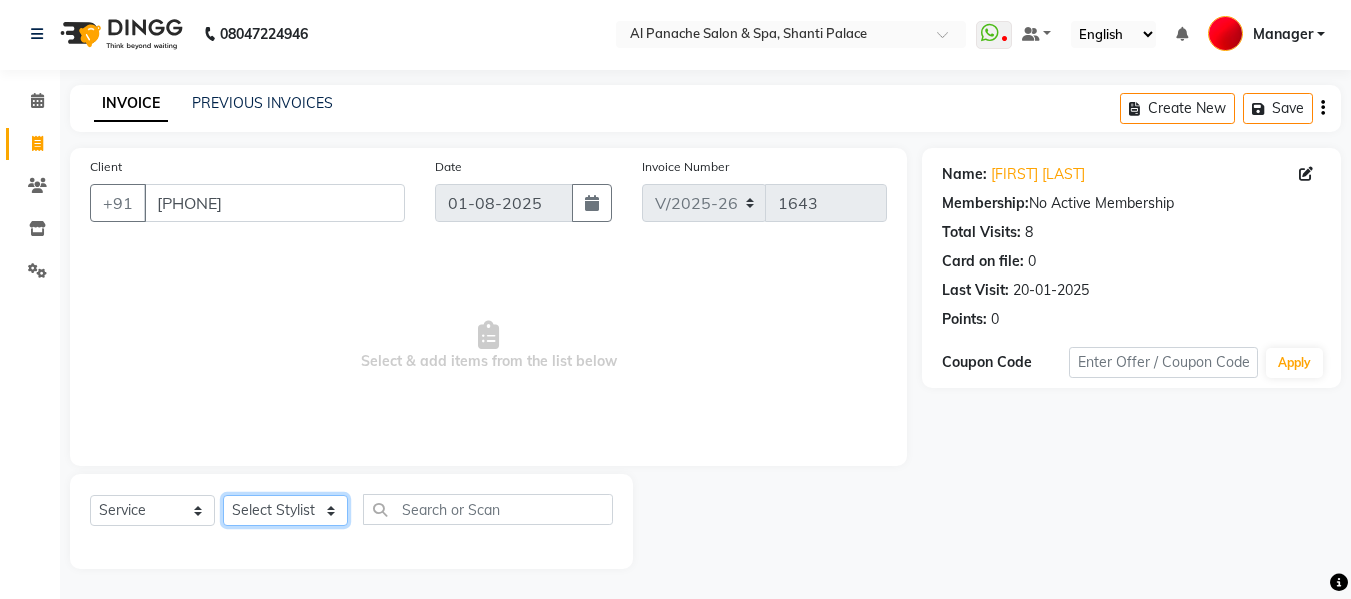 click on "Select Stylist [FIRST] [FIRST] [FIRST] [FIRST] [FIRST] [FIRST] [FIRST] [FIRST] [FIRST] [FIRST] [FIRST] [FIRST] [FIRST] [FIRST] [FIRST] [FIRST] [FIRST] [FIRST] [FIRST]" 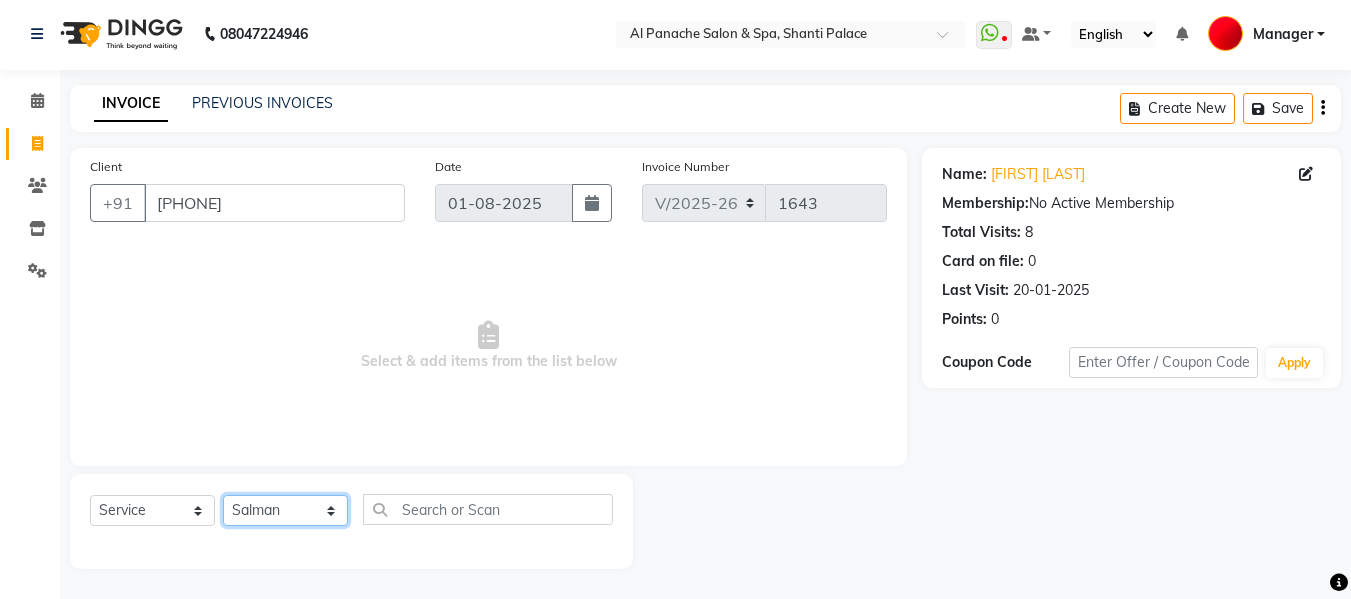 click on "Select Stylist [FIRST] [FIRST] [FIRST] [FIRST] [FIRST] [FIRST] [FIRST] [FIRST] [FIRST] [FIRST] [FIRST] [FIRST] [FIRST] [FIRST] [FIRST] [FIRST] [FIRST] [FIRST] [FIRST]" 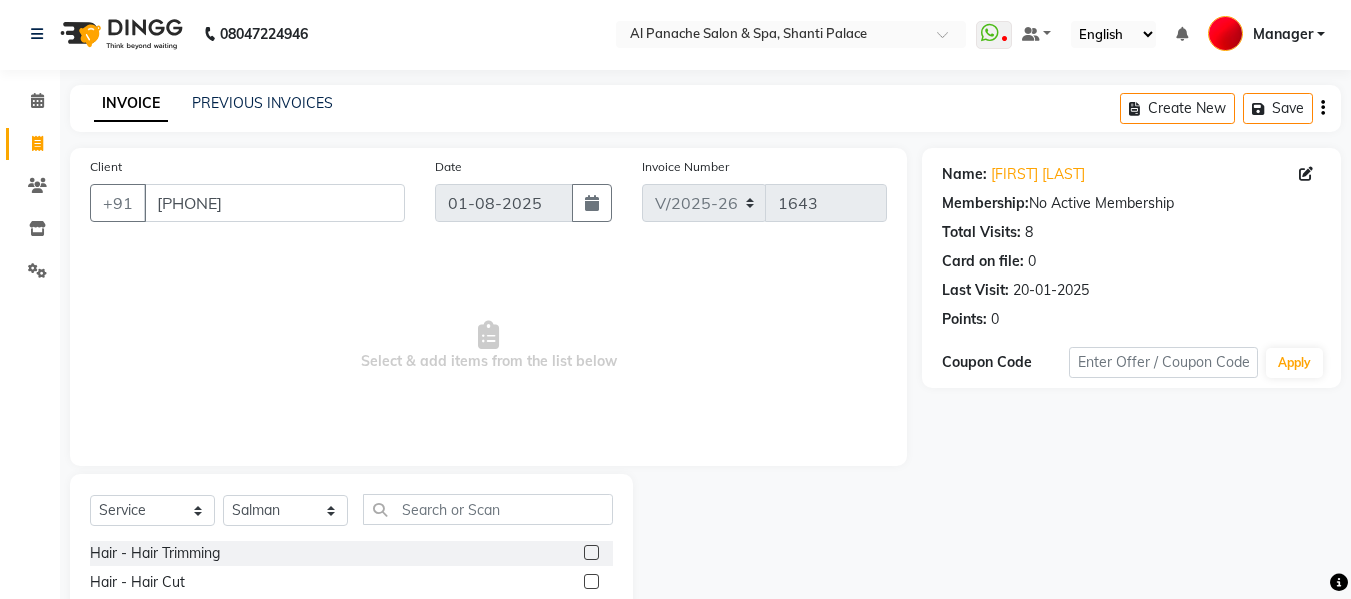 click 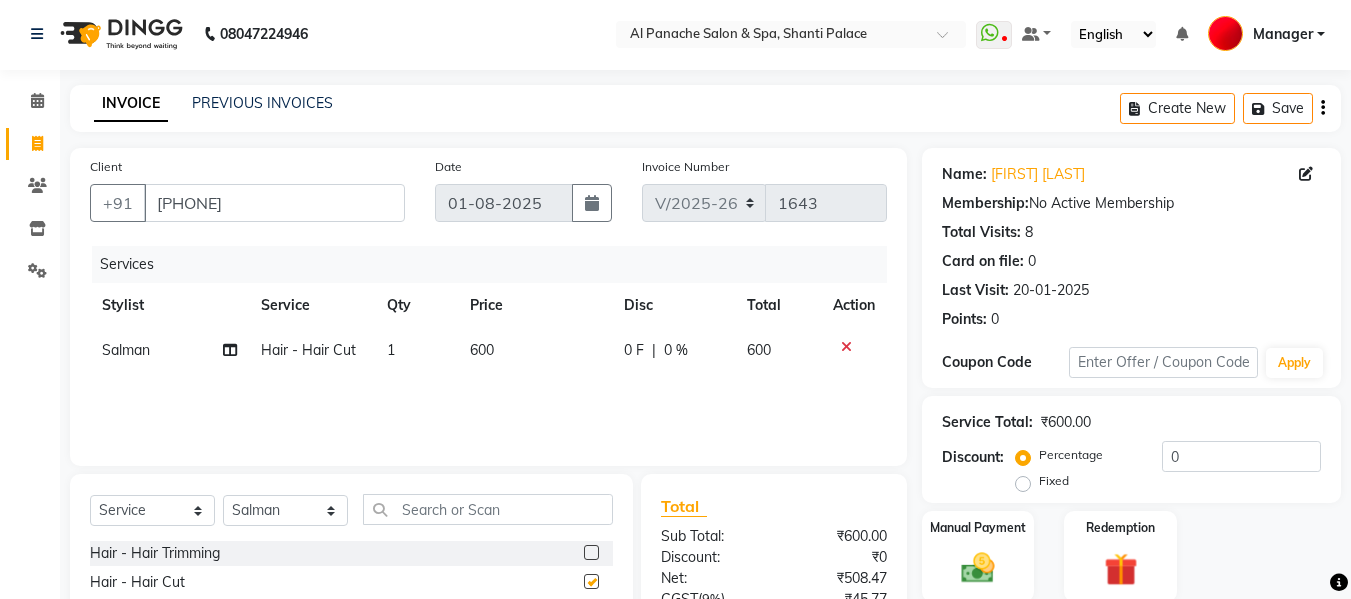 checkbox on "false" 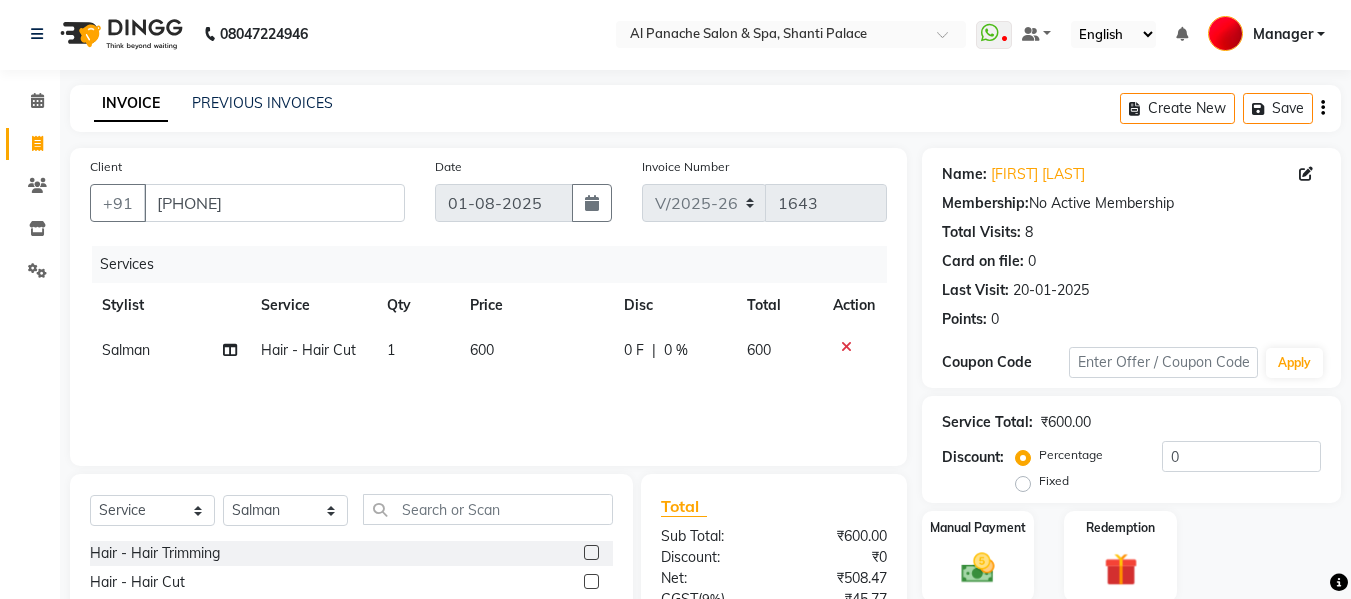 scroll, scrollTop: 202, scrollLeft: 0, axis: vertical 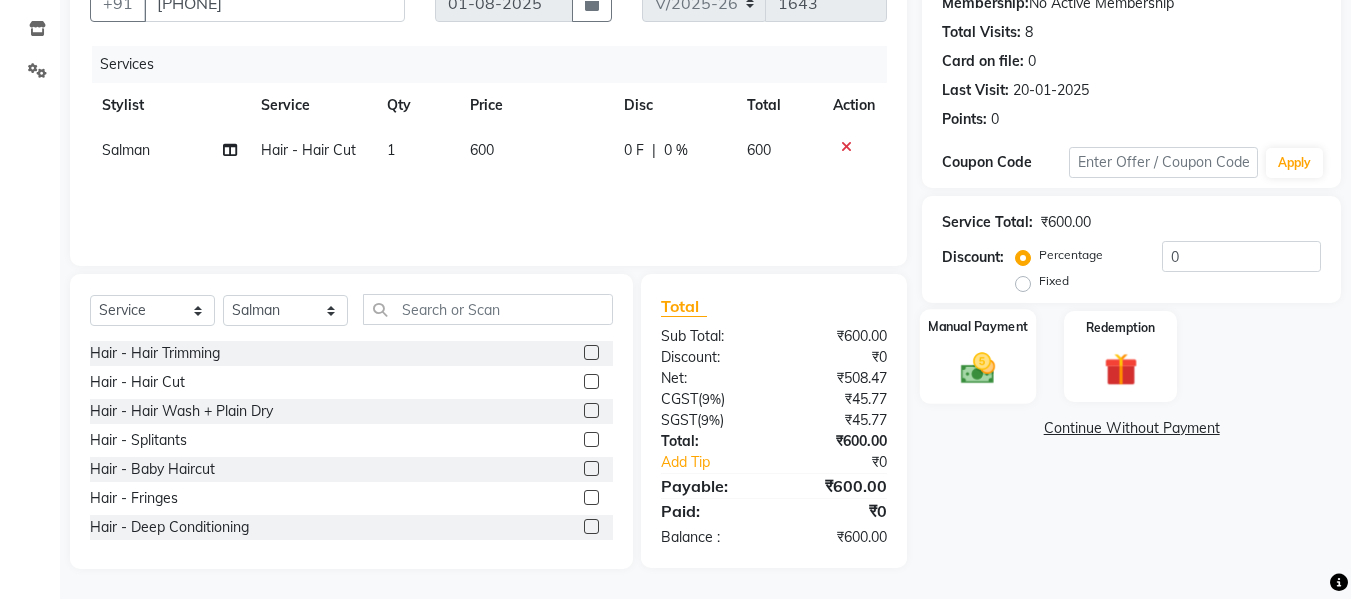click 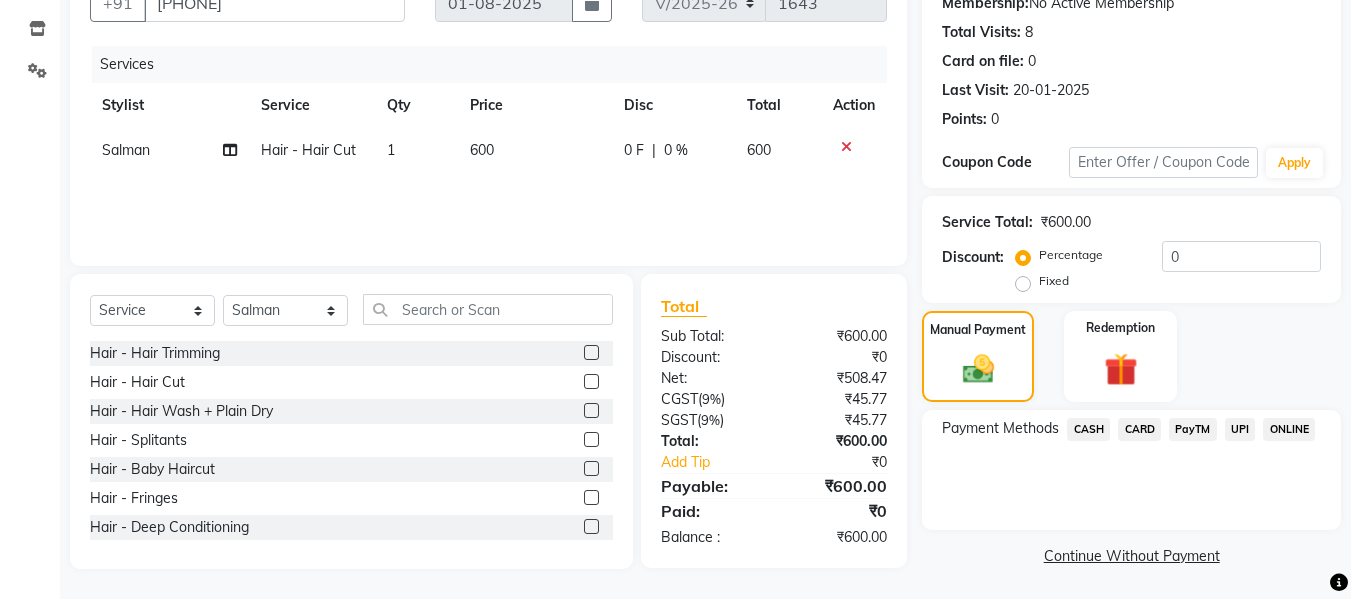 click on "CASH" 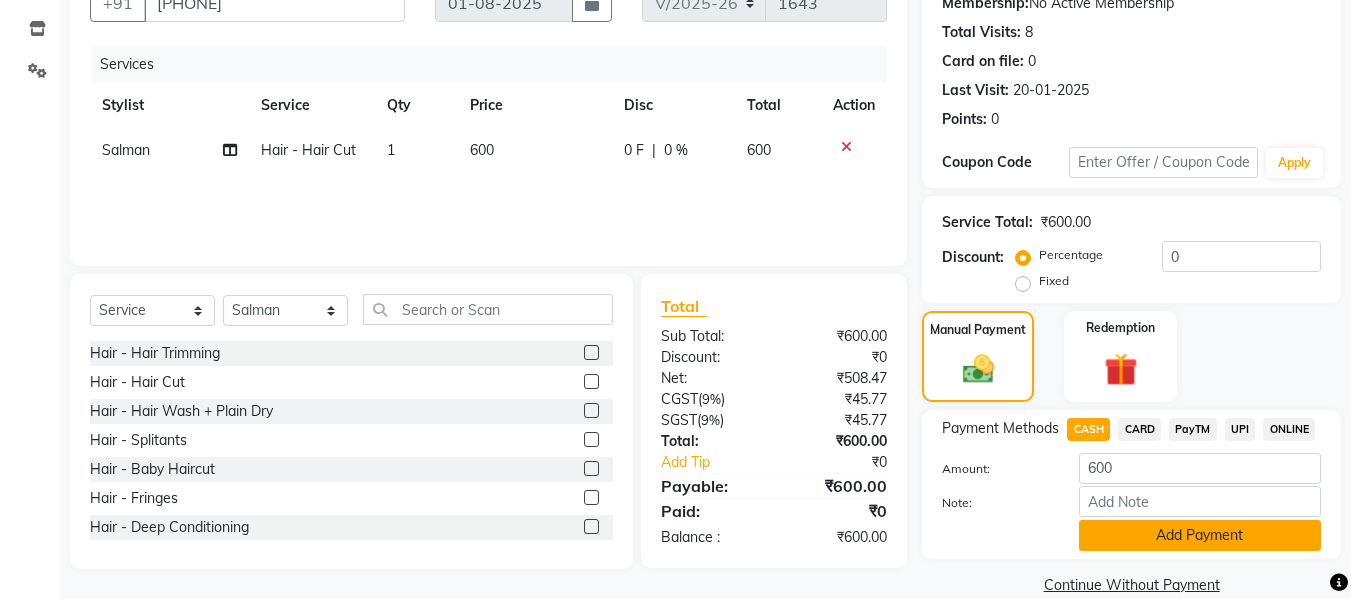 click on "Add Payment" 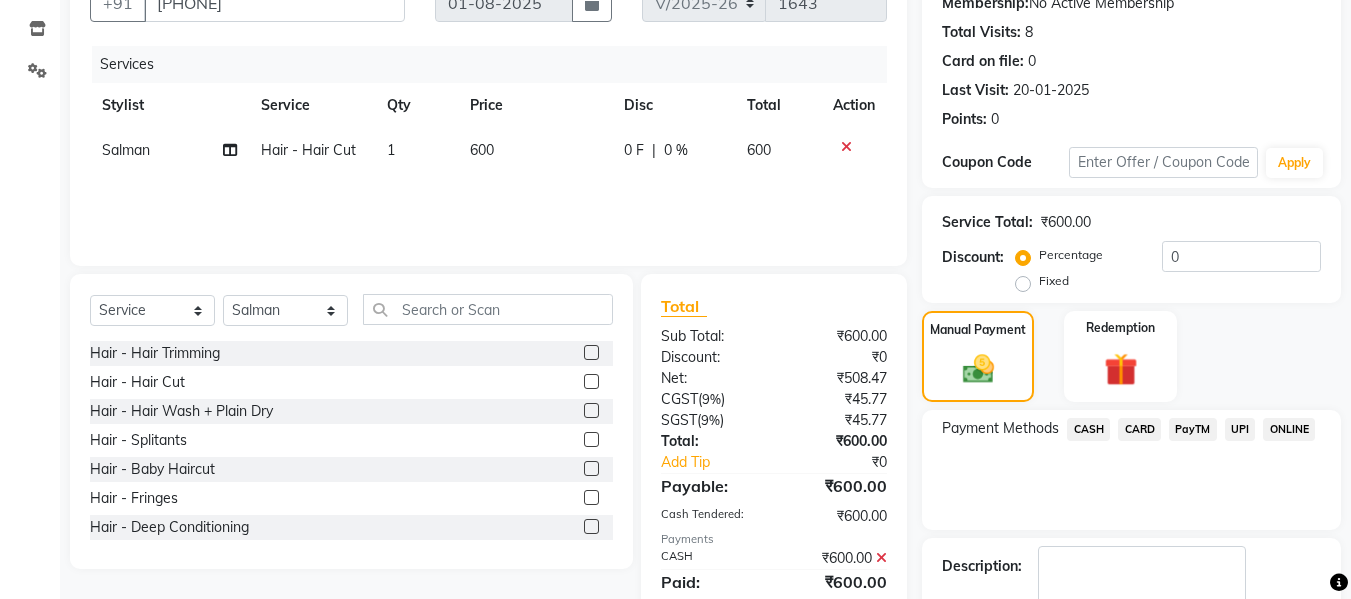 scroll, scrollTop: 317, scrollLeft: 0, axis: vertical 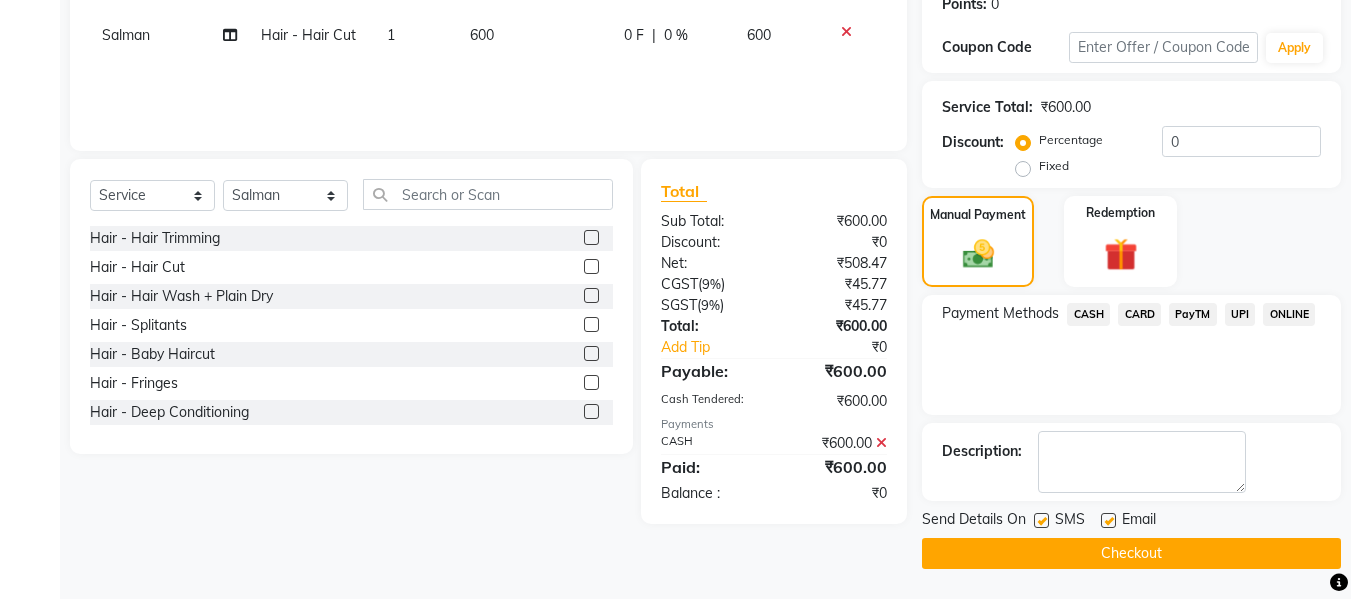 click on "Checkout" 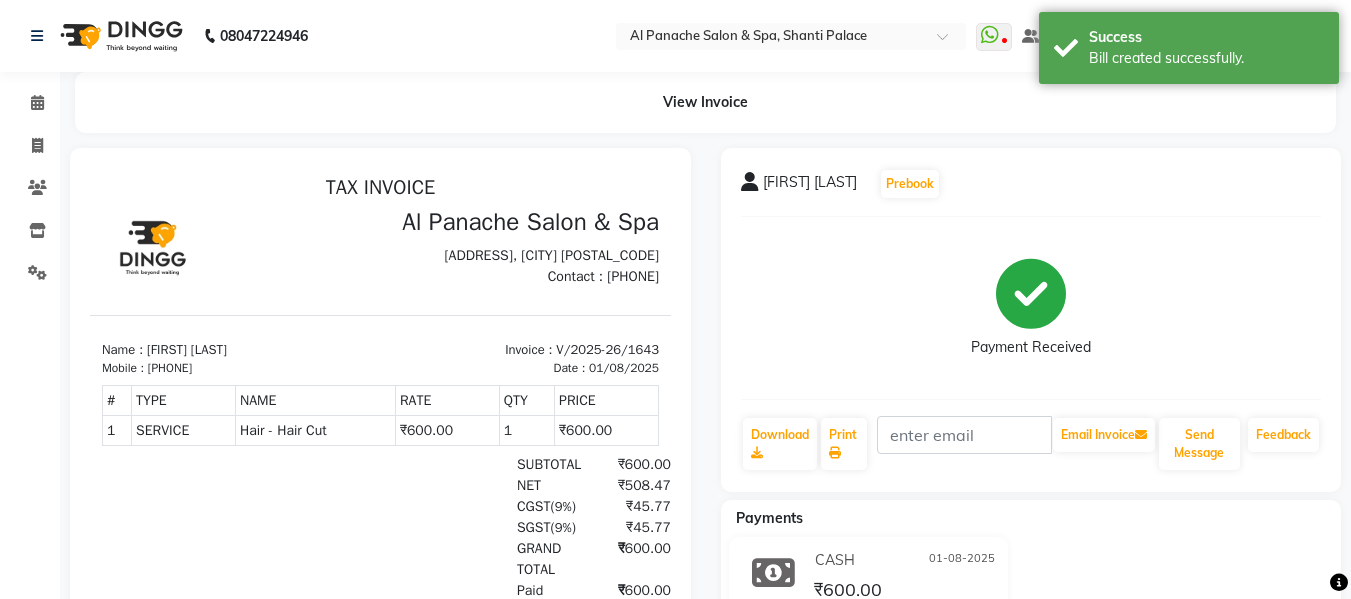 scroll, scrollTop: 0, scrollLeft: 0, axis: both 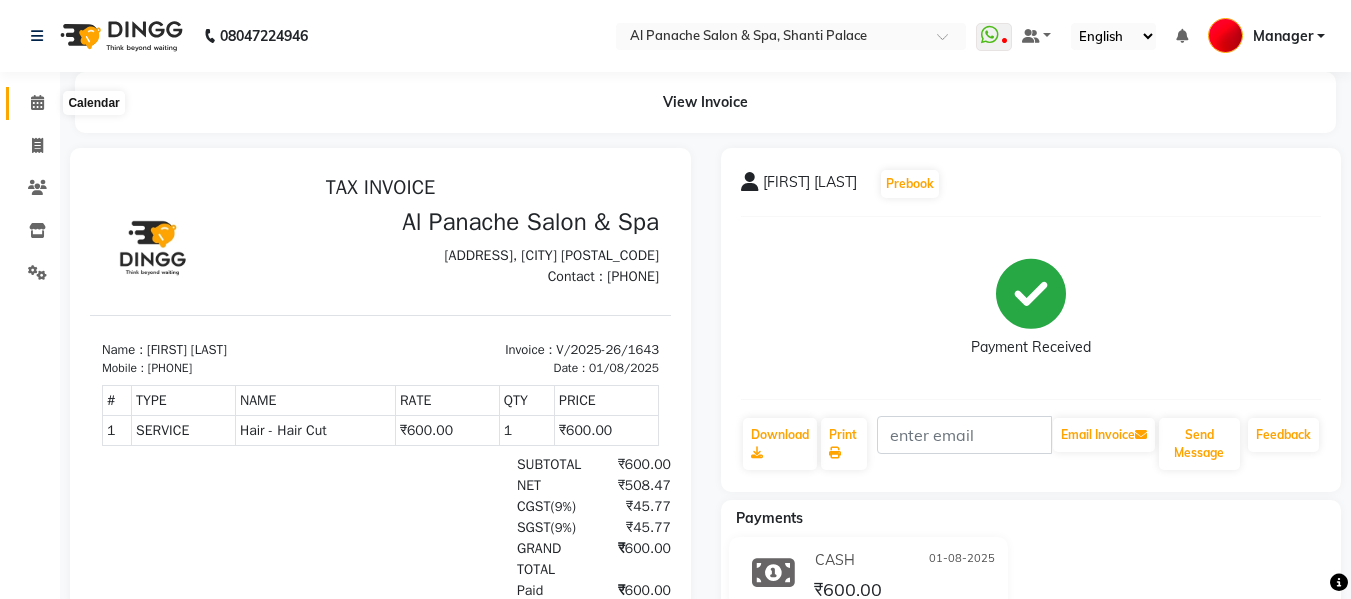 drag, startPoint x: 1196, startPoint y: 558, endPoint x: 28, endPoint y: 105, distance: 1252.7701 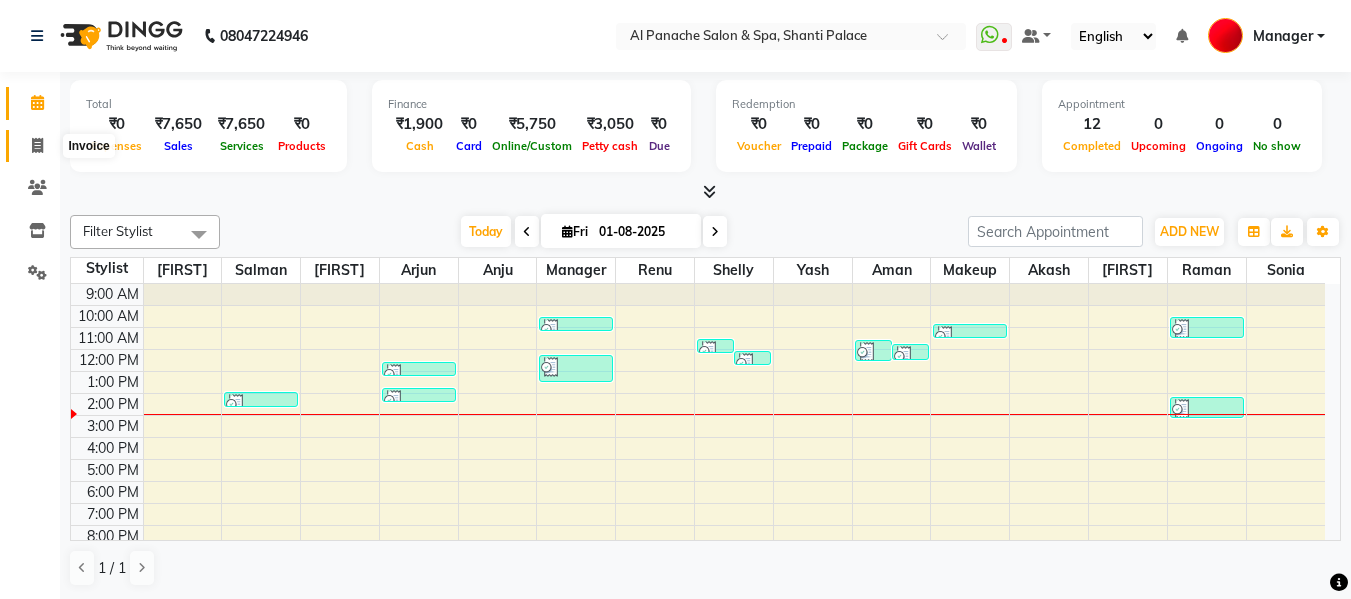 click 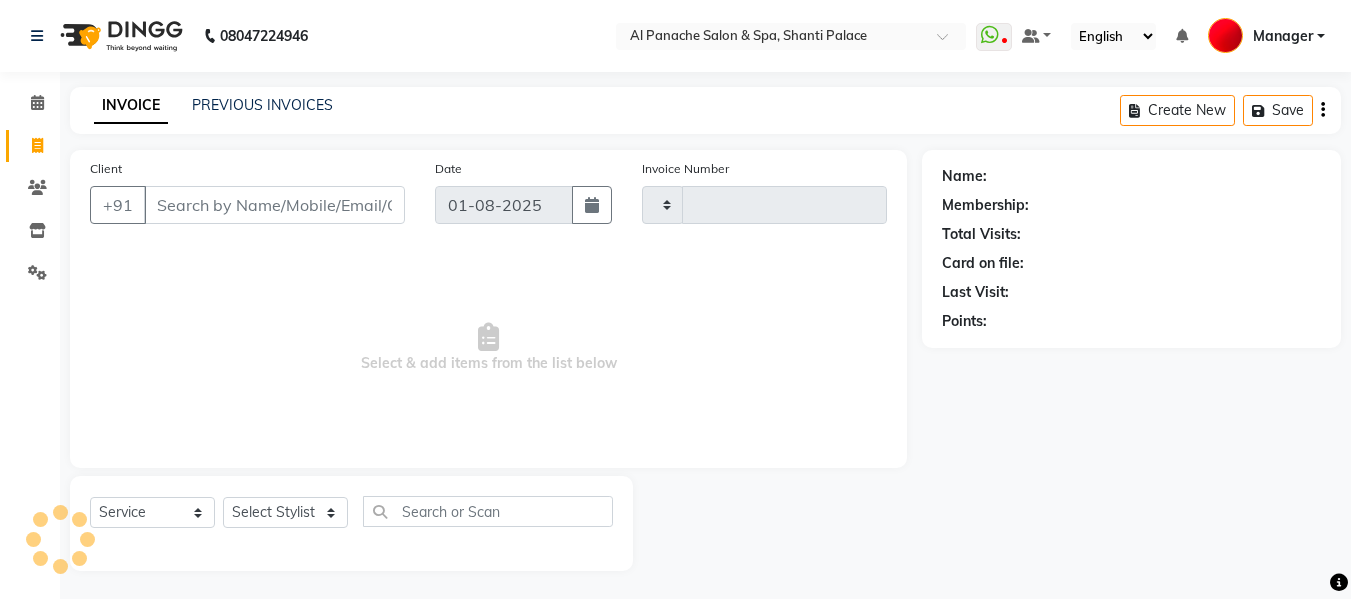 type on "1644" 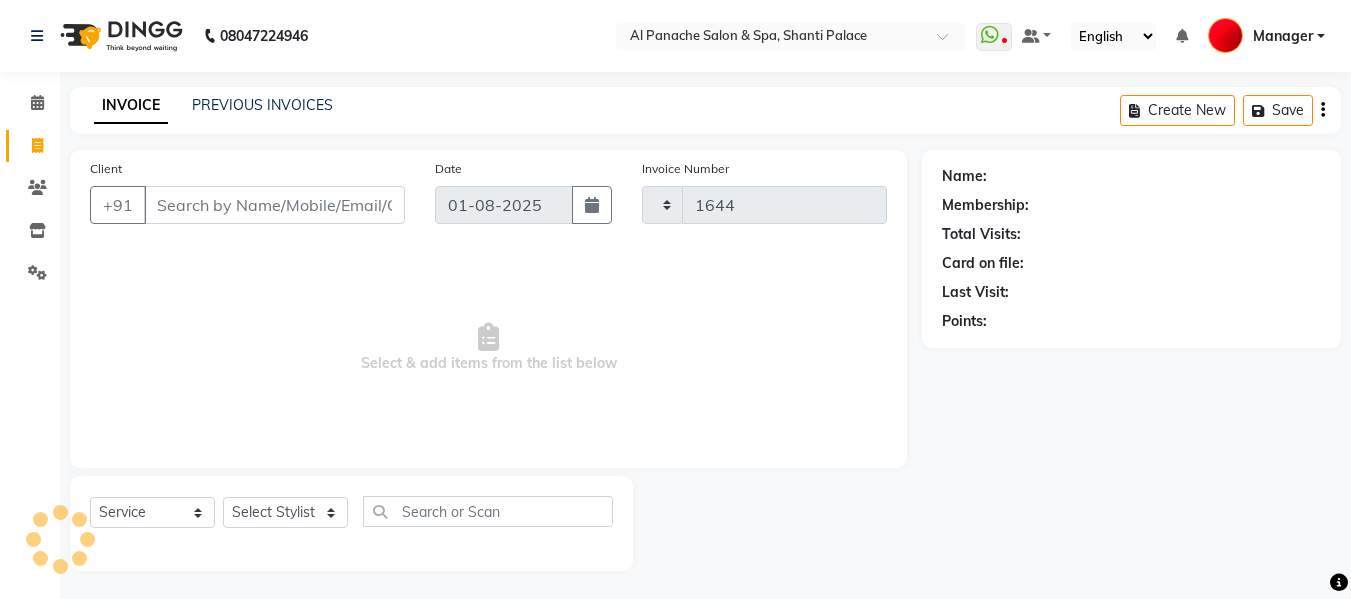 select on "751" 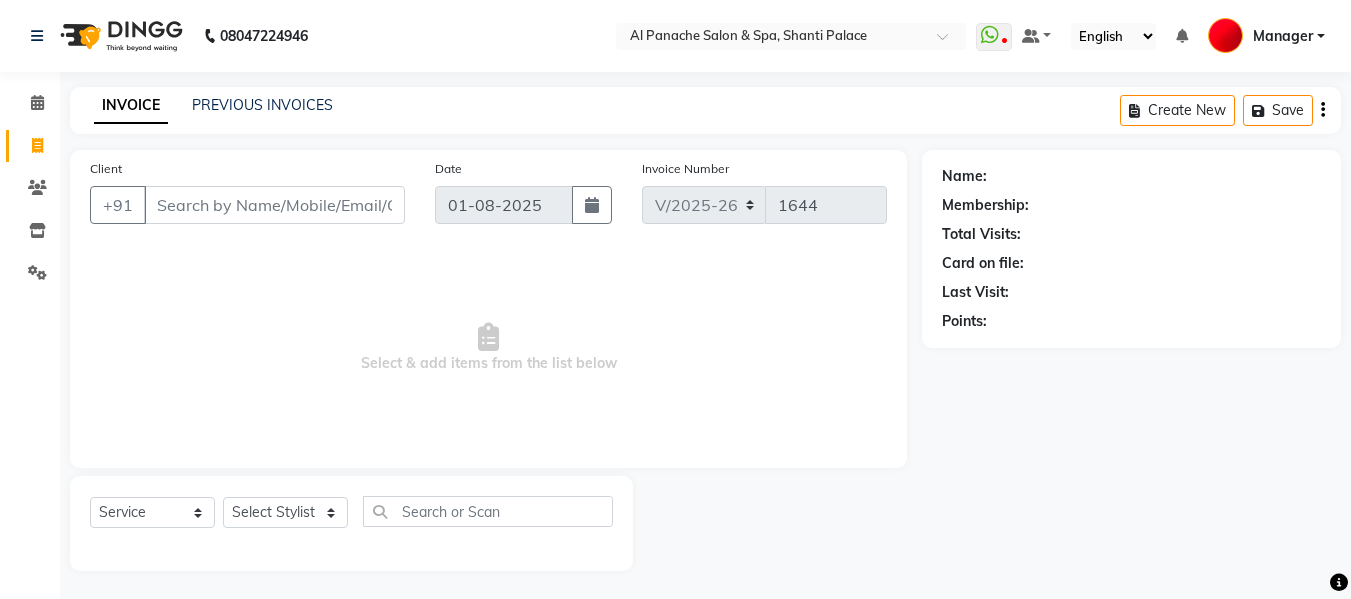 click on "Client" at bounding box center [274, 205] 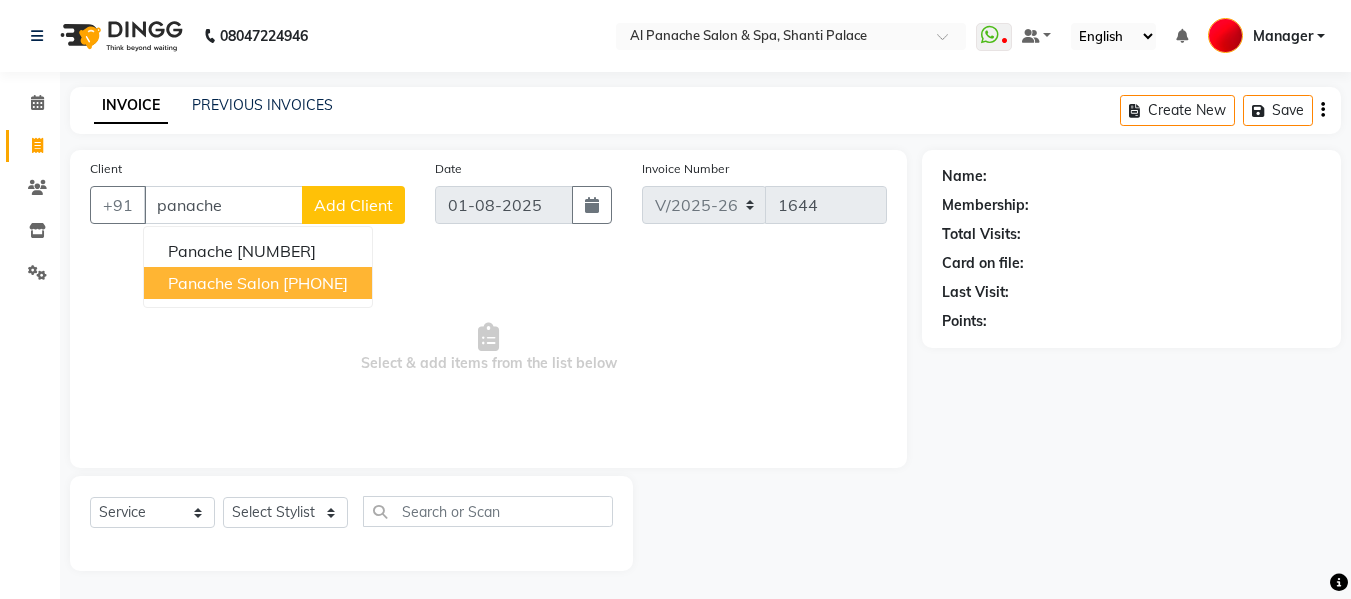 click on "panache salon" at bounding box center [223, 283] 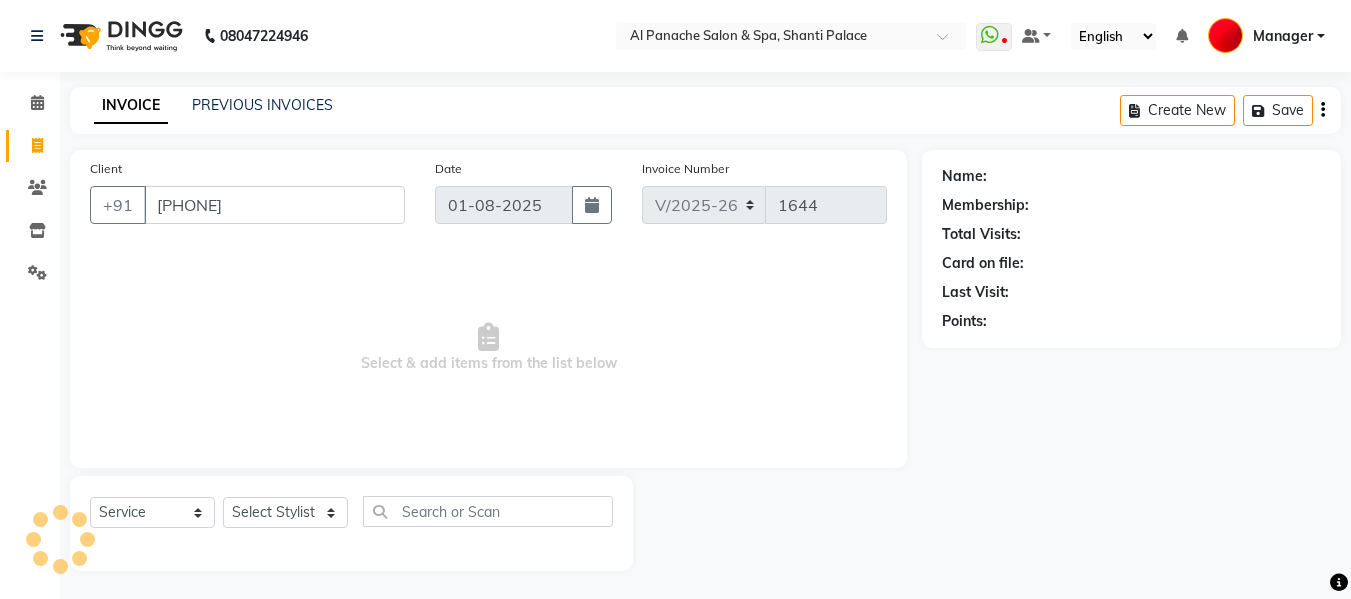 type on "[PHONE]" 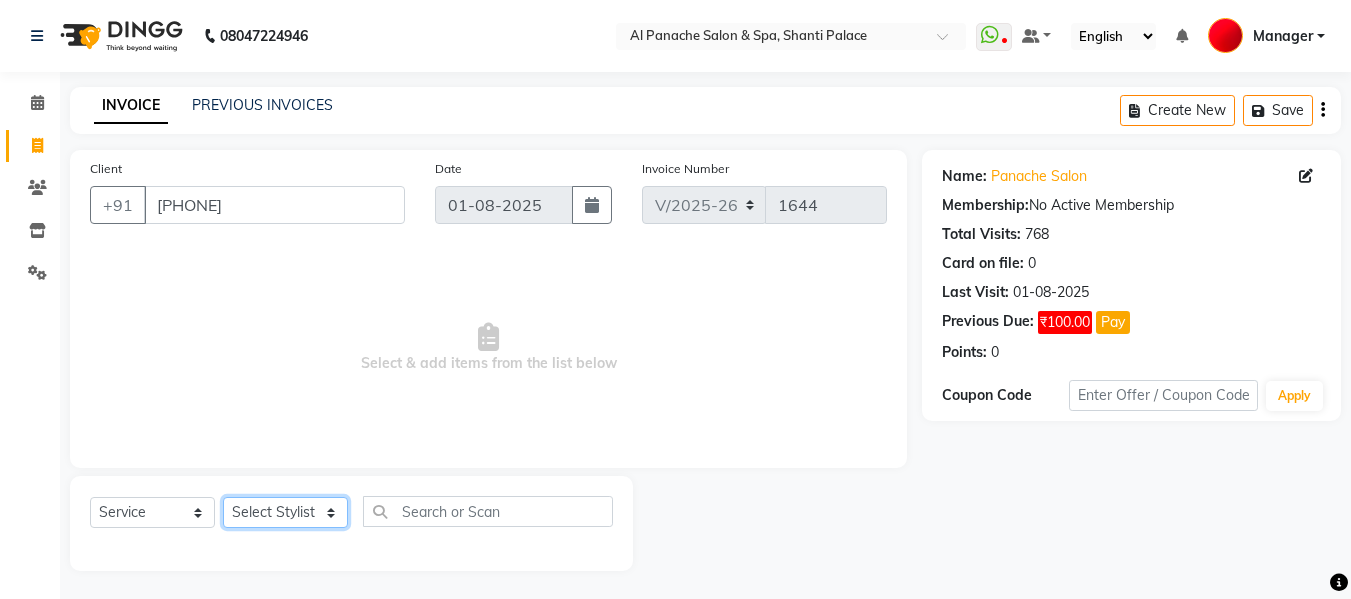 click on "Select Stylist [FIRST] [FIRST] [FIRST] [FIRST] [FIRST] [FIRST] [FIRST] [FIRST] [FIRST] [FIRST] [FIRST] [FIRST] [FIRST] [FIRST] [FIRST] [FIRST] [FIRST] [FIRST] [FIRST]" 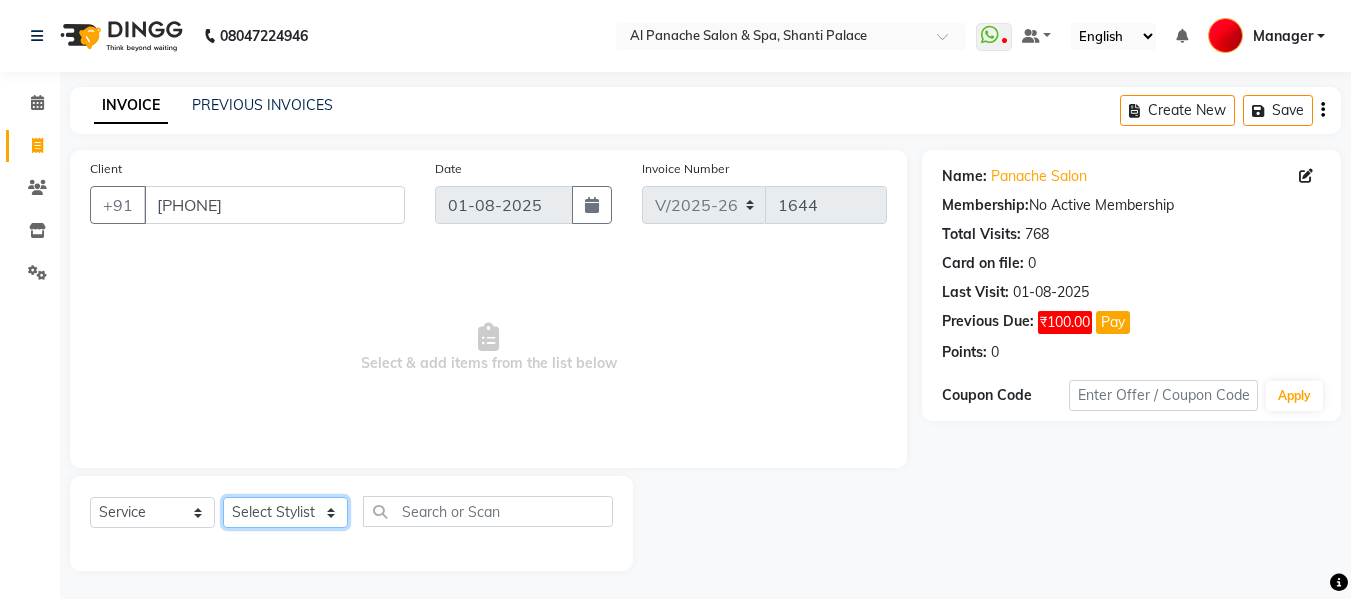 select on "50647" 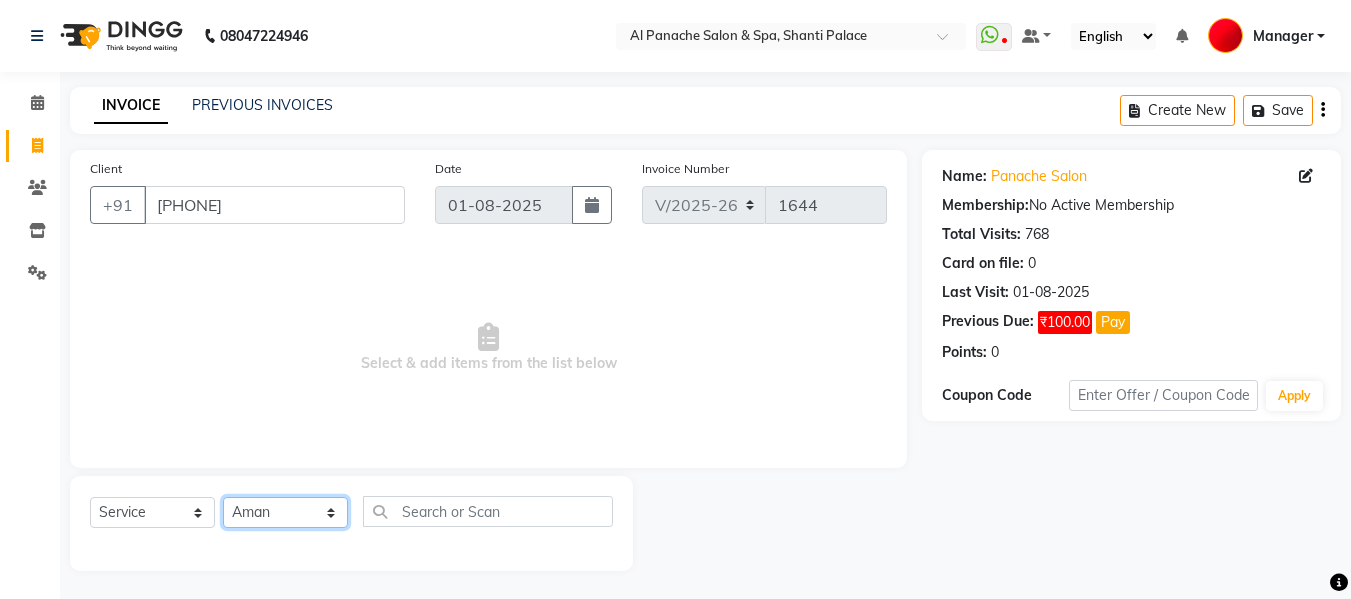 click on "Select Stylist [FIRST] [FIRST] [FIRST] [FIRST] [FIRST] [FIRST] [FIRST] [FIRST] [FIRST] [FIRST] [FIRST] [FIRST] [FIRST] [FIRST] [FIRST] [FIRST] [FIRST] [FIRST] [FIRST]" 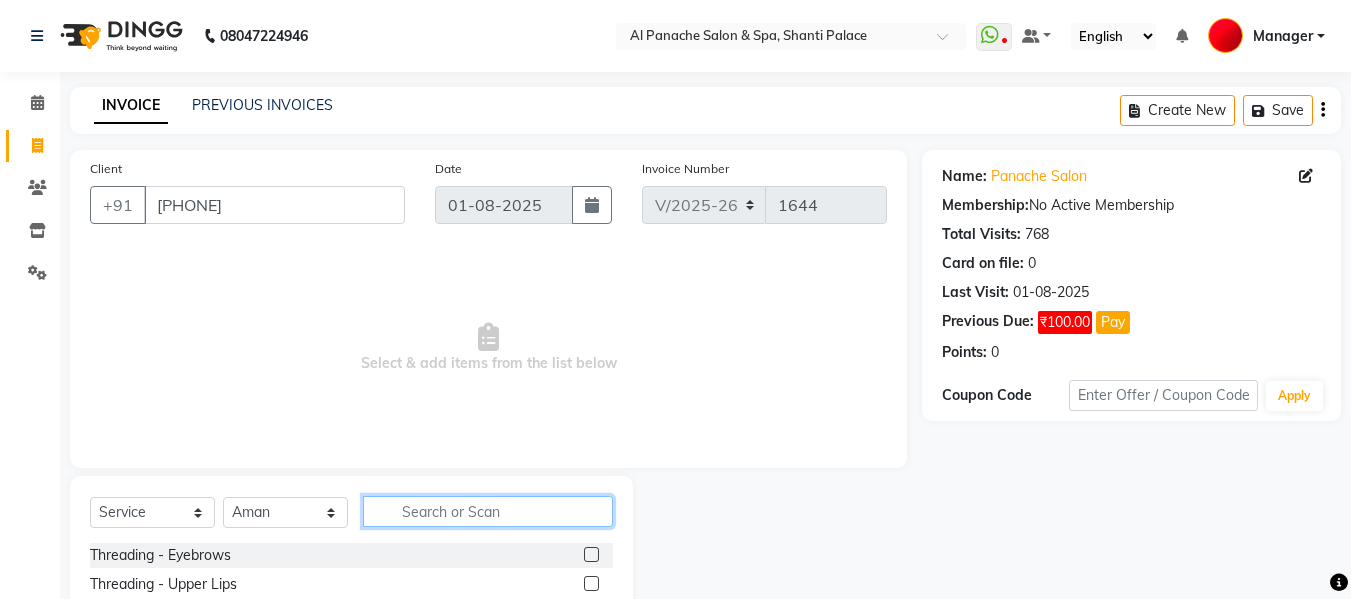 click 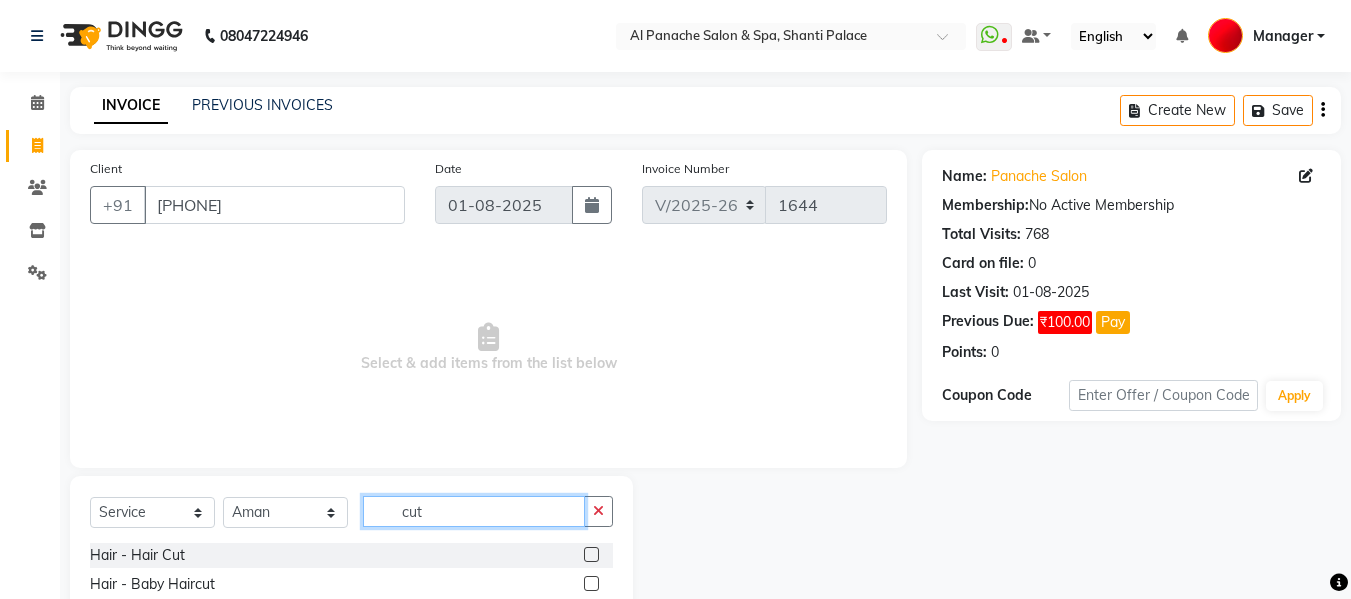 type on "cut" 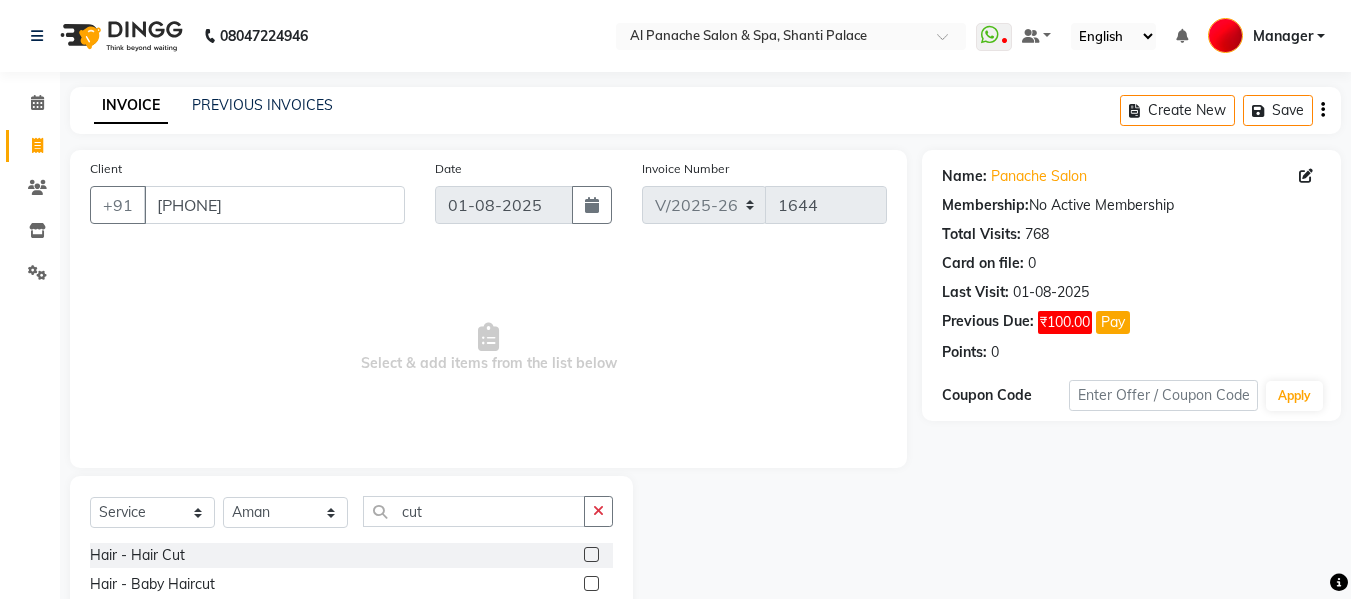 click 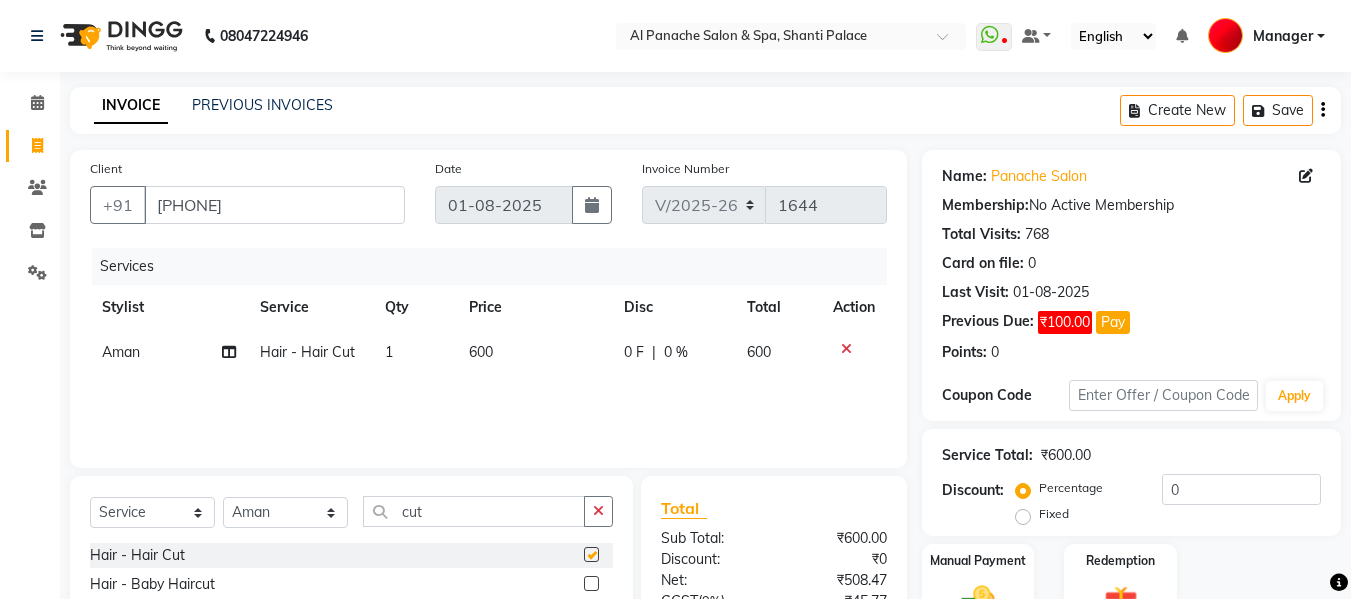 checkbox on "false" 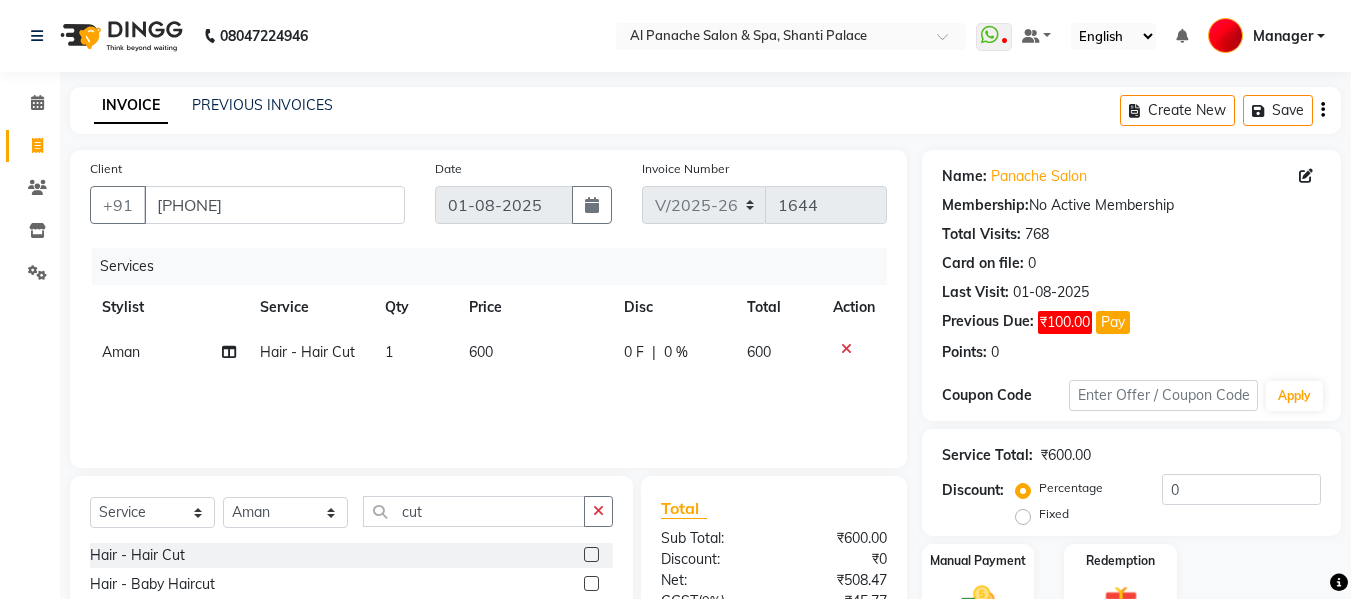 click on "600" 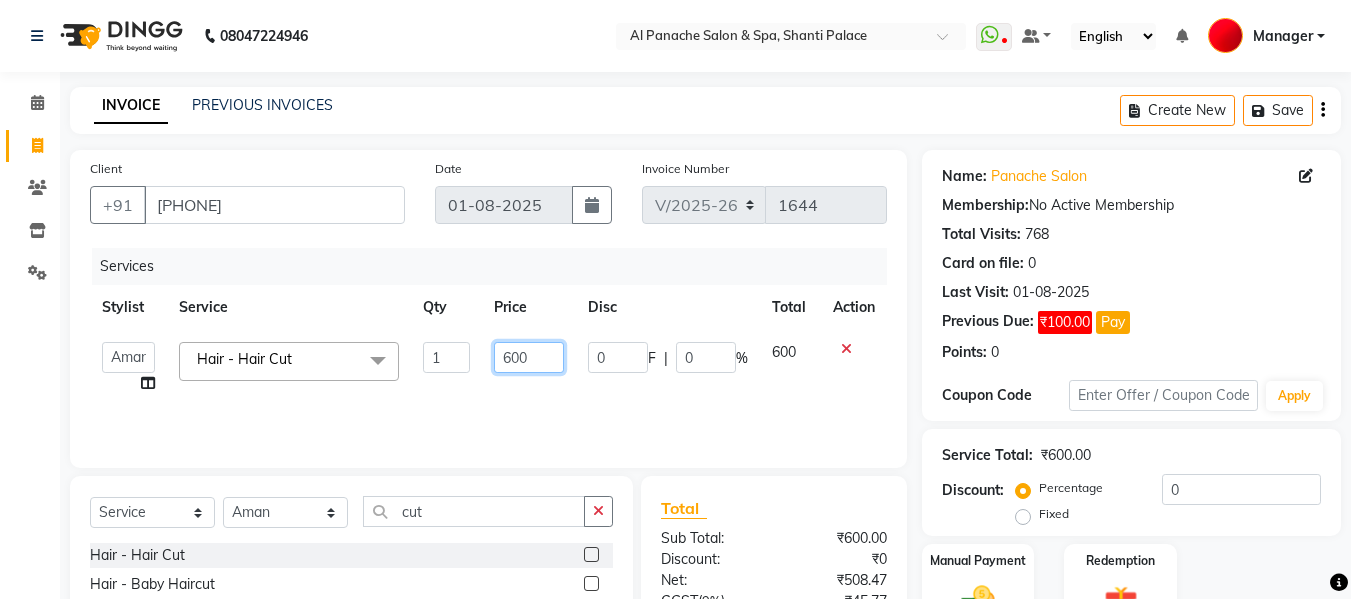 click on "600" 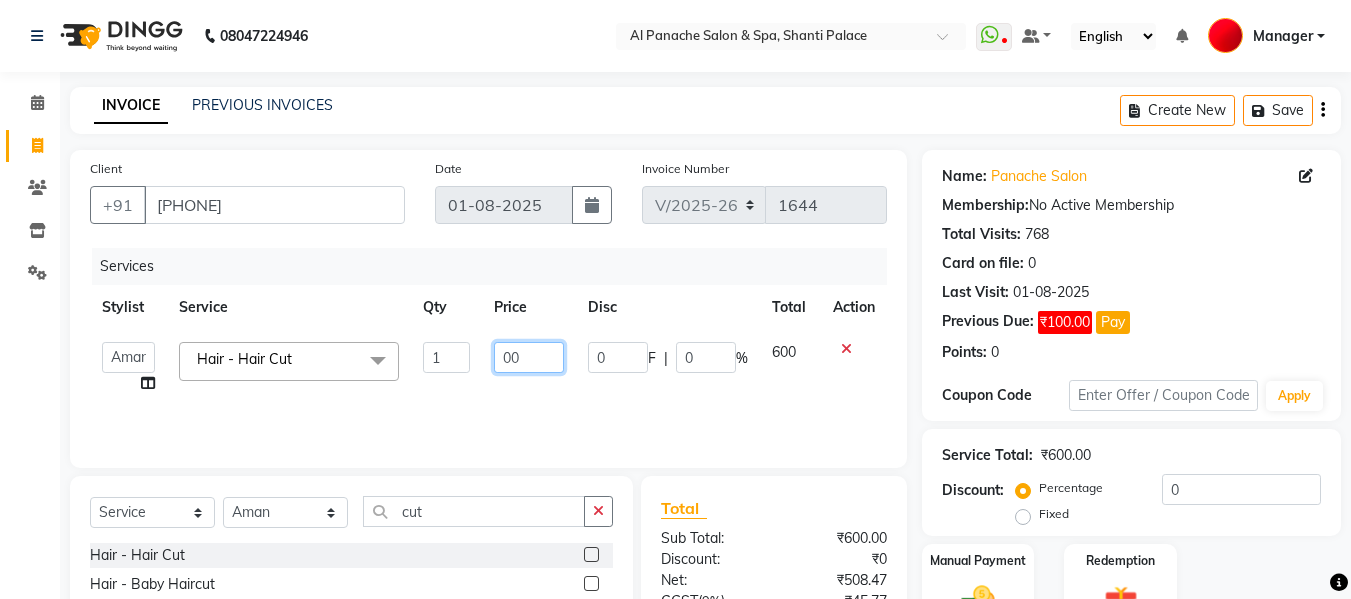 type on "800" 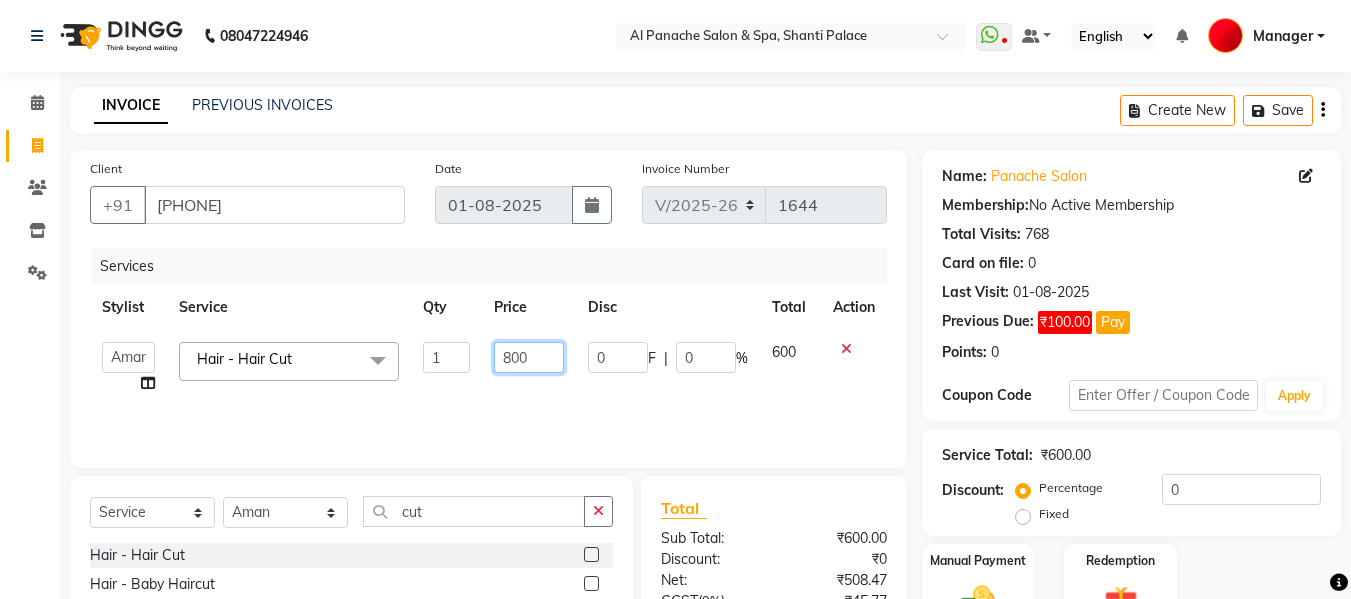 scroll, scrollTop: 201, scrollLeft: 0, axis: vertical 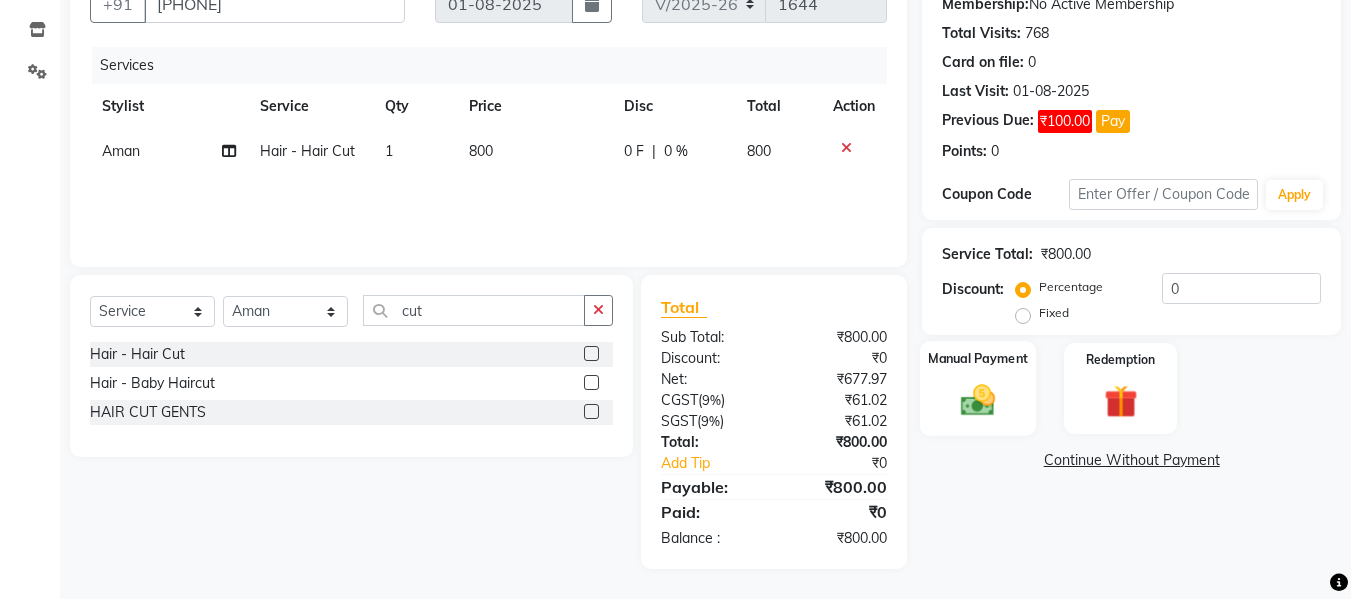 click 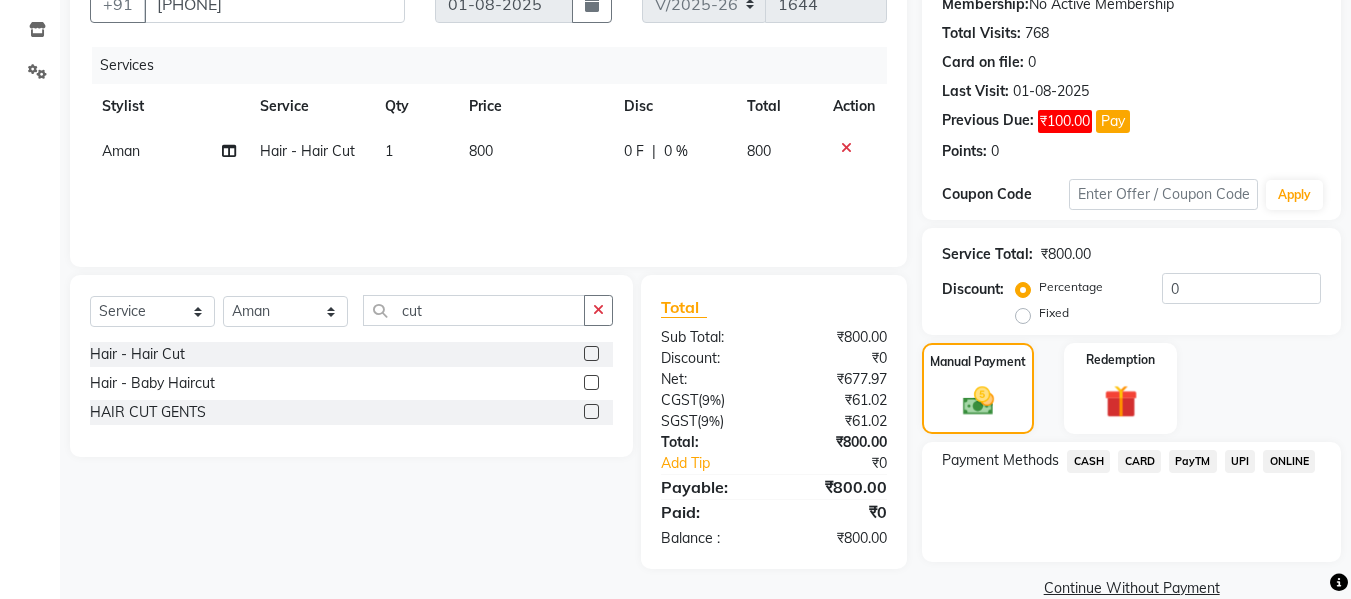 click on "CASH" 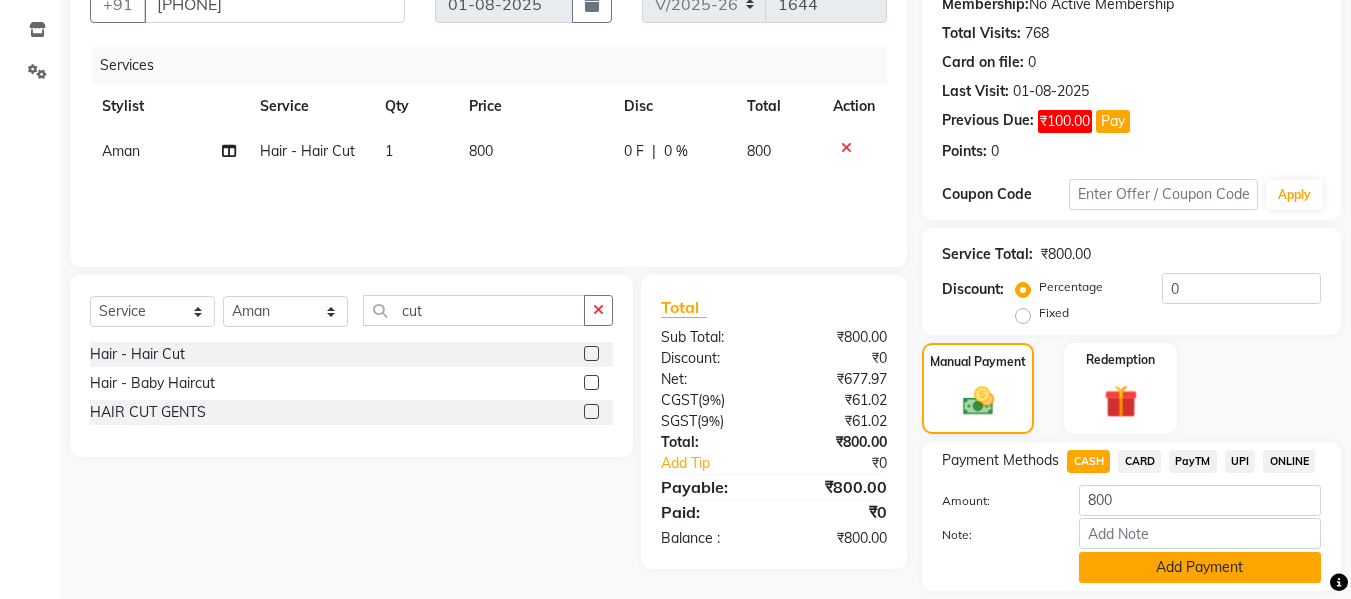 click on "Add Payment" 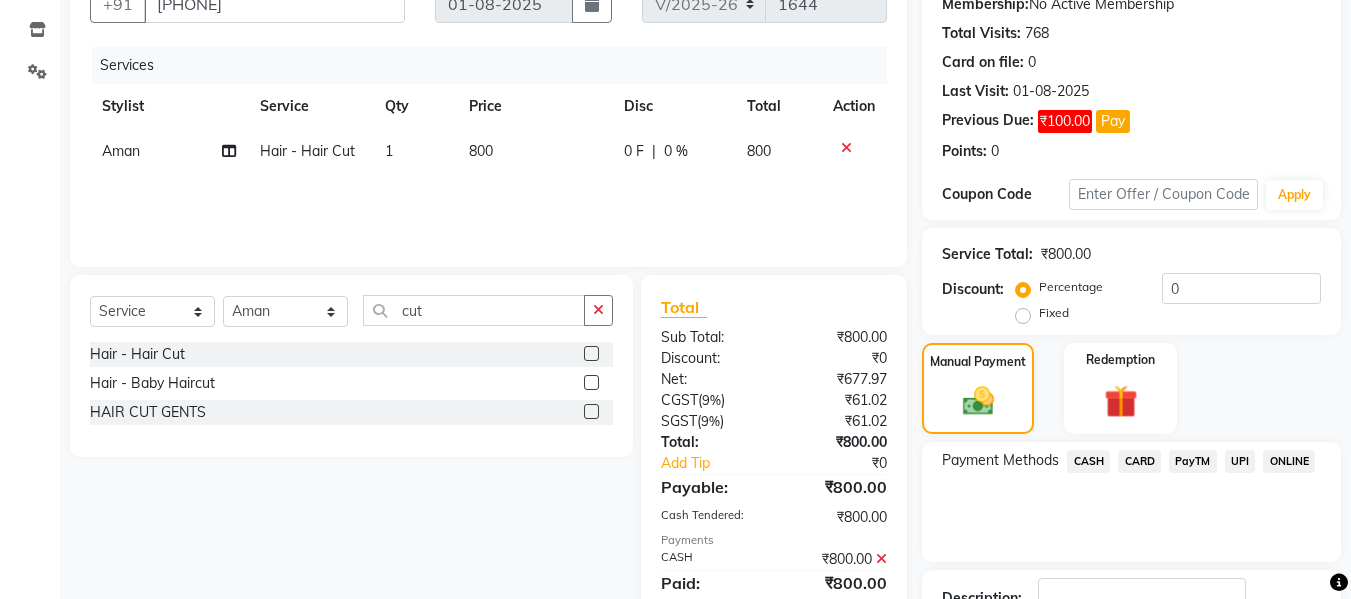 scroll, scrollTop: 348, scrollLeft: 0, axis: vertical 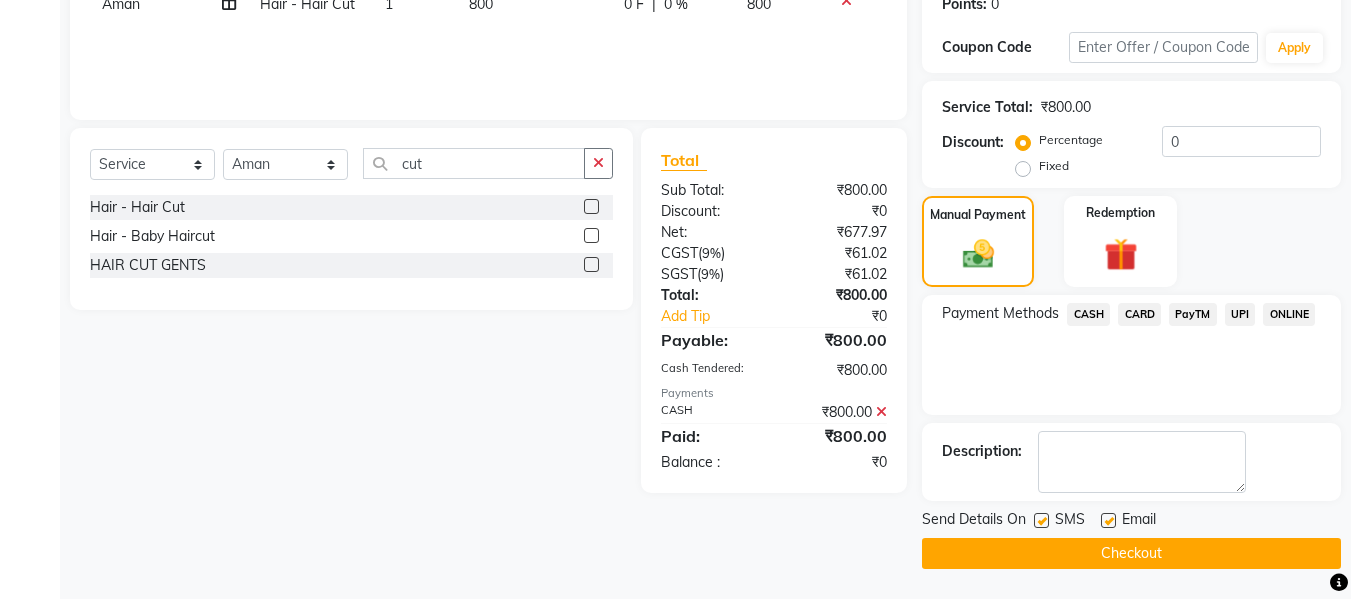 click on "Checkout" 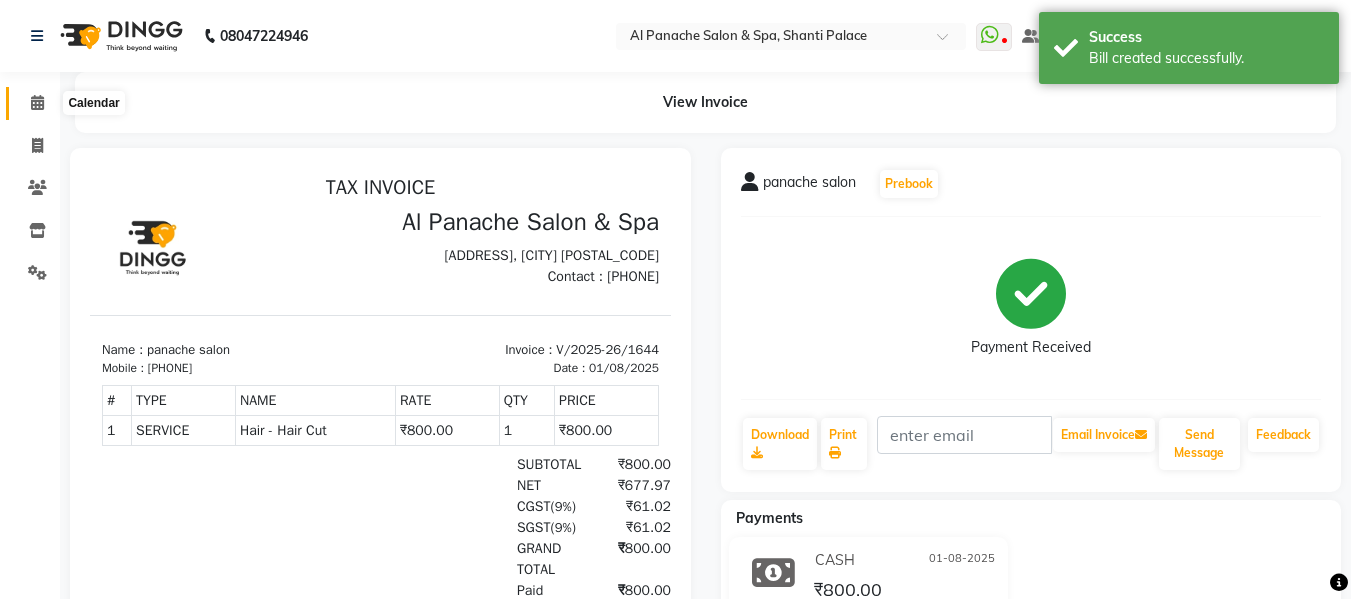 scroll, scrollTop: 0, scrollLeft: 0, axis: both 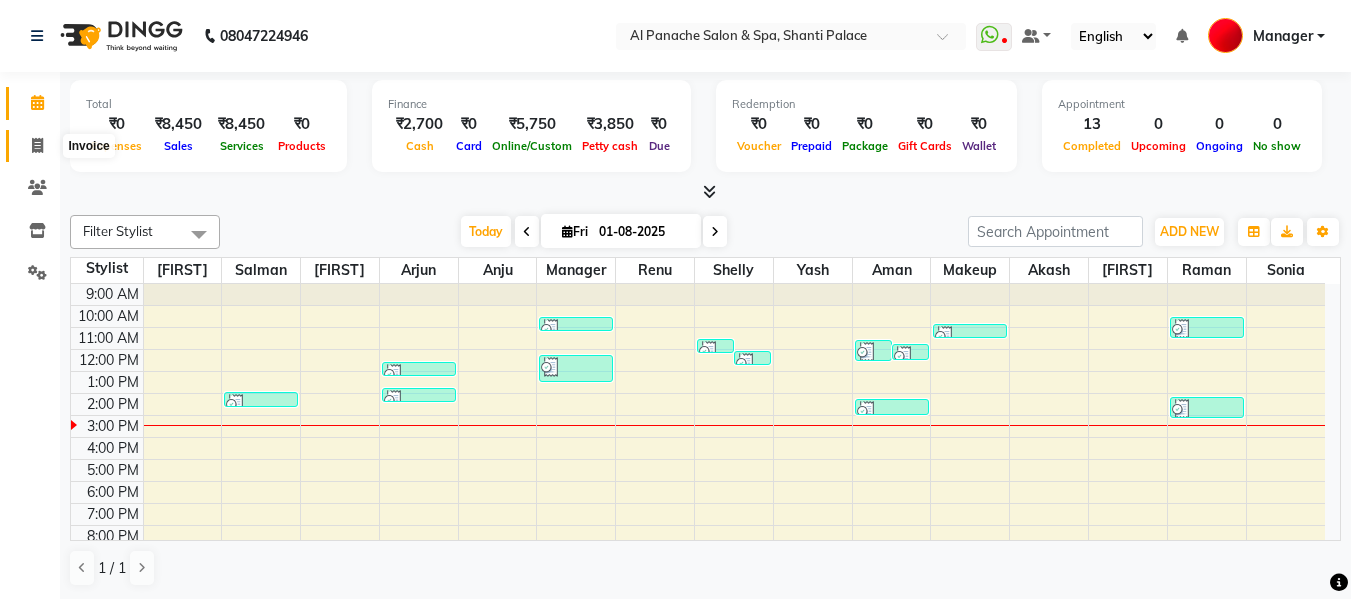 click 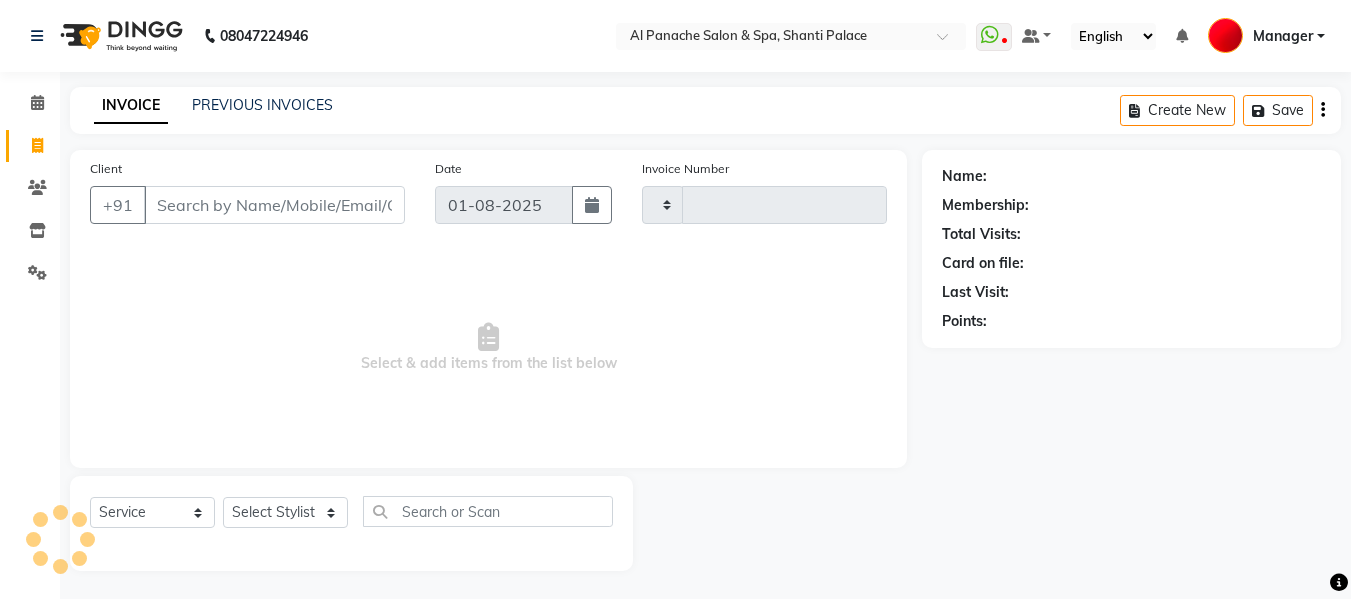 type on "1645" 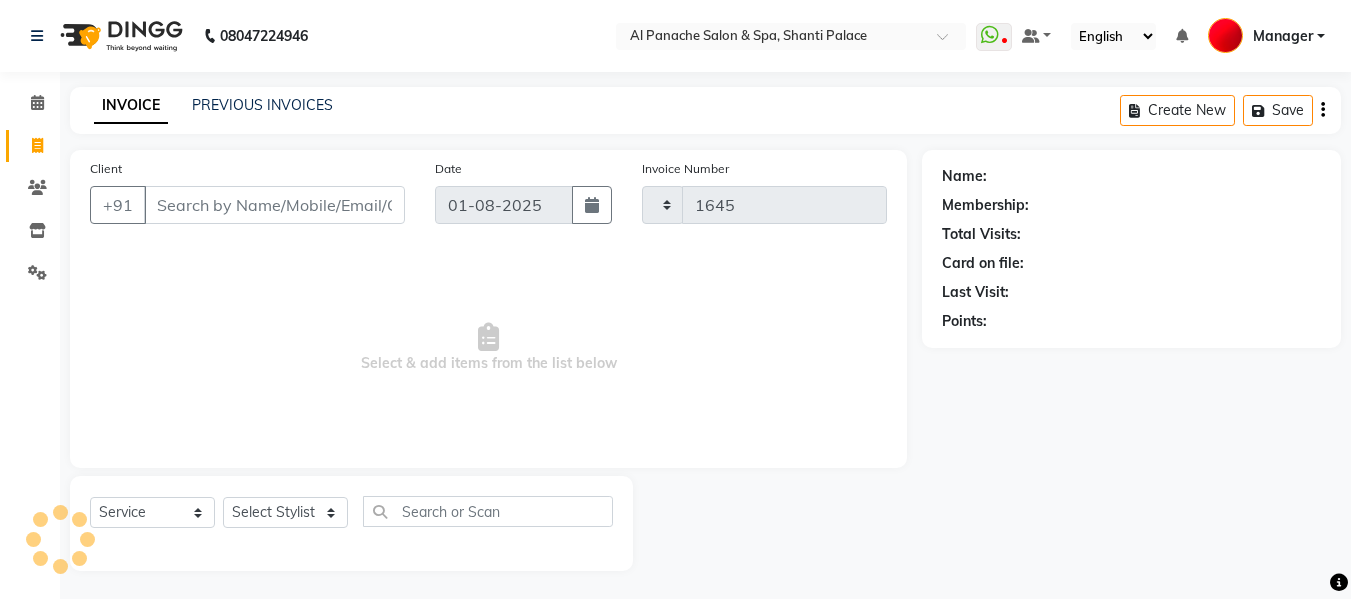 select on "751" 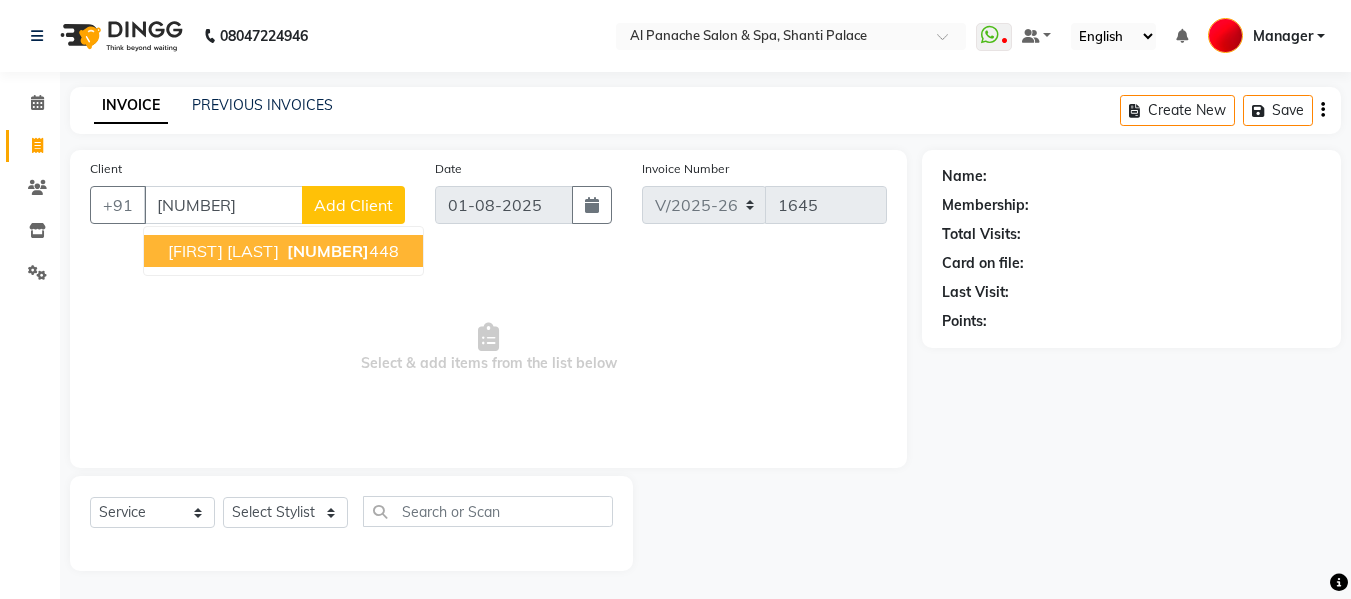 click on "[PHONE]" at bounding box center (341, 251) 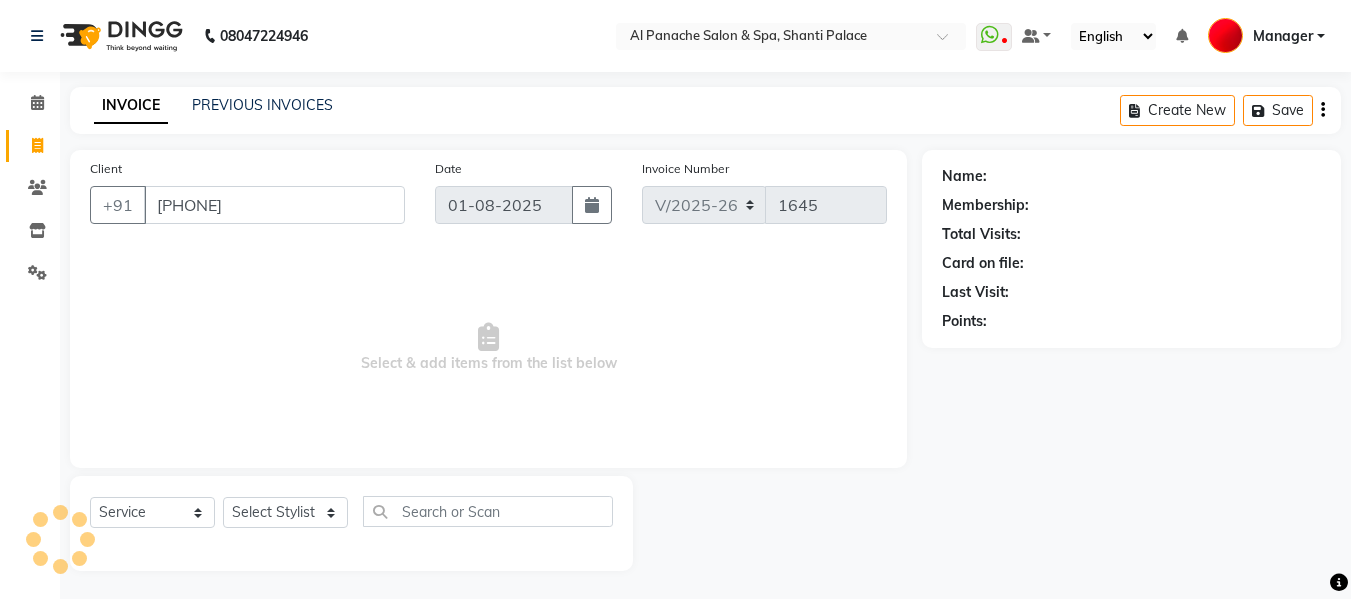 type on "[PHONE]" 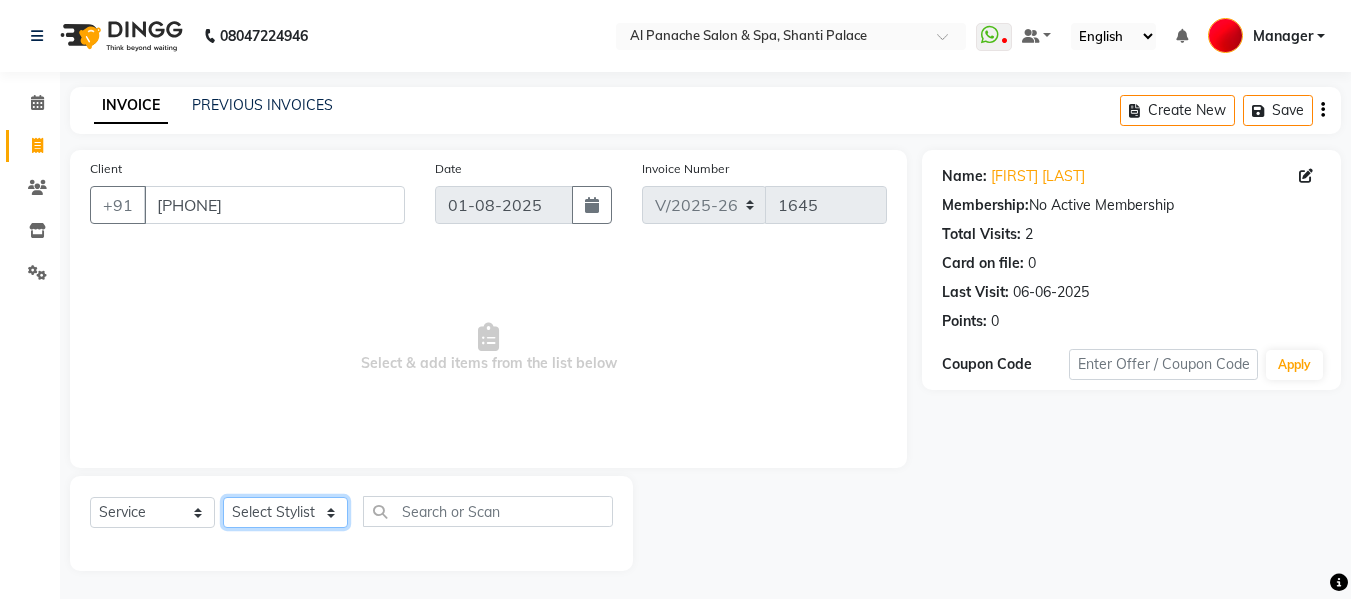 click on "Select Stylist [FIRST] [FIRST] [FIRST] [FIRST] [FIRST] [FIRST] [FIRST] [FIRST] [FIRST] [FIRST] [FIRST] [FIRST] [FIRST] [FIRST] [FIRST] [FIRST] [FIRST] [FIRST] [FIRST]" 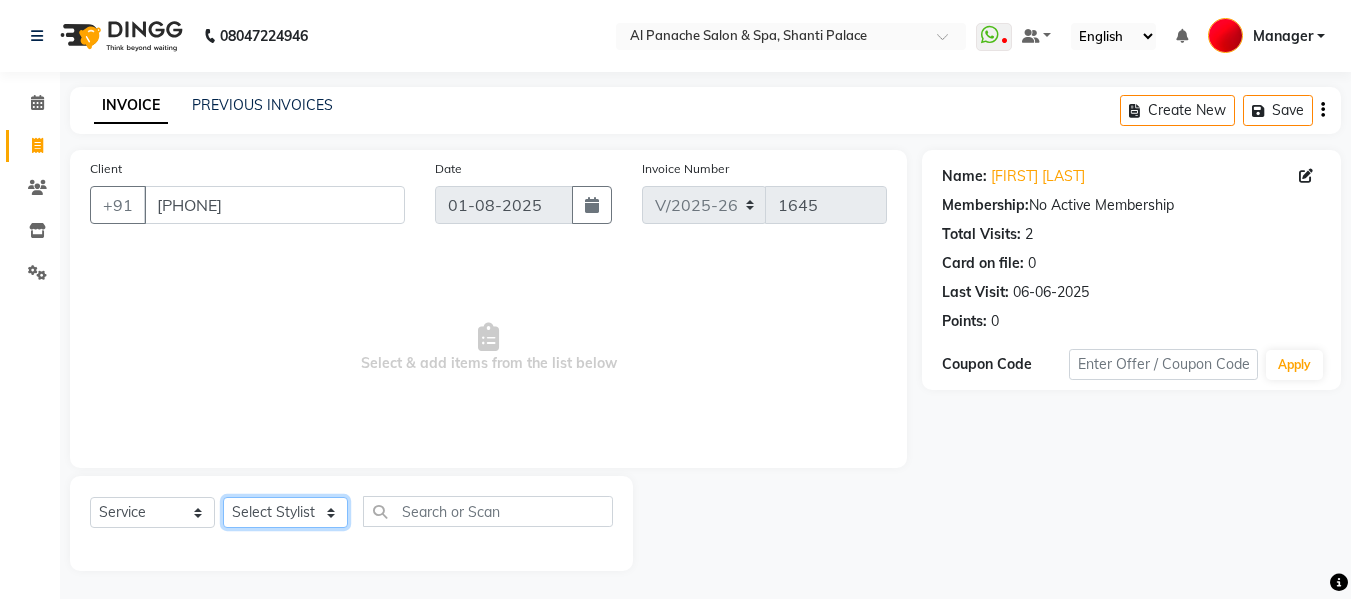 select on "63849" 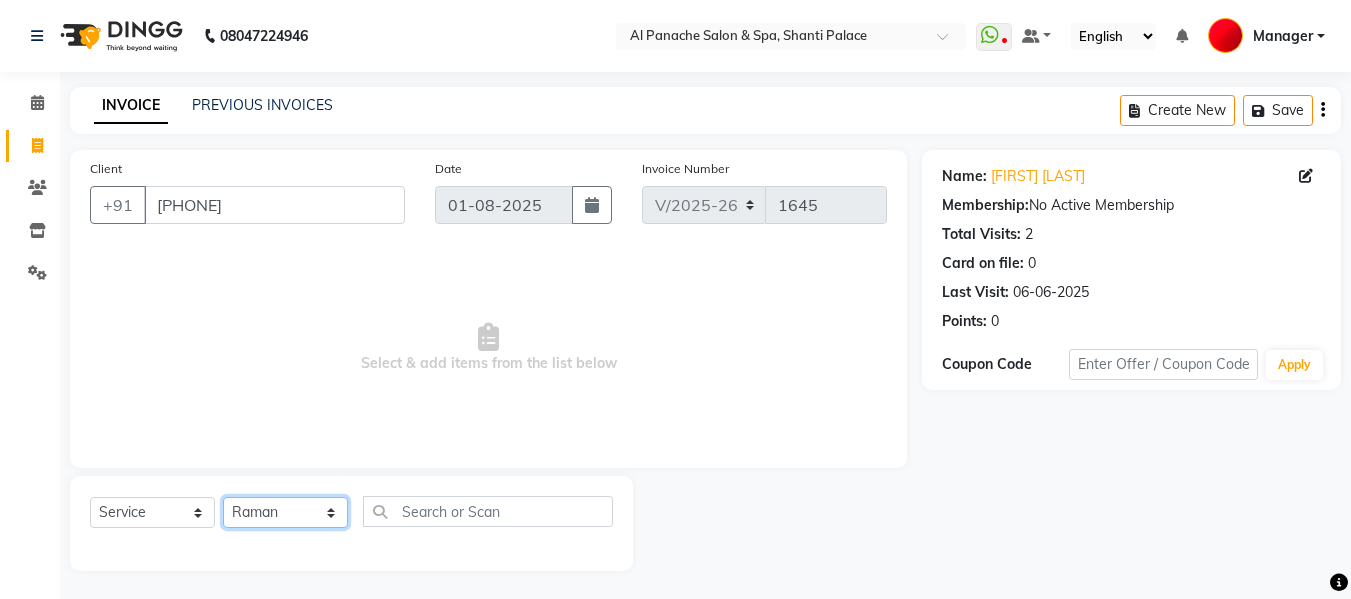 click on "Select Stylist [FIRST] [FIRST] [FIRST] [FIRST] [FIRST] [FIRST] [FIRST] [FIRST] [FIRST] [FIRST] [FIRST] [FIRST] [FIRST] [FIRST] [FIRST] [FIRST] [FIRST] [FIRST] [FIRST]" 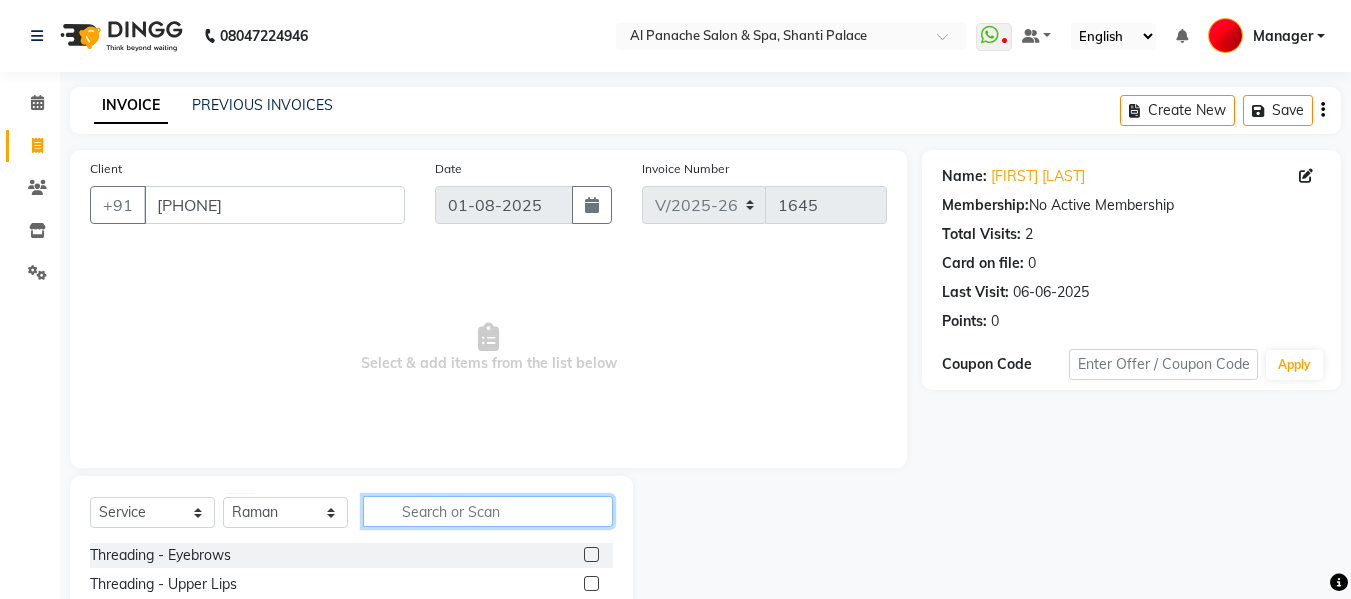 click 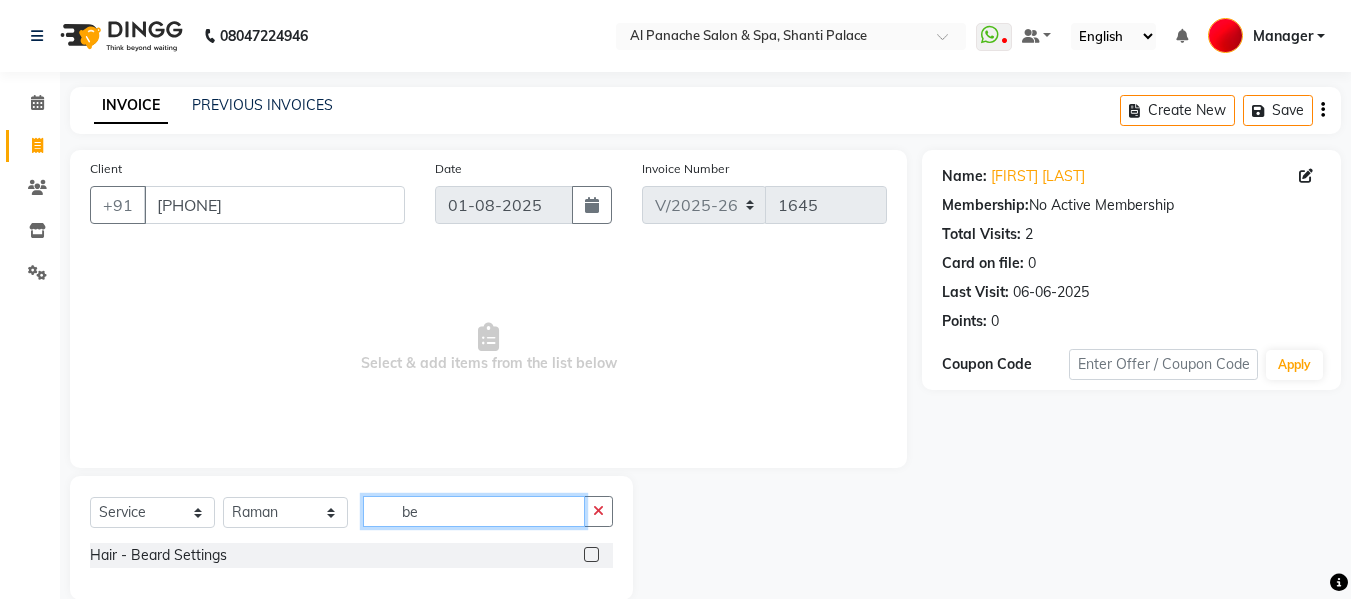 type on "be" 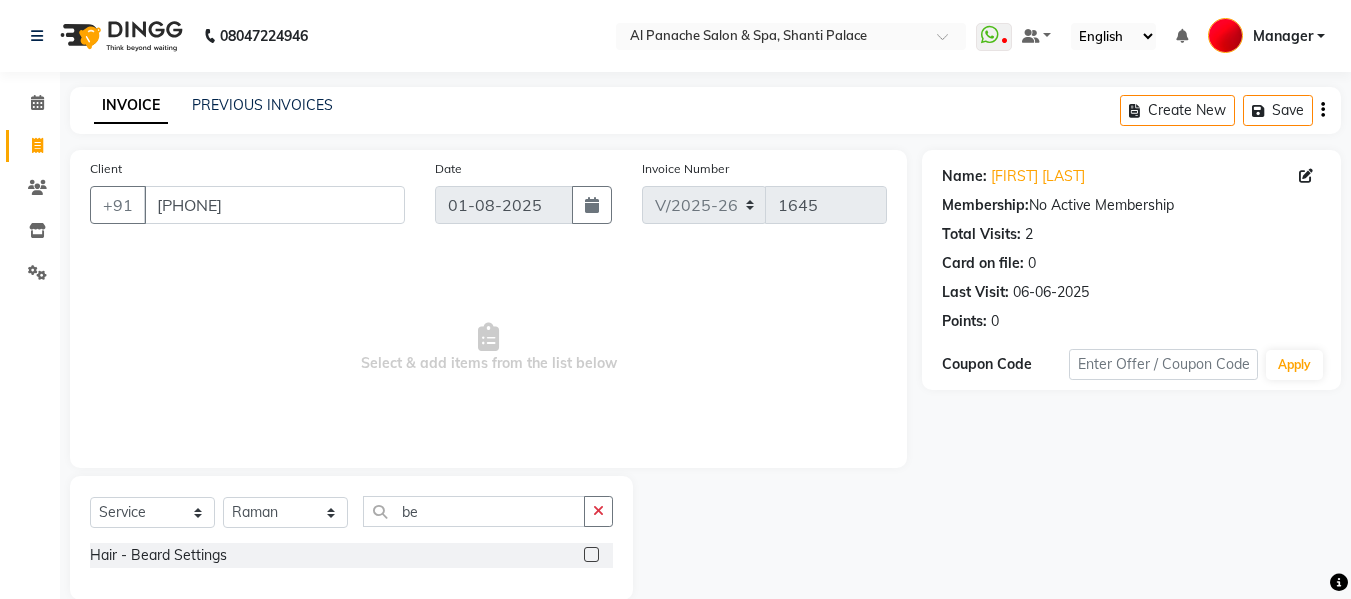 click 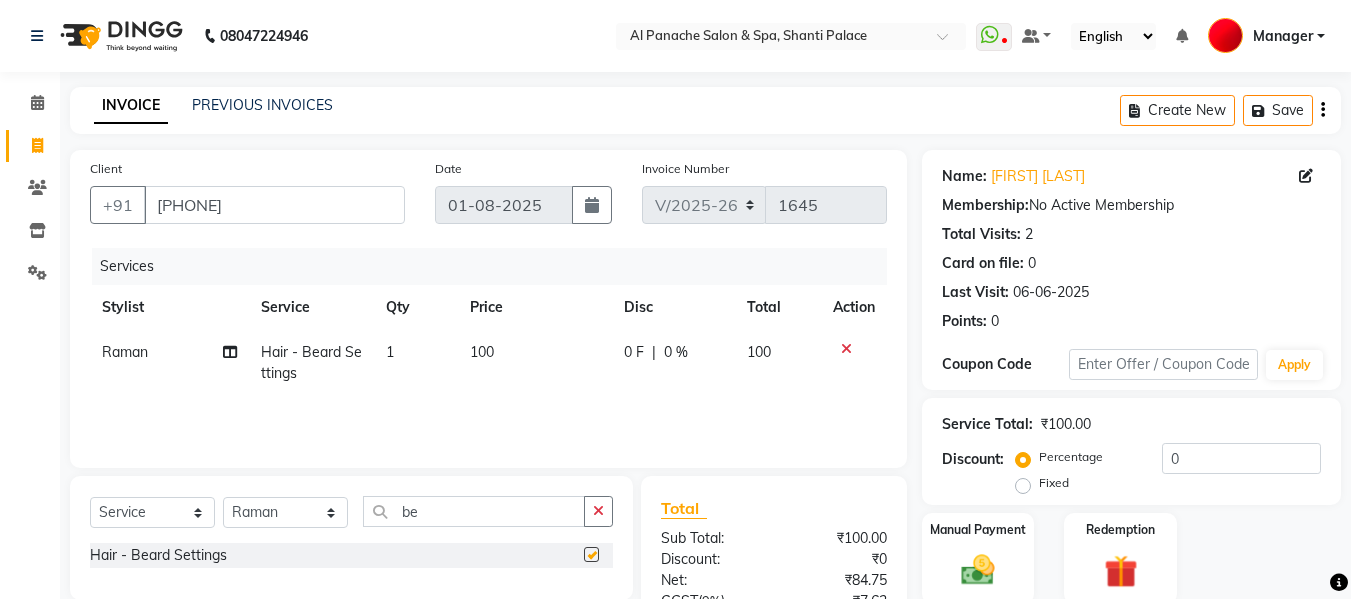 checkbox on "false" 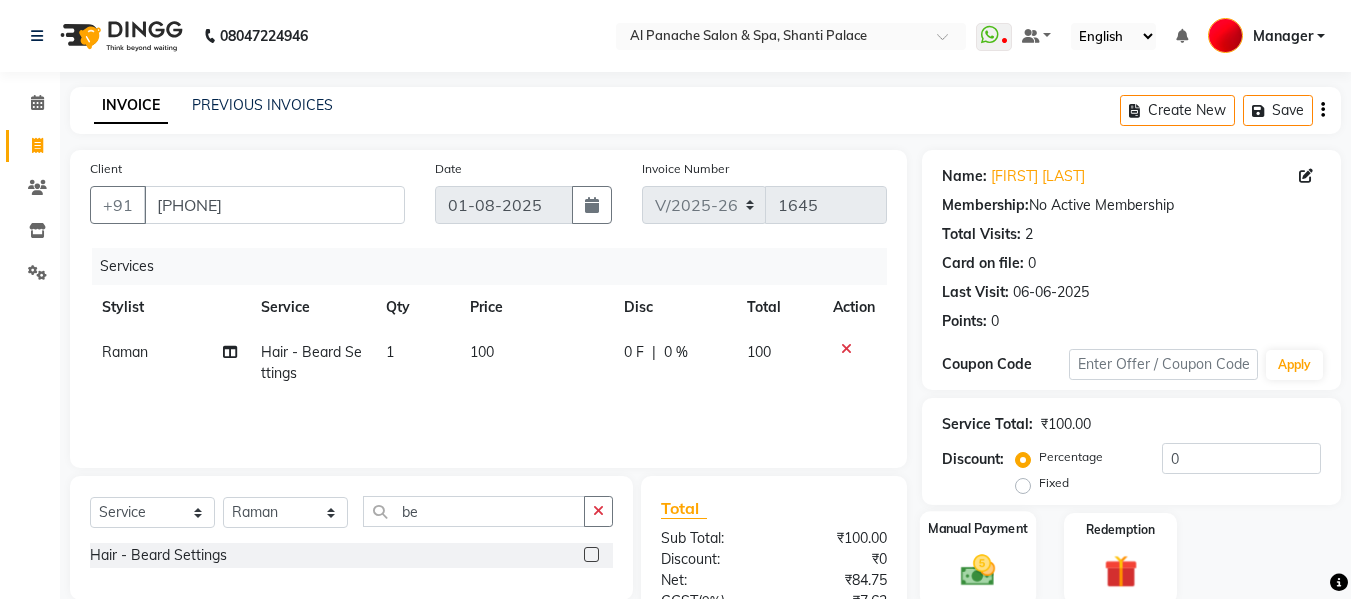 click 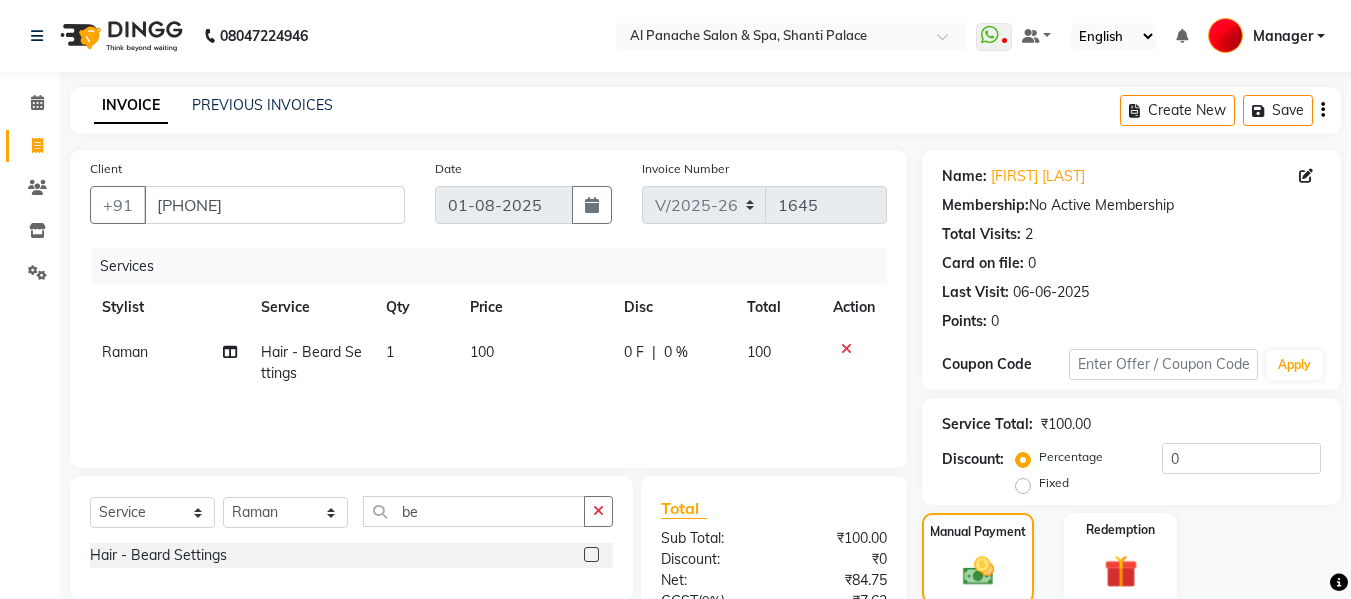 scroll, scrollTop: 204, scrollLeft: 0, axis: vertical 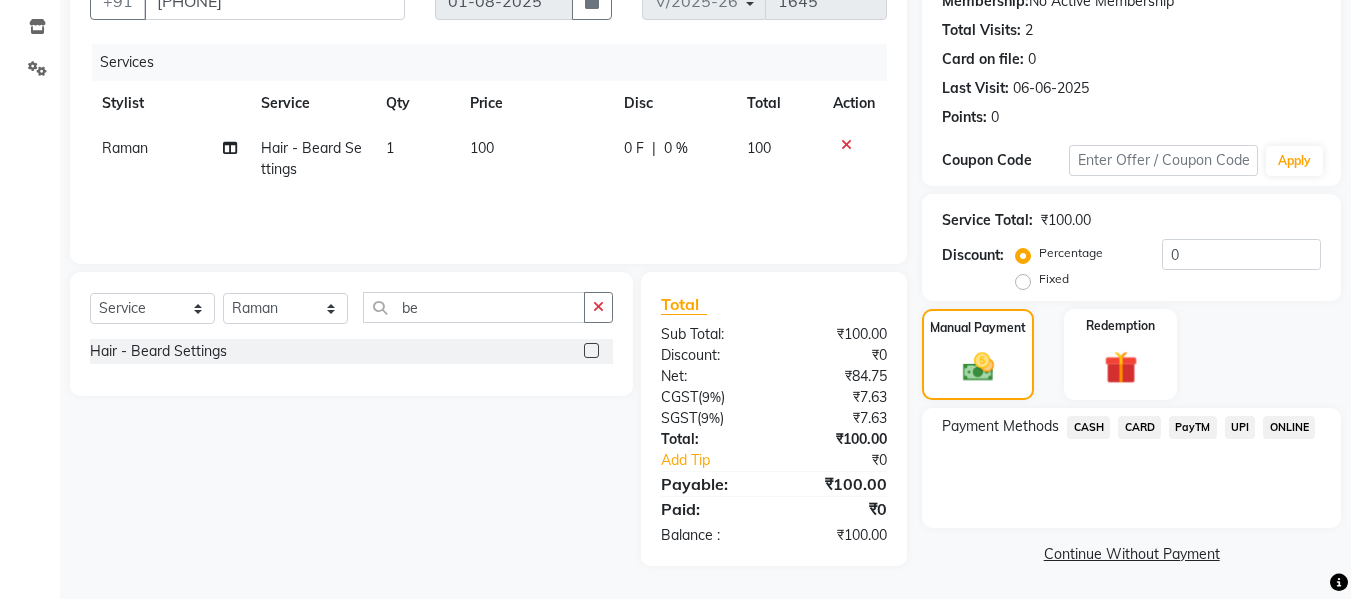 click on "CASH" 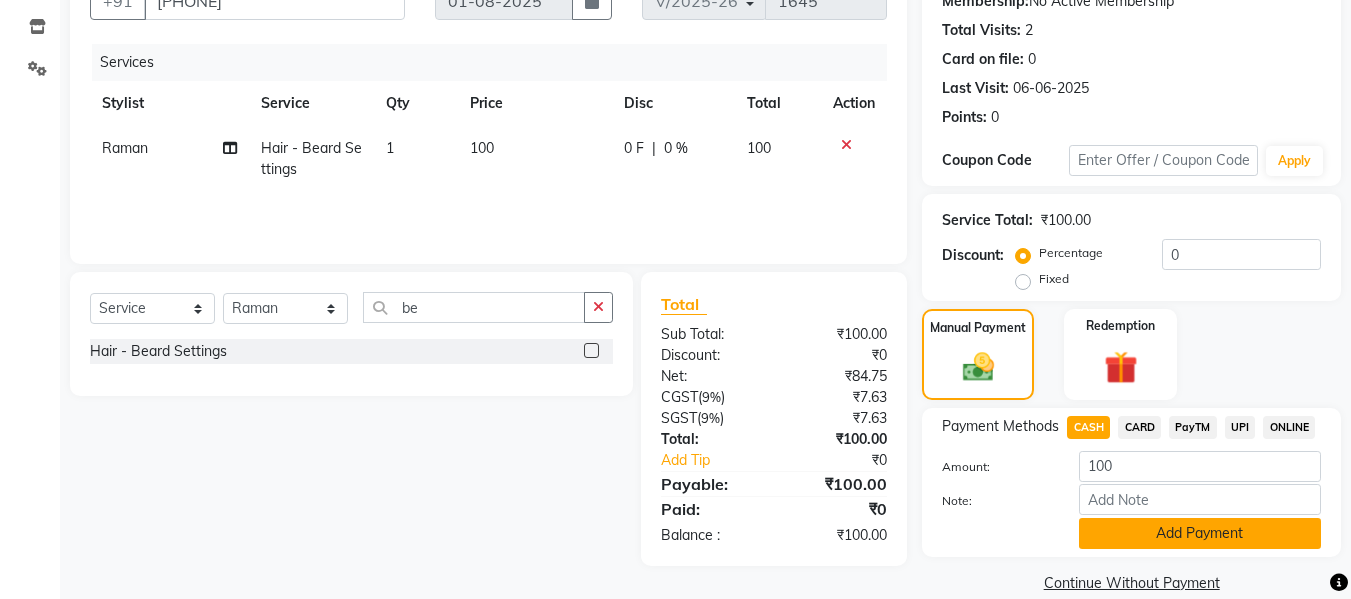 click on "Add Payment" 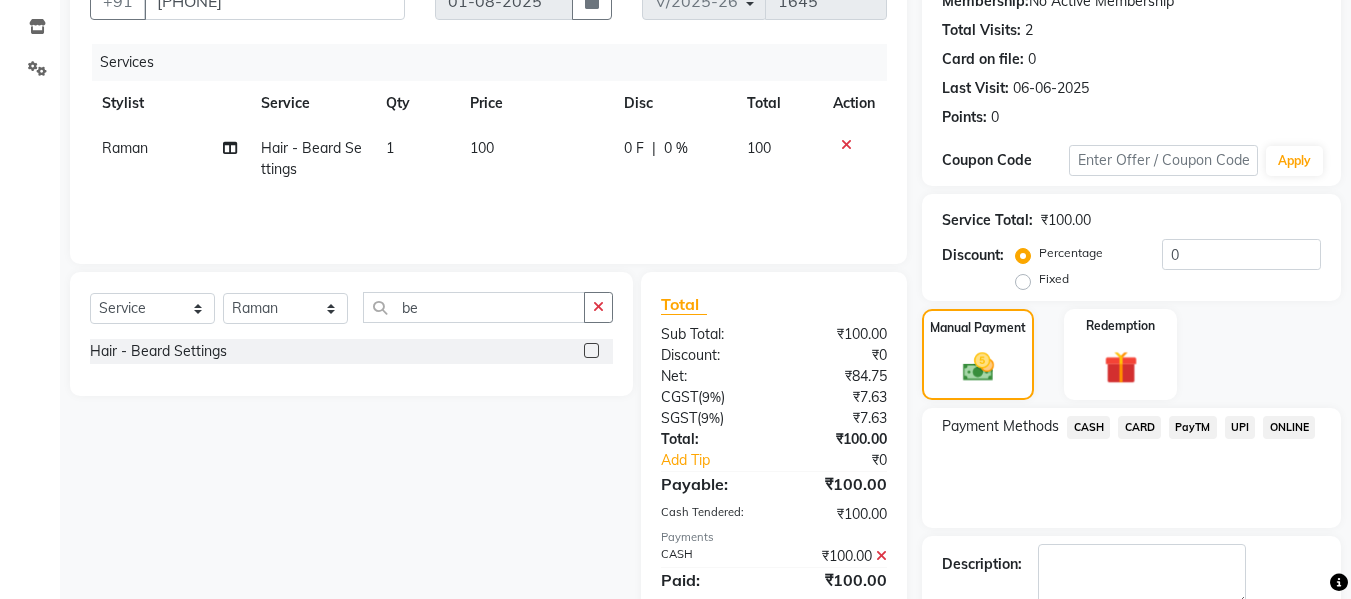 scroll, scrollTop: 317, scrollLeft: 0, axis: vertical 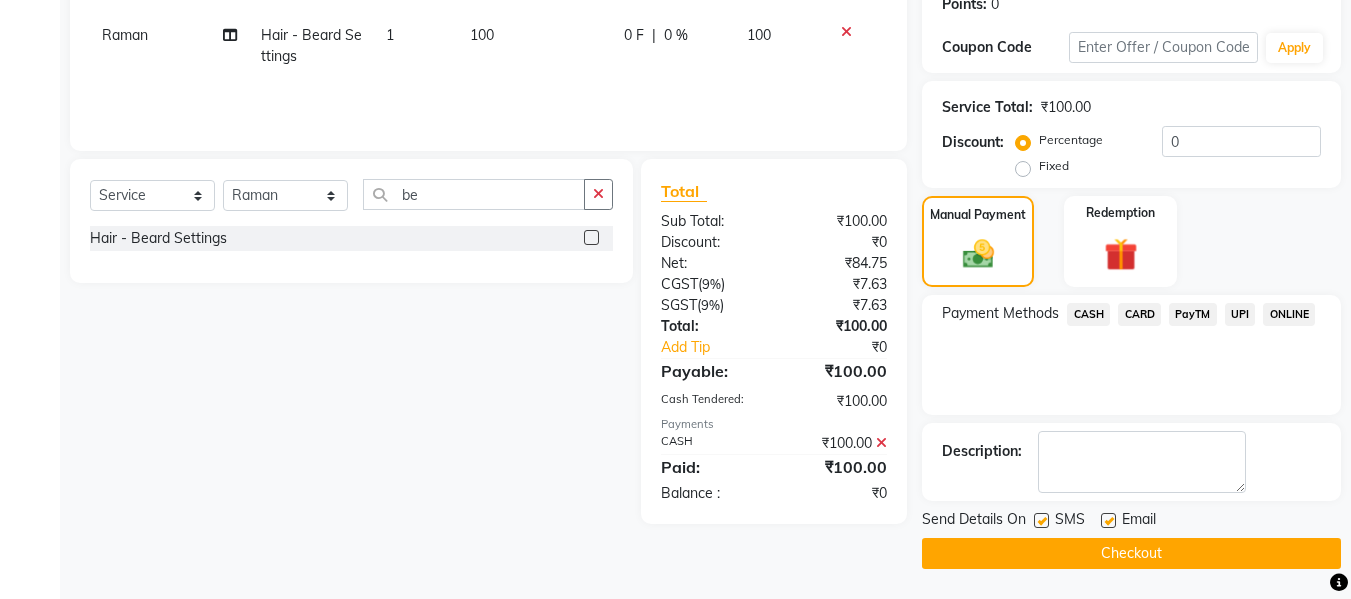 click on "Checkout" 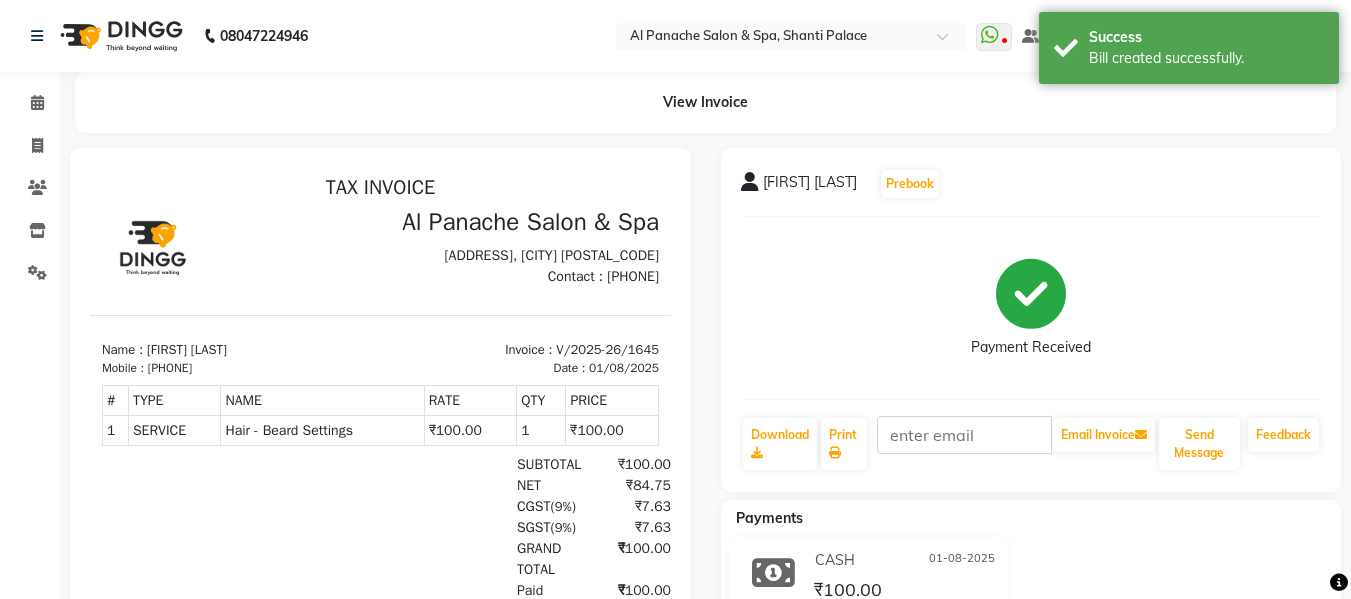scroll, scrollTop: 0, scrollLeft: 0, axis: both 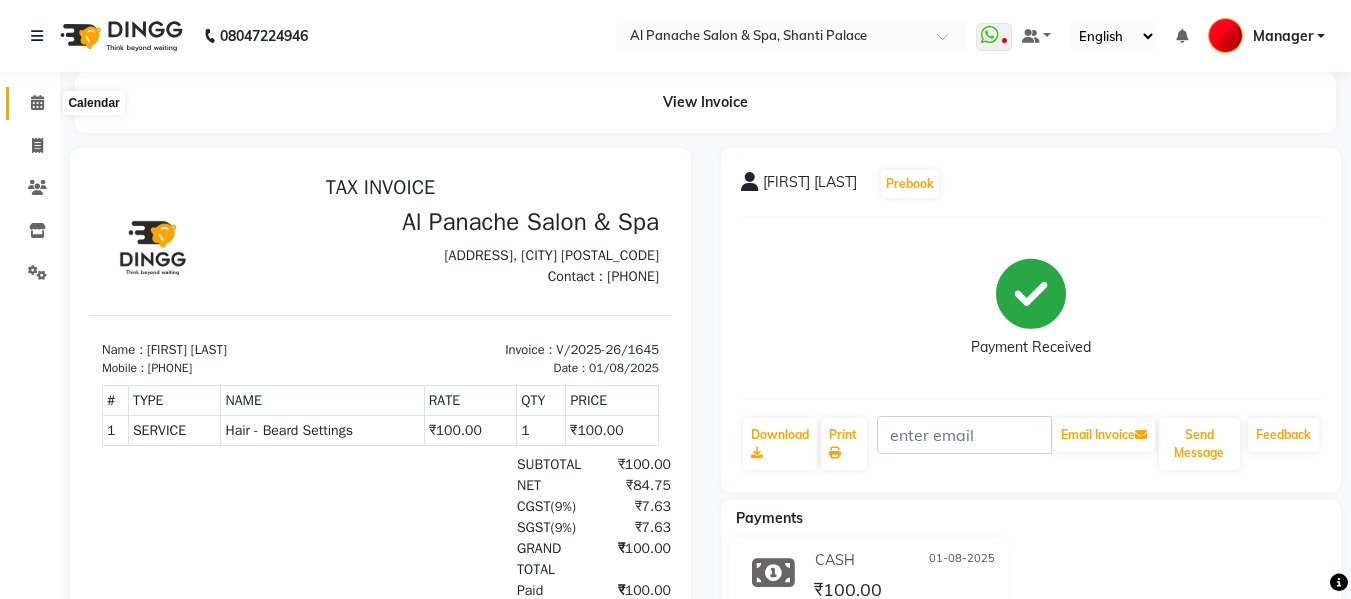 click 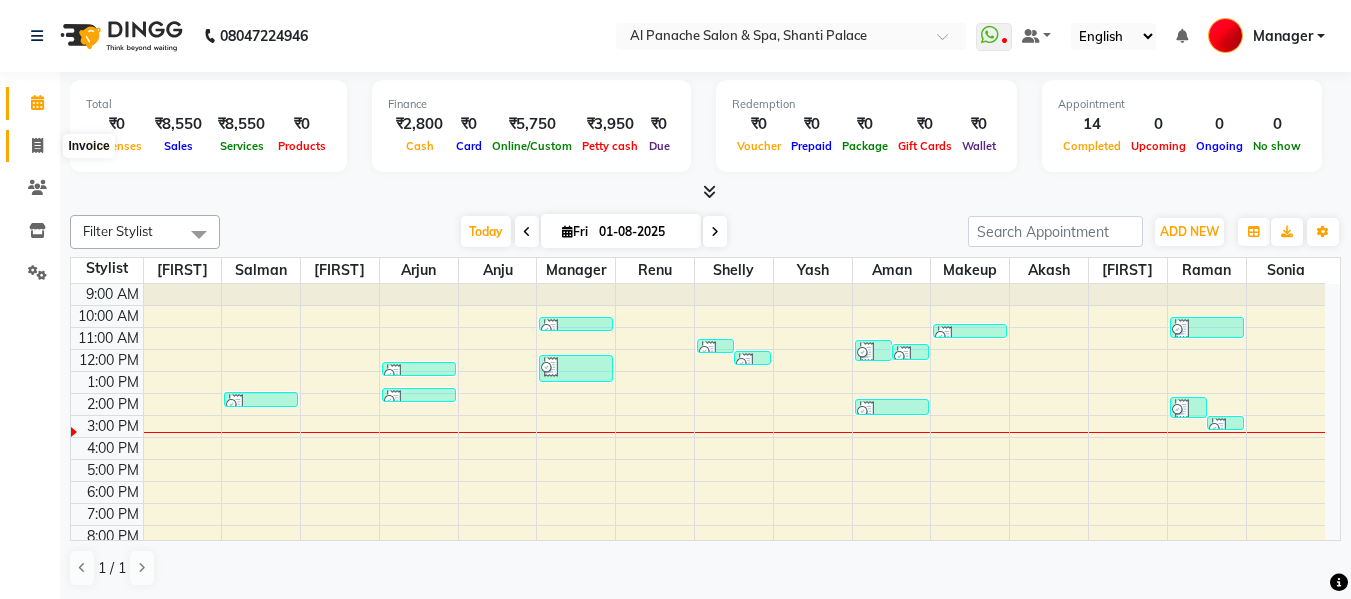 click 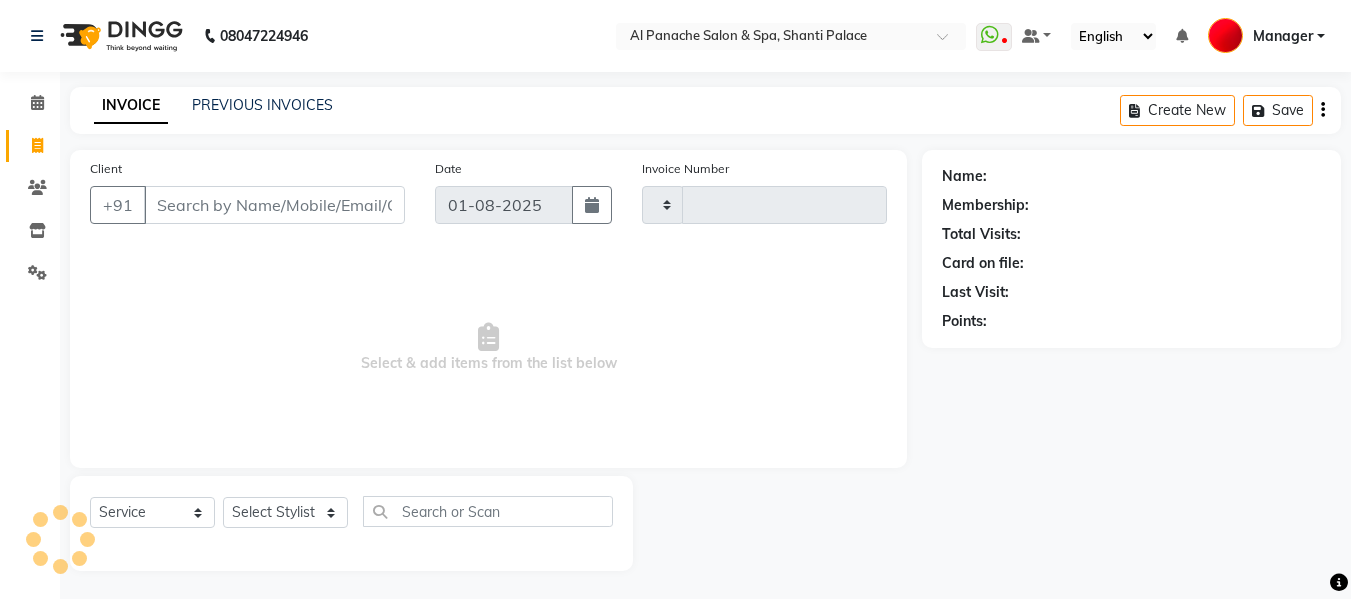 click on "Client" at bounding box center (274, 205) 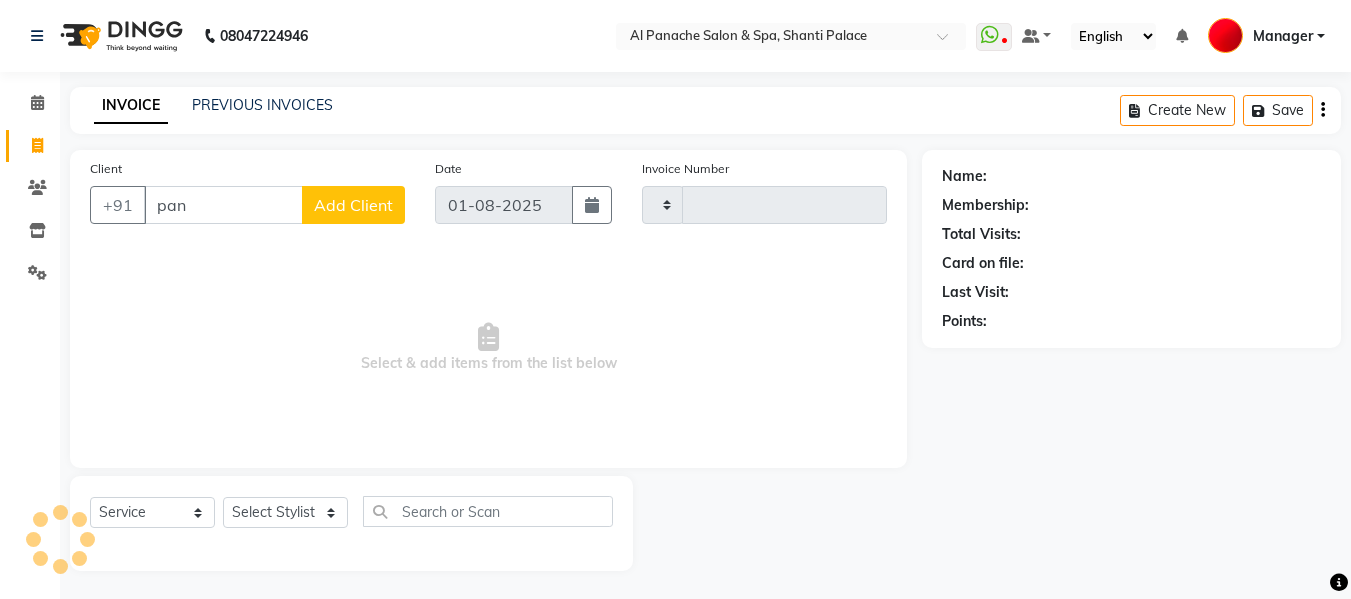 type on "pana" 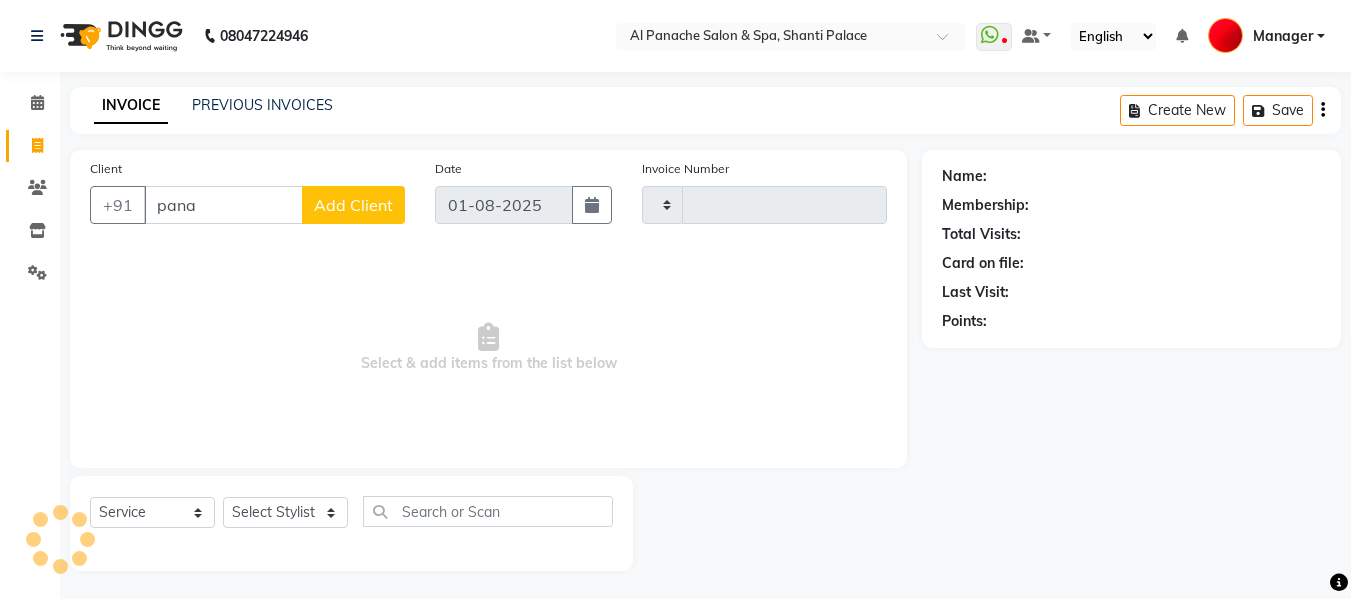 type on "1646" 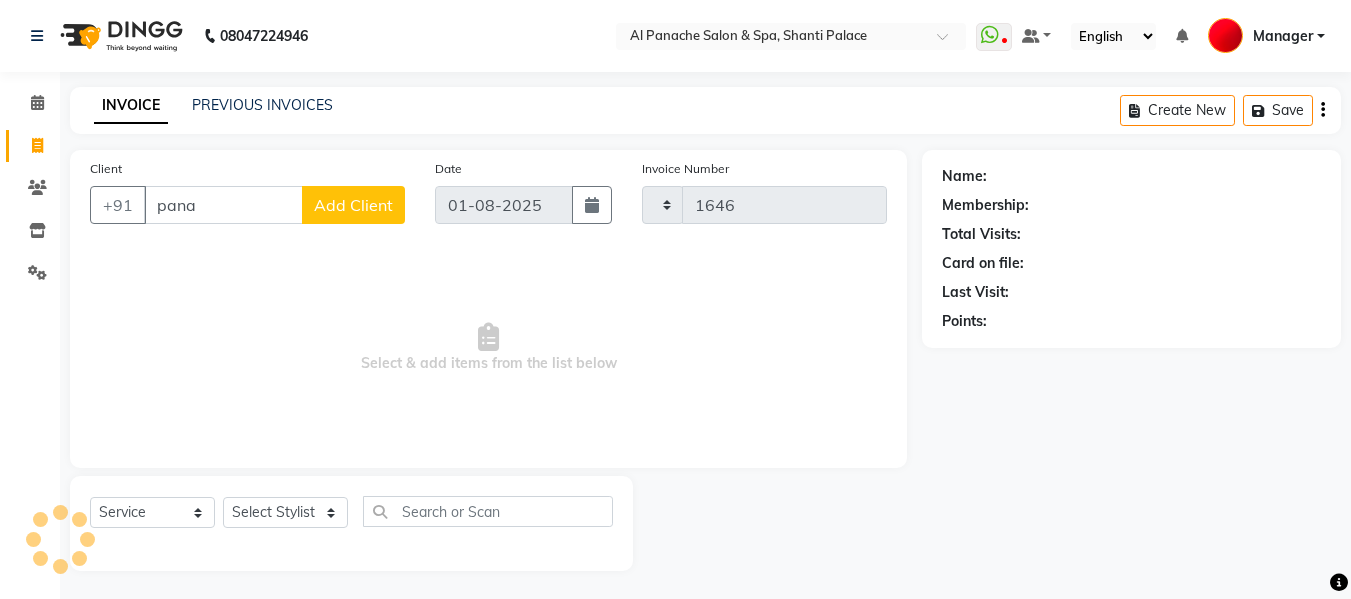 select on "751" 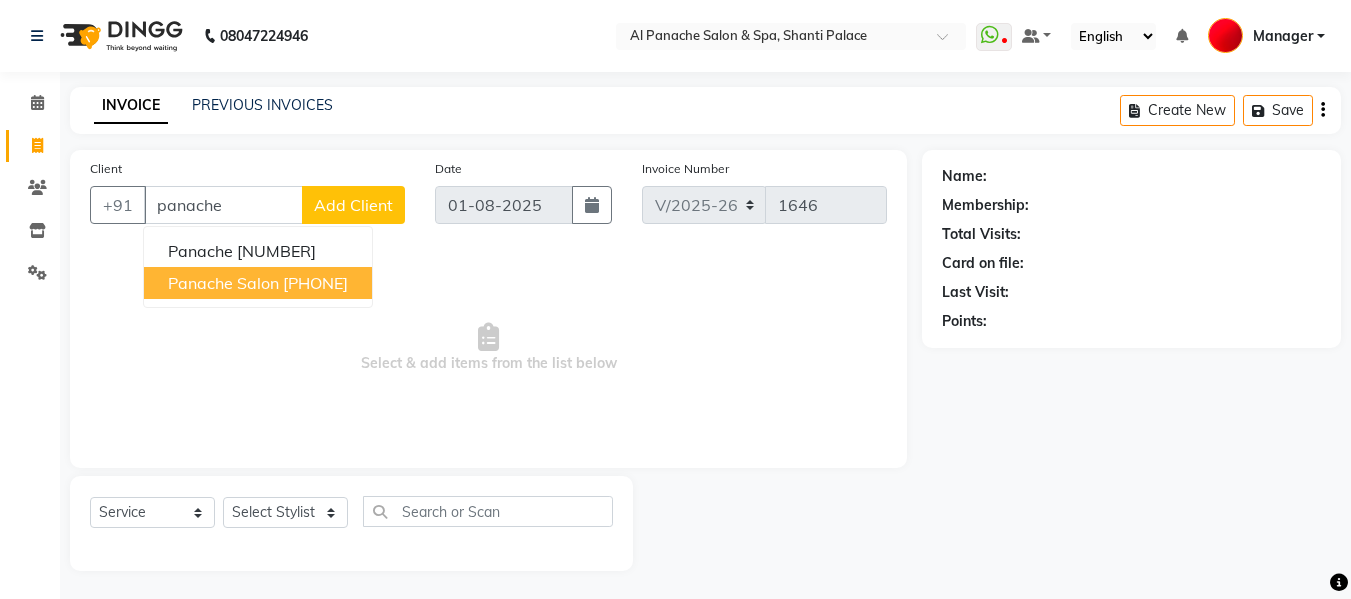 click on "panache salon  9858967272" at bounding box center [258, 283] 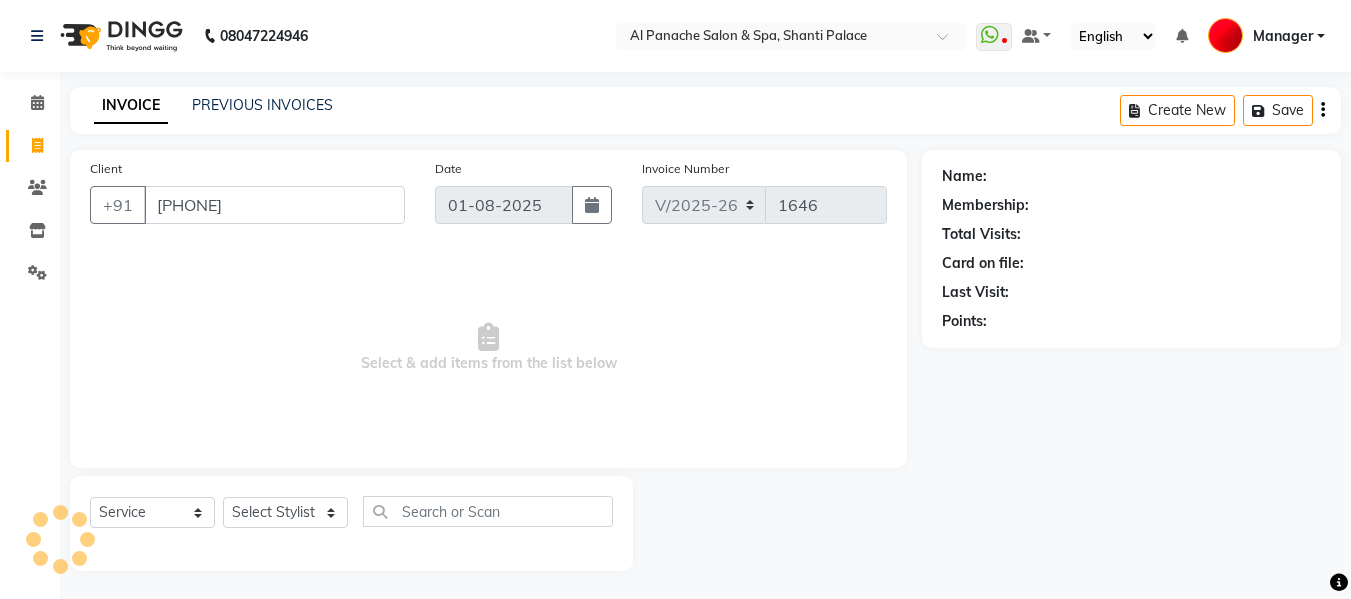 type on "[PHONE]" 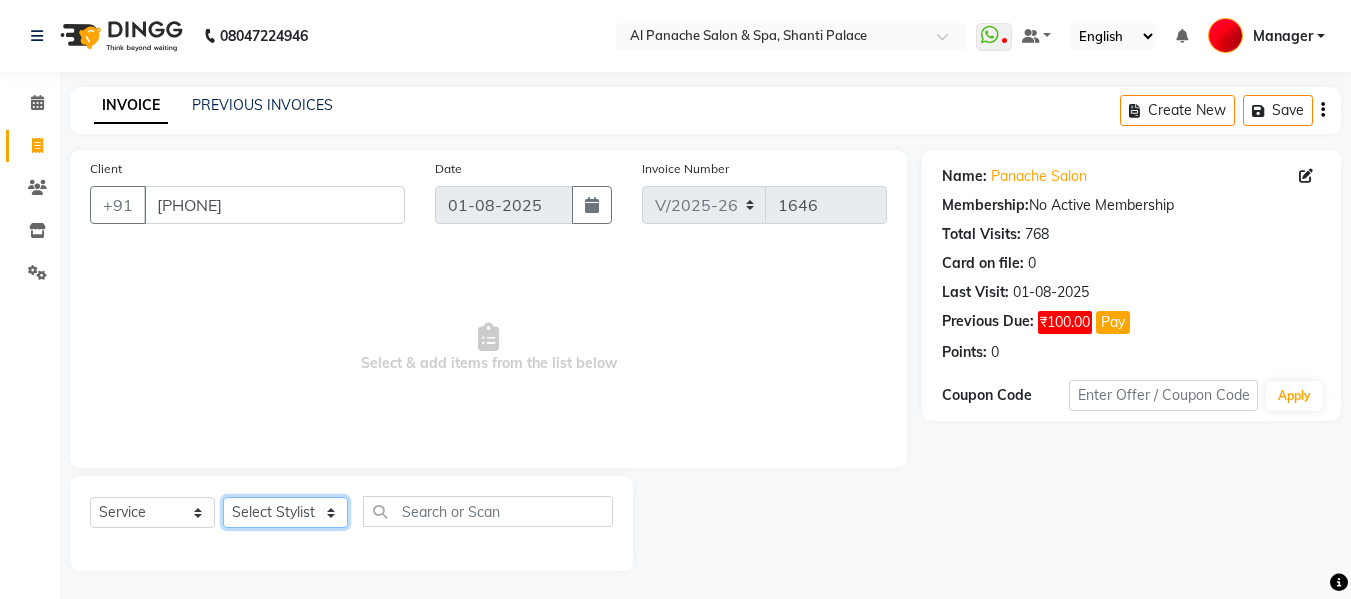 click on "Select Stylist [FIRST] [FIRST] [FIRST] [FIRST] [FIRST] [FIRST] [FIRST] [FIRST] [FIRST] [FIRST] [FIRST] [FIRST] [FIRST] [FIRST] [FIRST] [FIRST] [FIRST] [FIRST] [FIRST]" 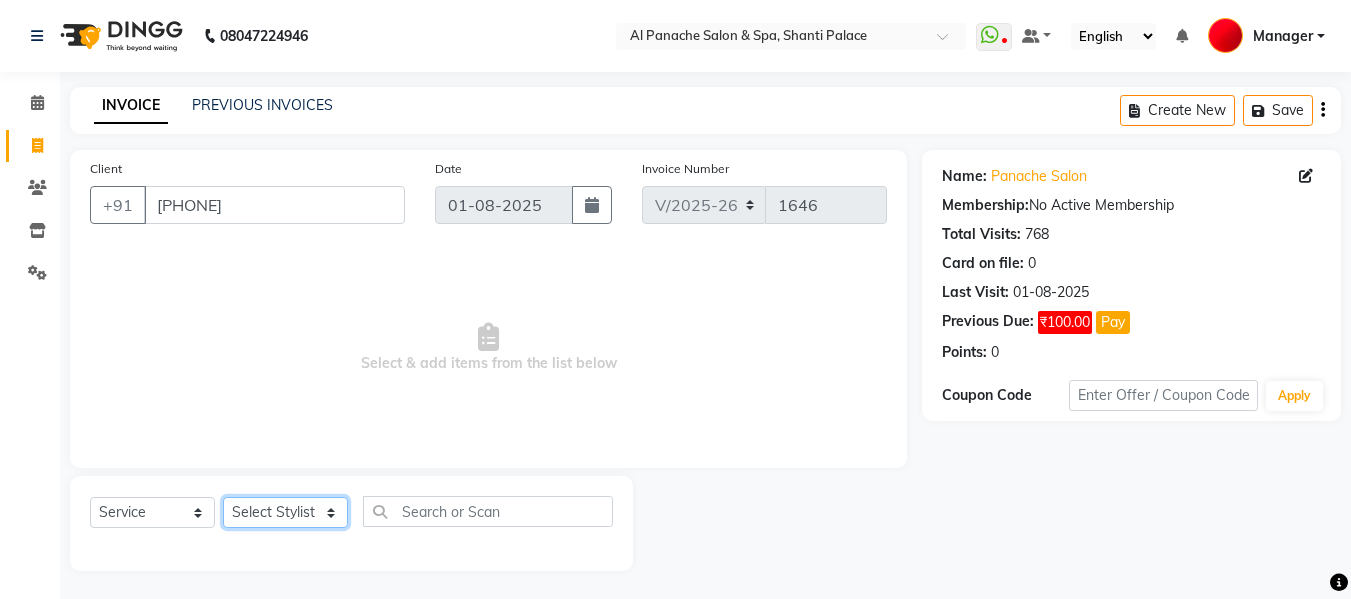select on "12074" 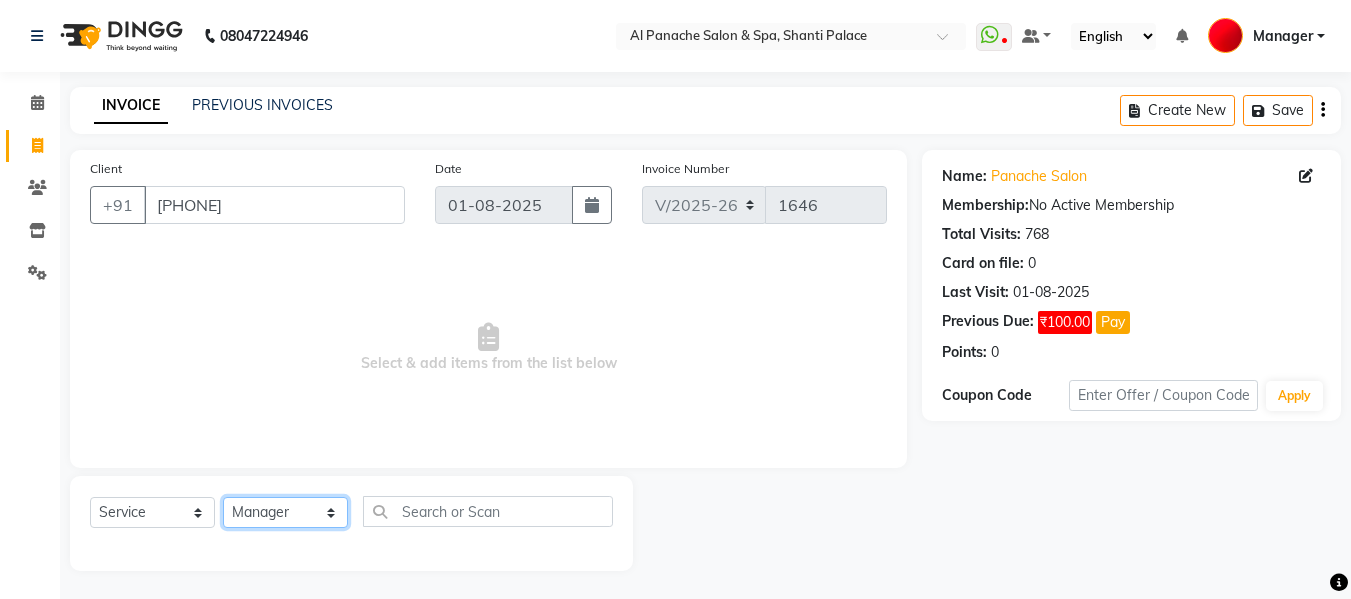 click on "Select Stylist [FIRST] [FIRST] [FIRST] [FIRST] [FIRST] [FIRST] [FIRST] [FIRST] [FIRST] [FIRST] [FIRST] [FIRST] [FIRST] [FIRST] [FIRST] [FIRST] [FIRST] [FIRST] [FIRST]" 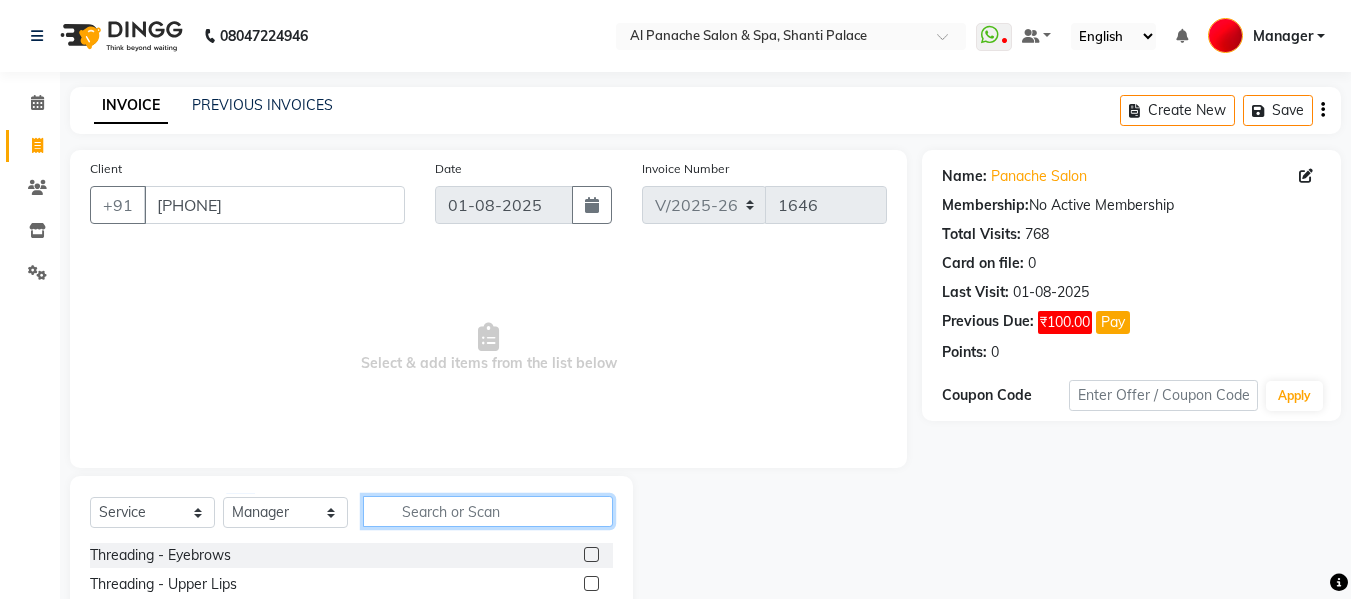 click 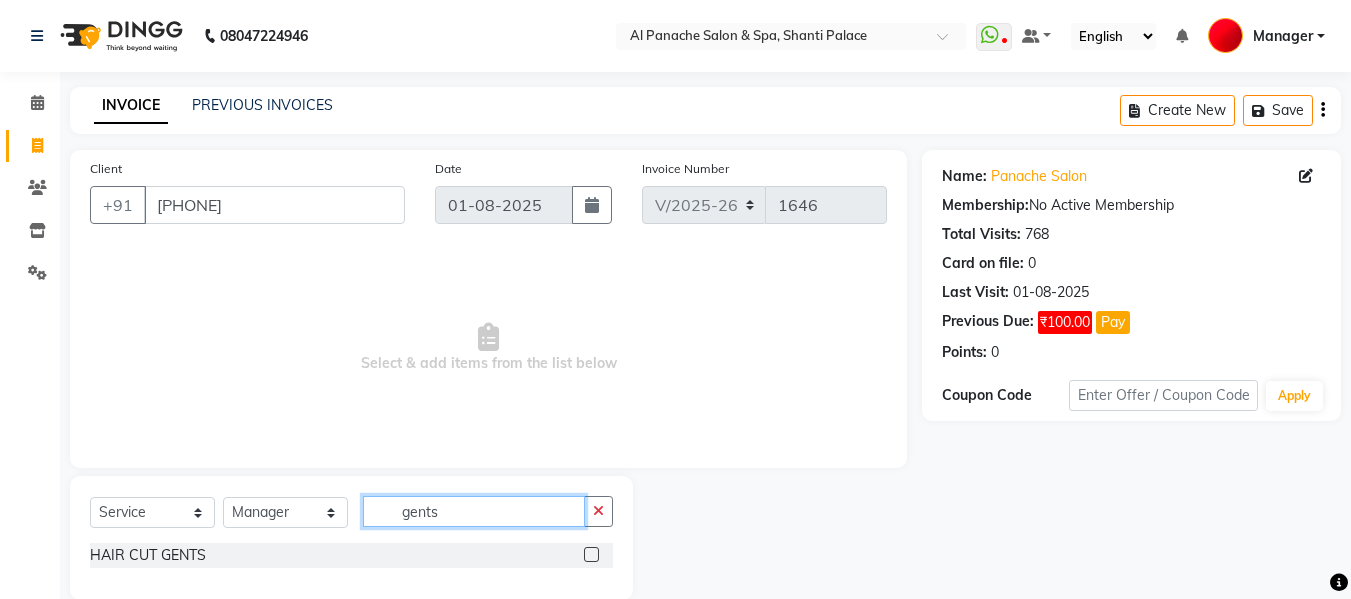 type on "gents" 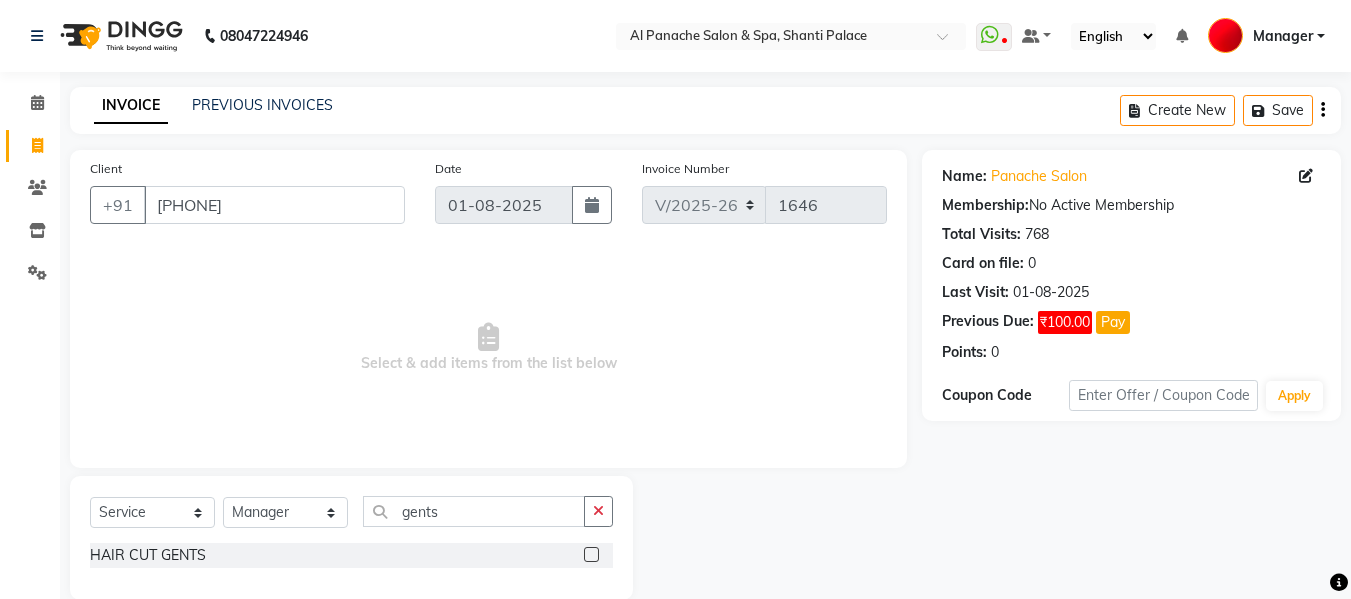 click 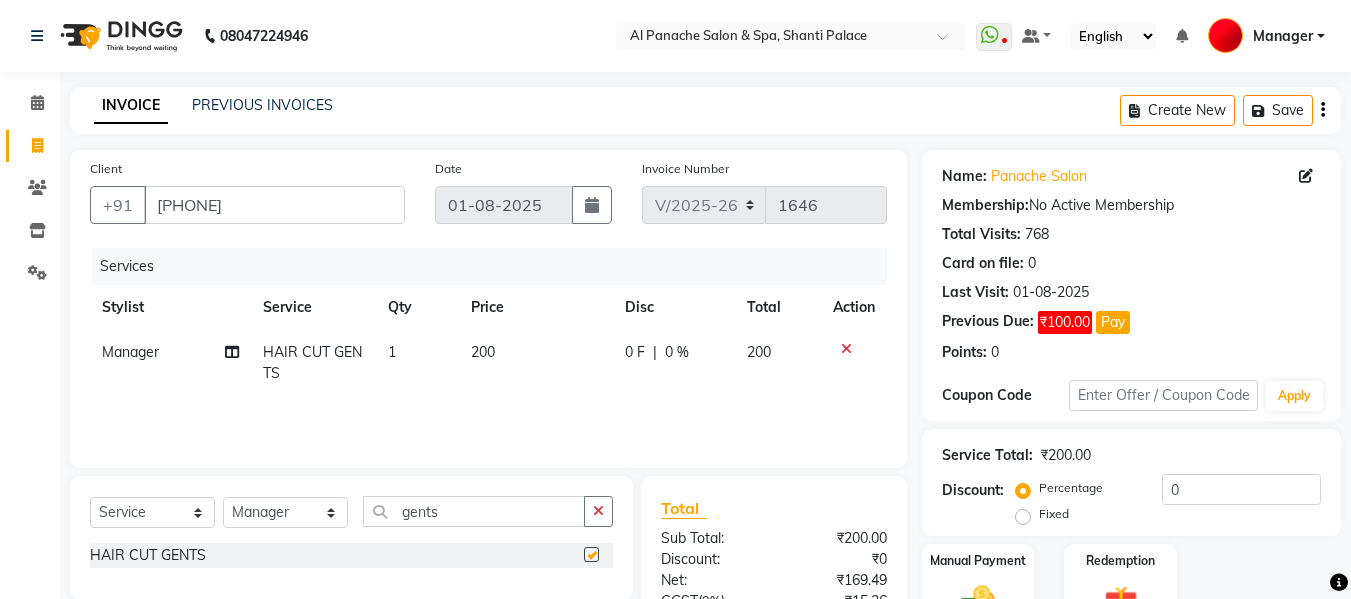 checkbox on "false" 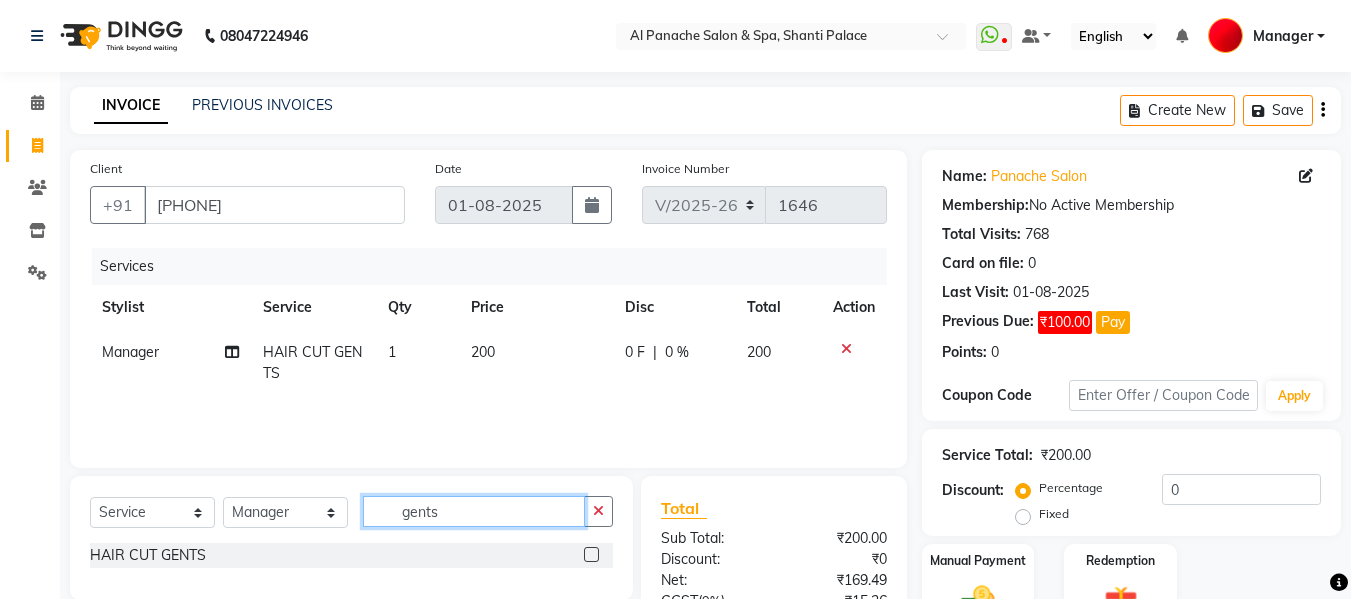 click on "gents" 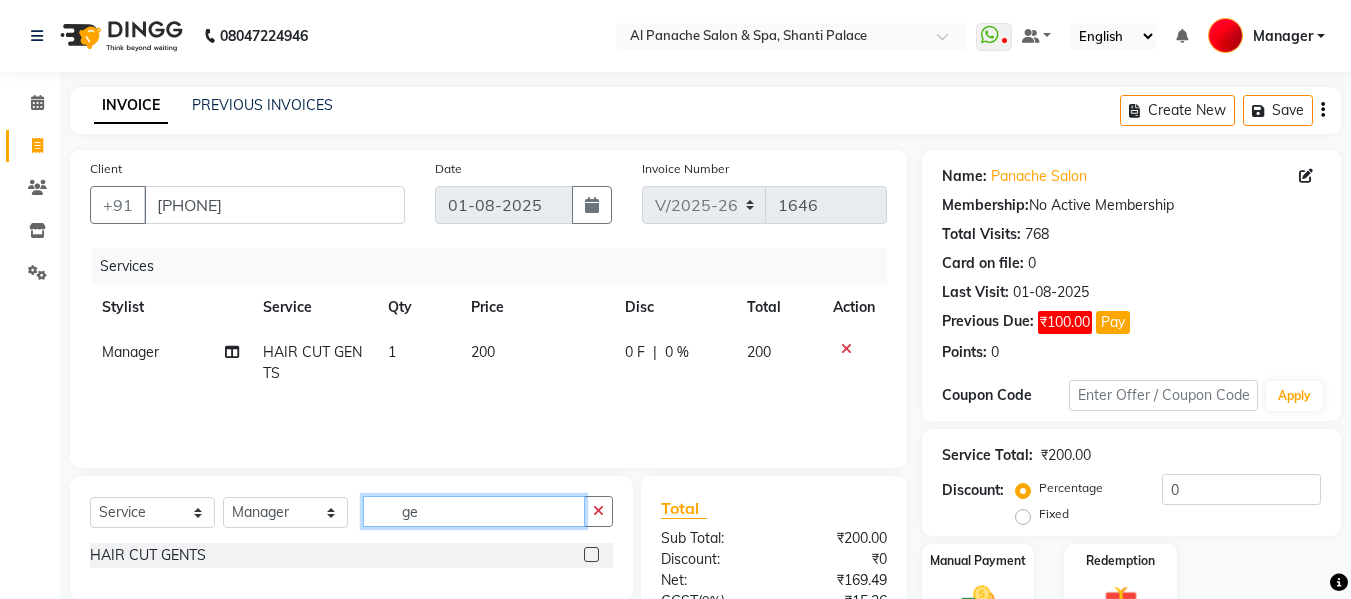 type on "g" 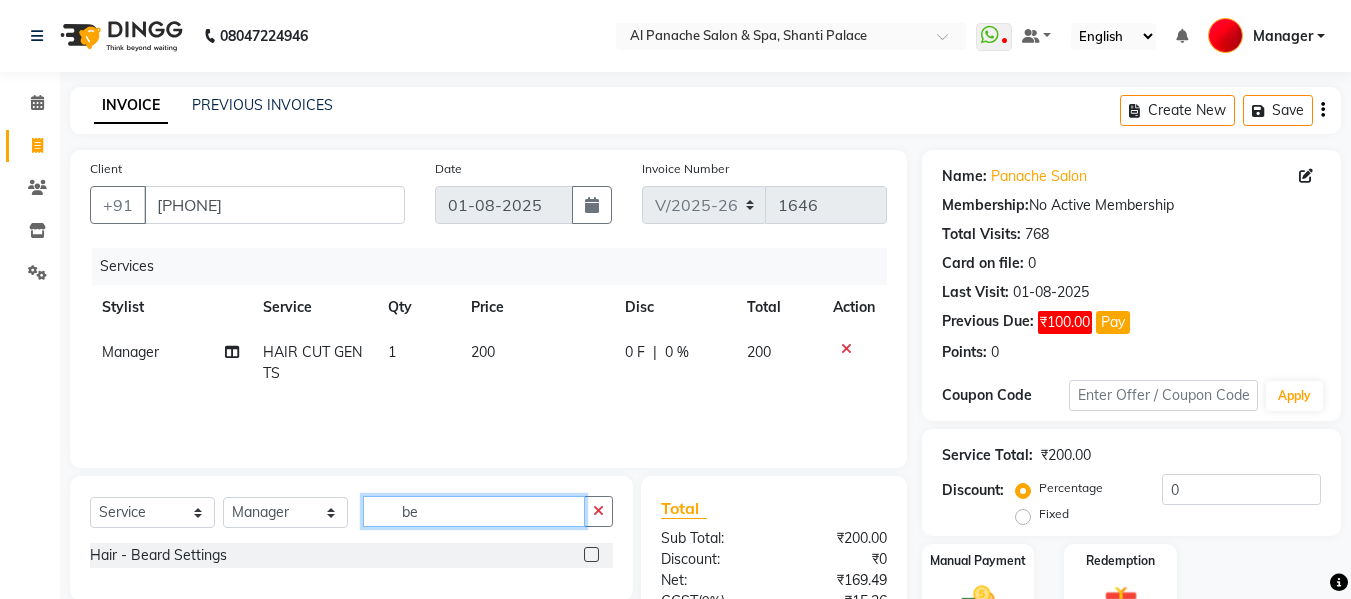 type on "be" 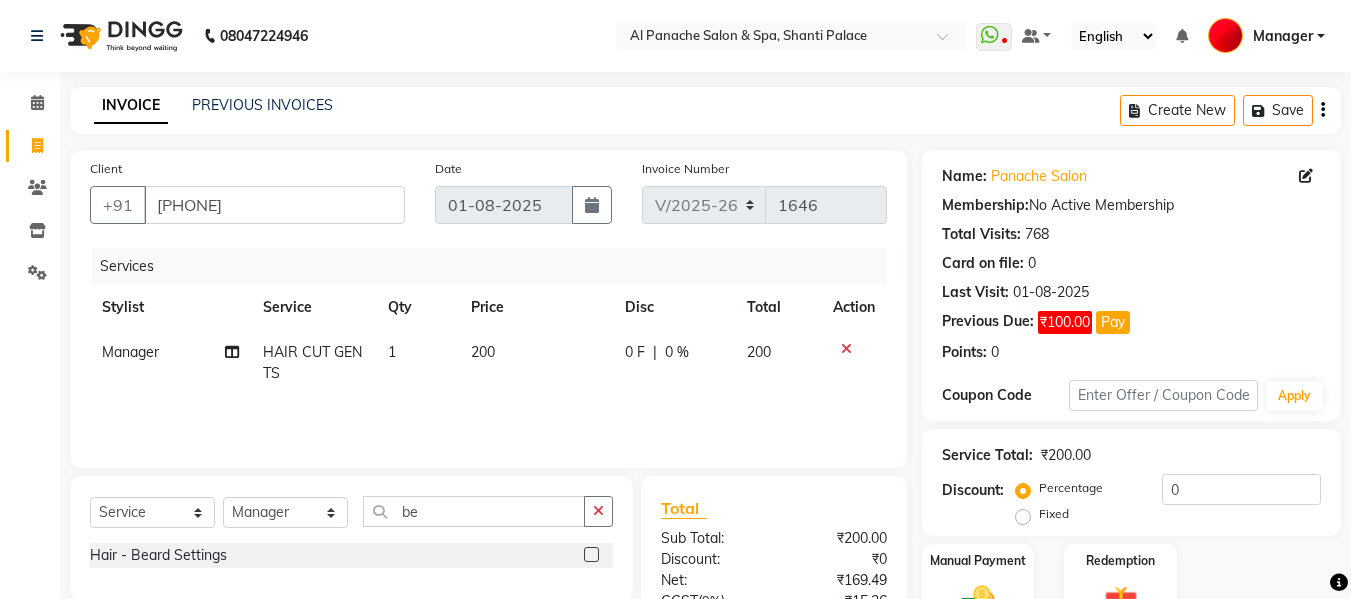 click 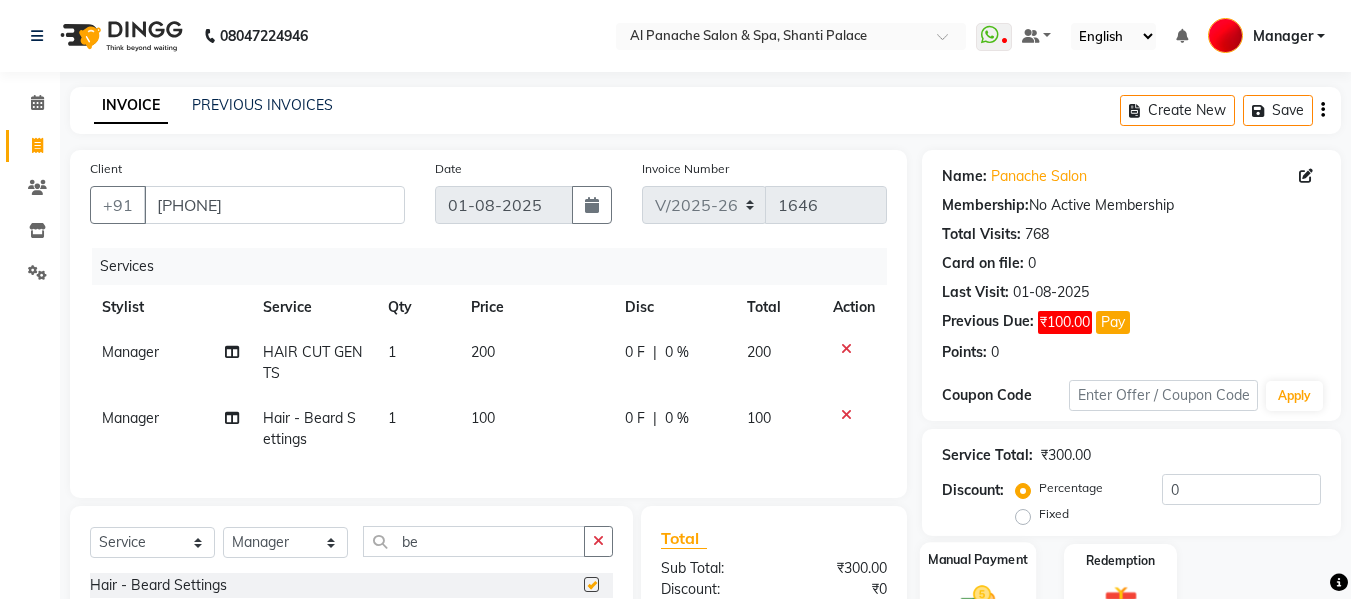 checkbox on "false" 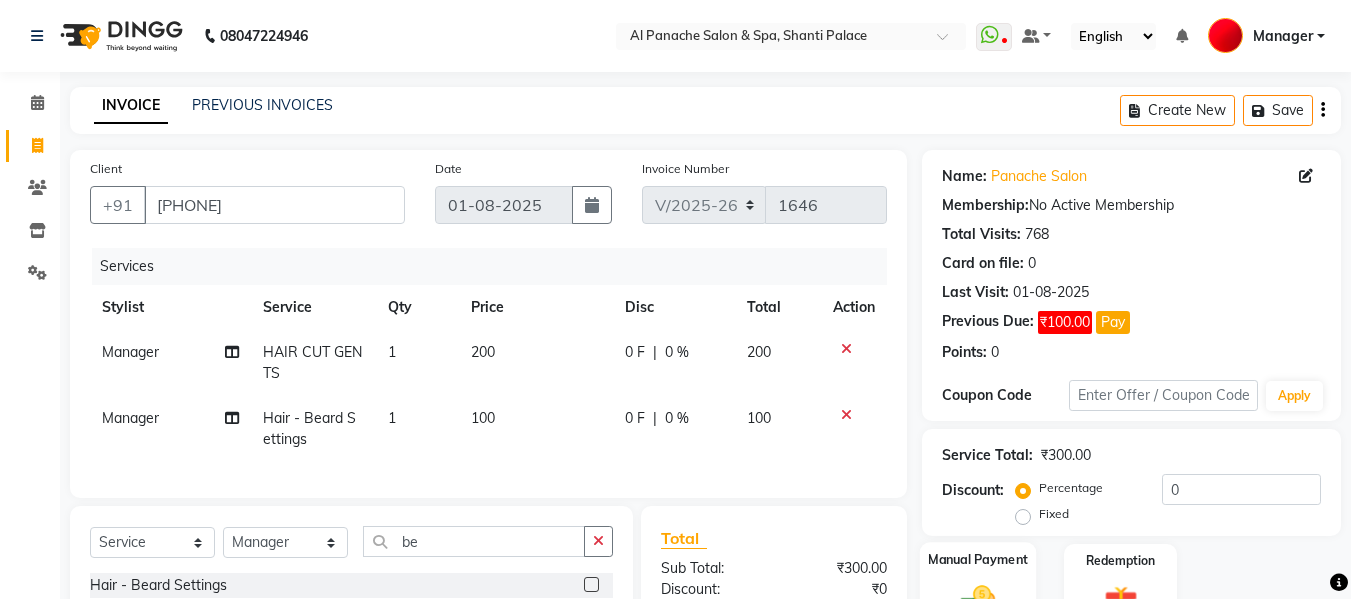 click on "Manual Payment" 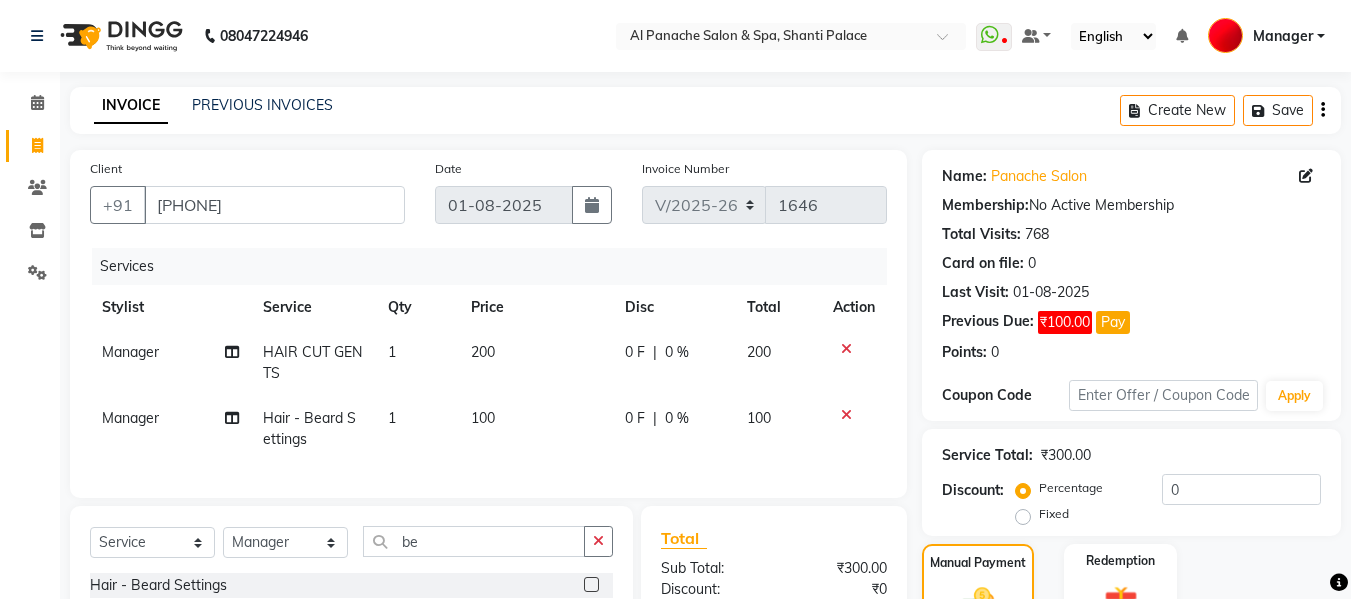 scroll, scrollTop: 246, scrollLeft: 0, axis: vertical 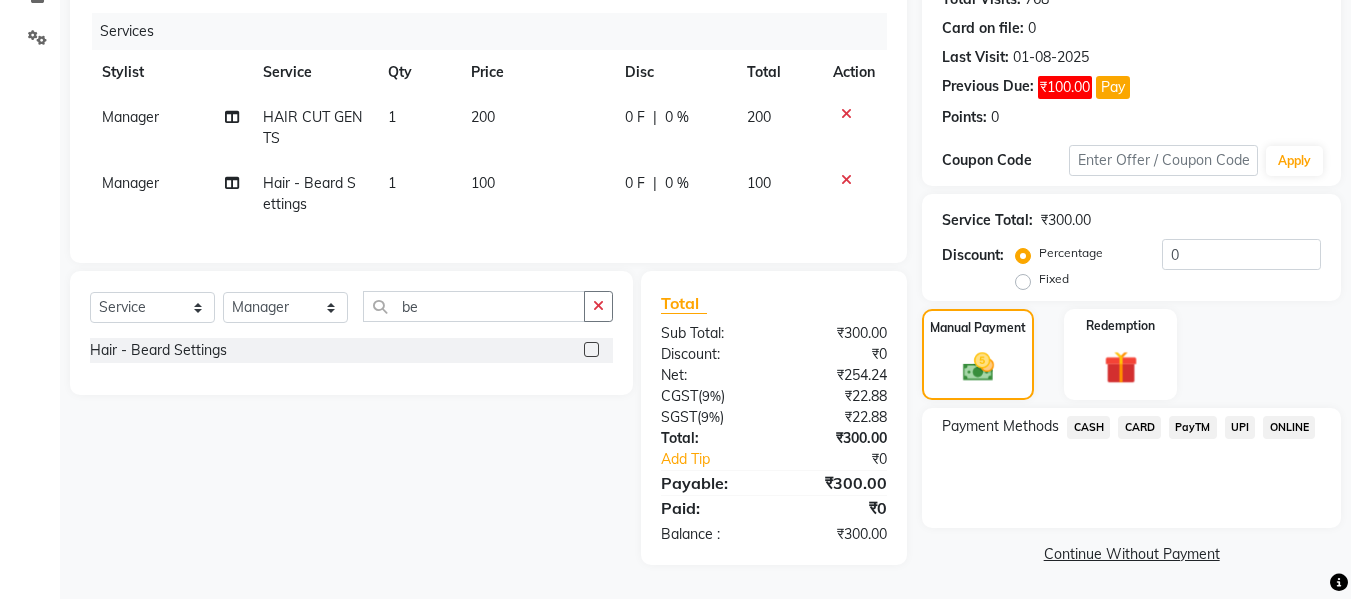 click on "CASH" 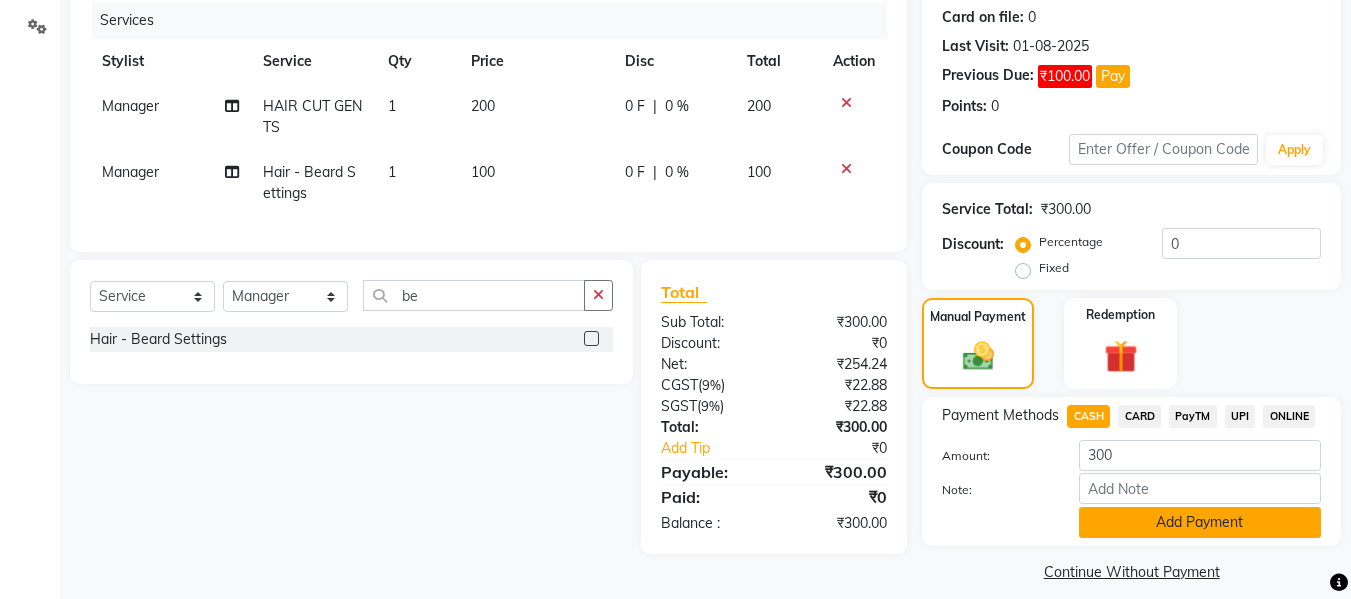 click on "Add Payment" 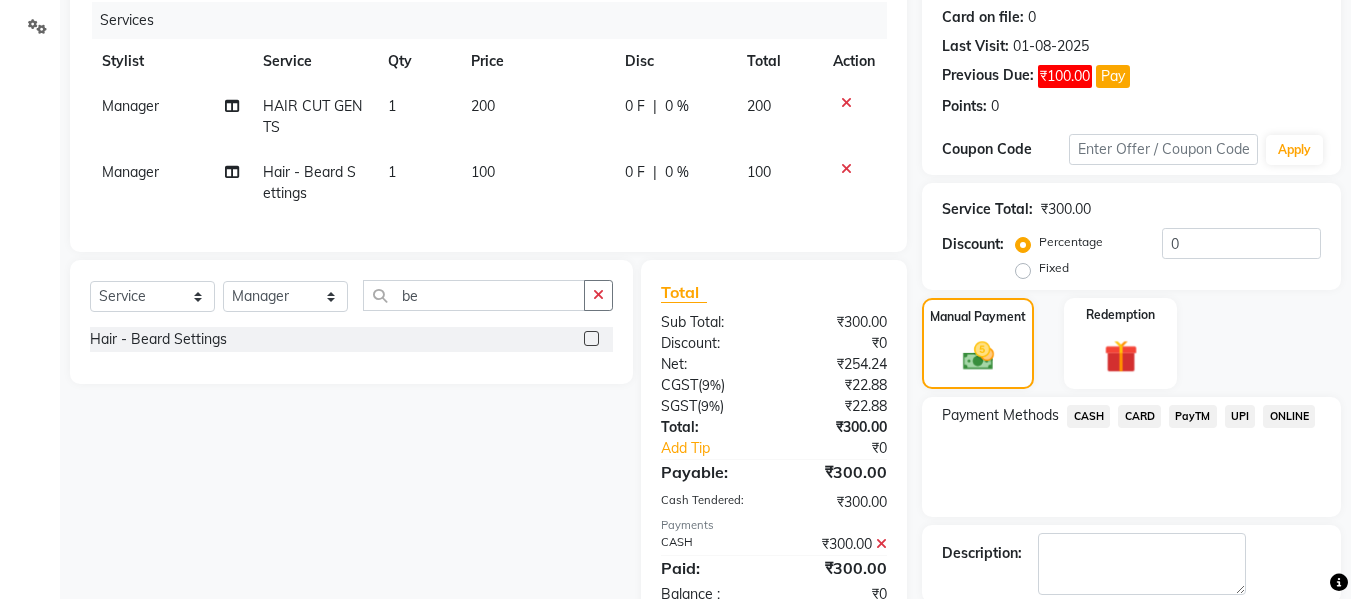 scroll, scrollTop: 348, scrollLeft: 0, axis: vertical 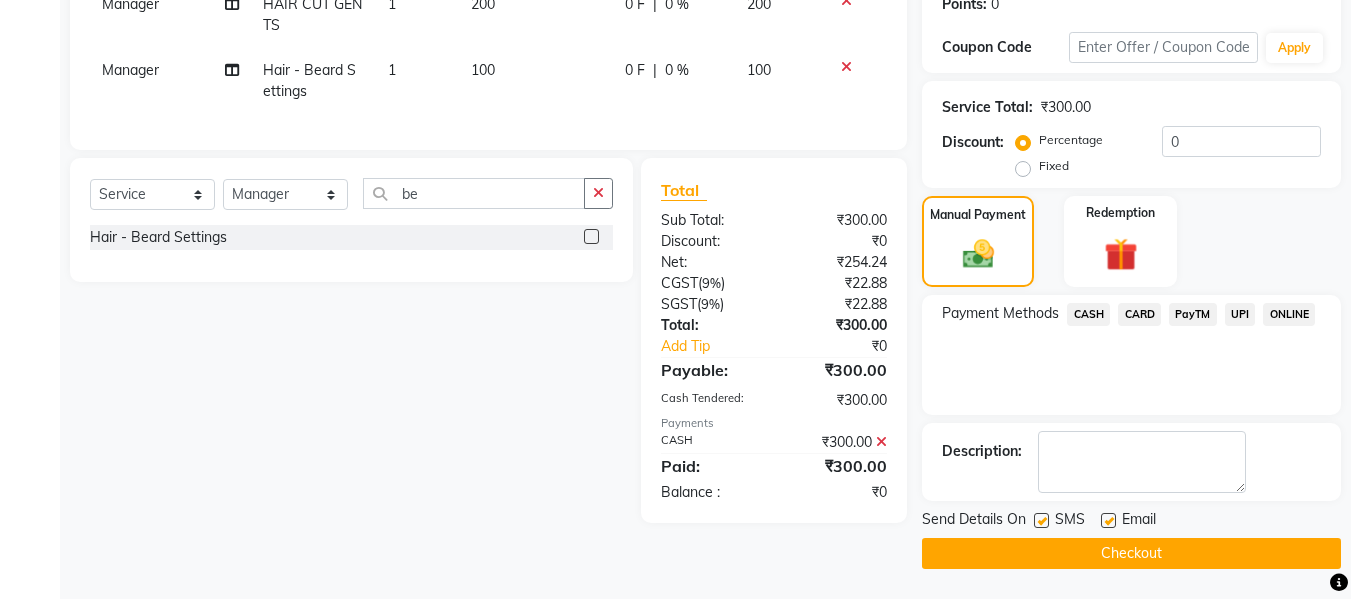 click on "Checkout" 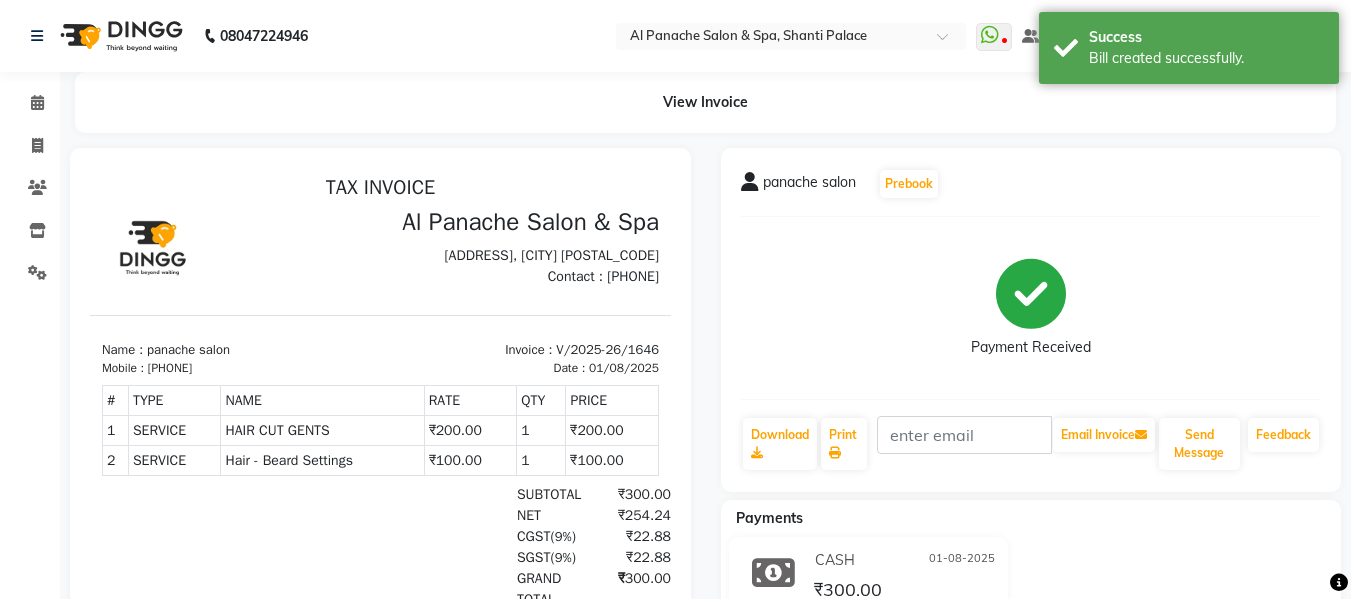 scroll, scrollTop: 0, scrollLeft: 0, axis: both 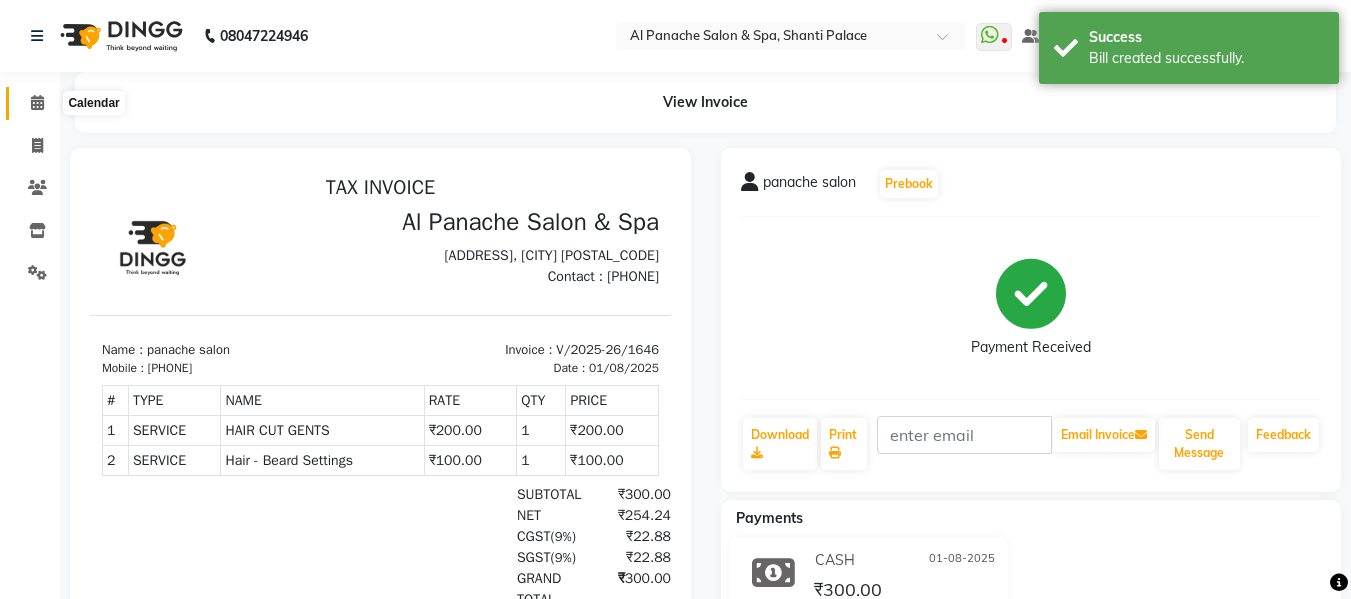 click 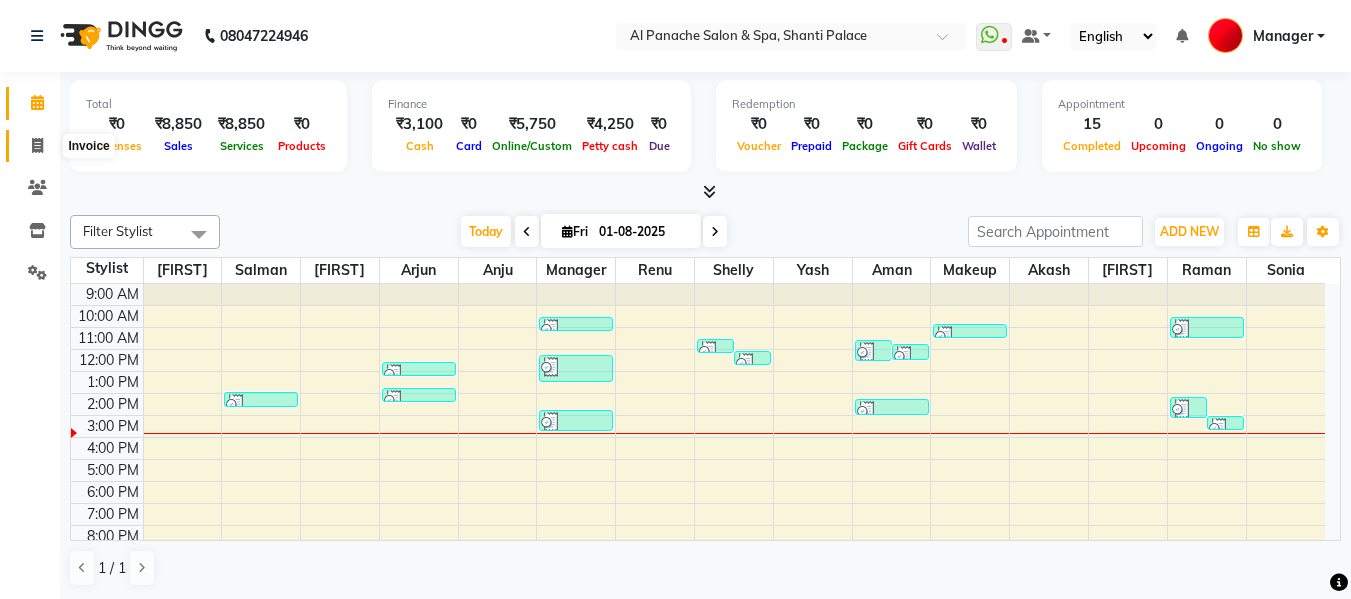 click 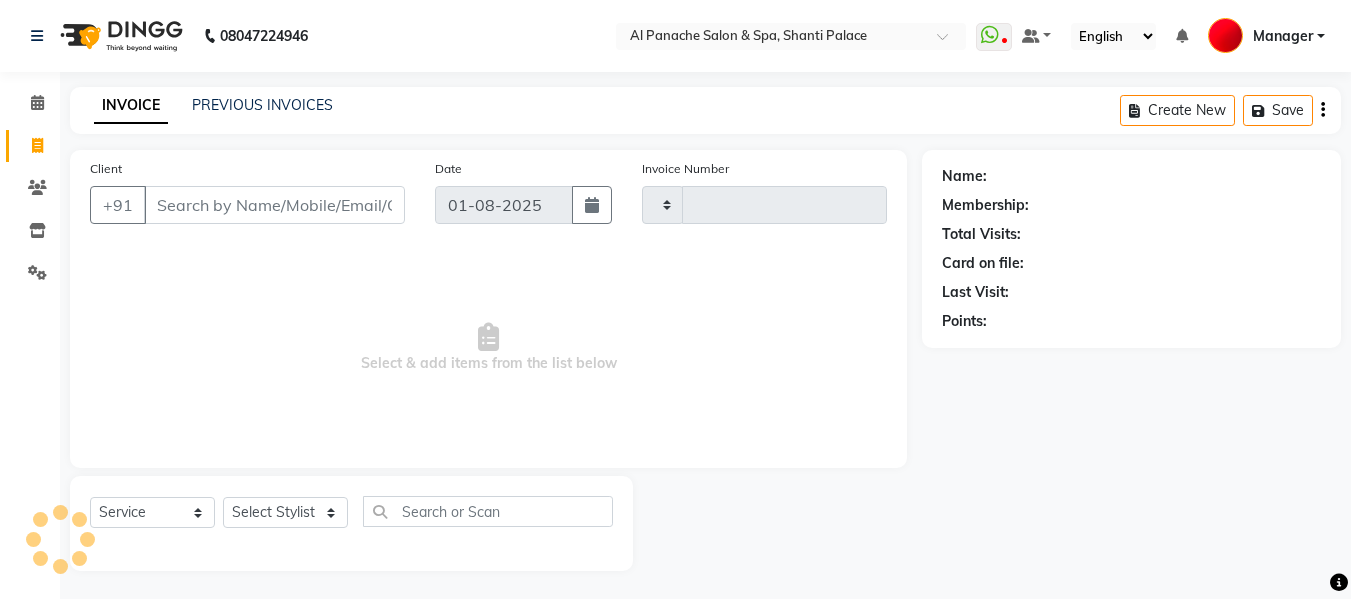 type on "1647" 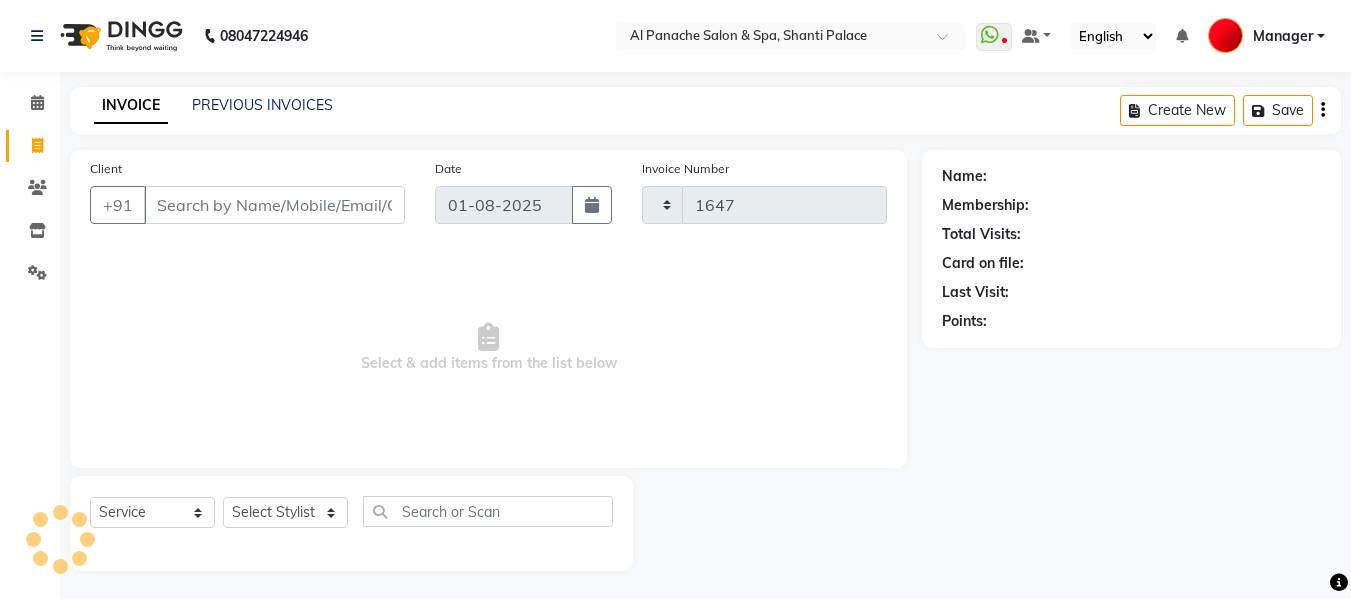 select on "751" 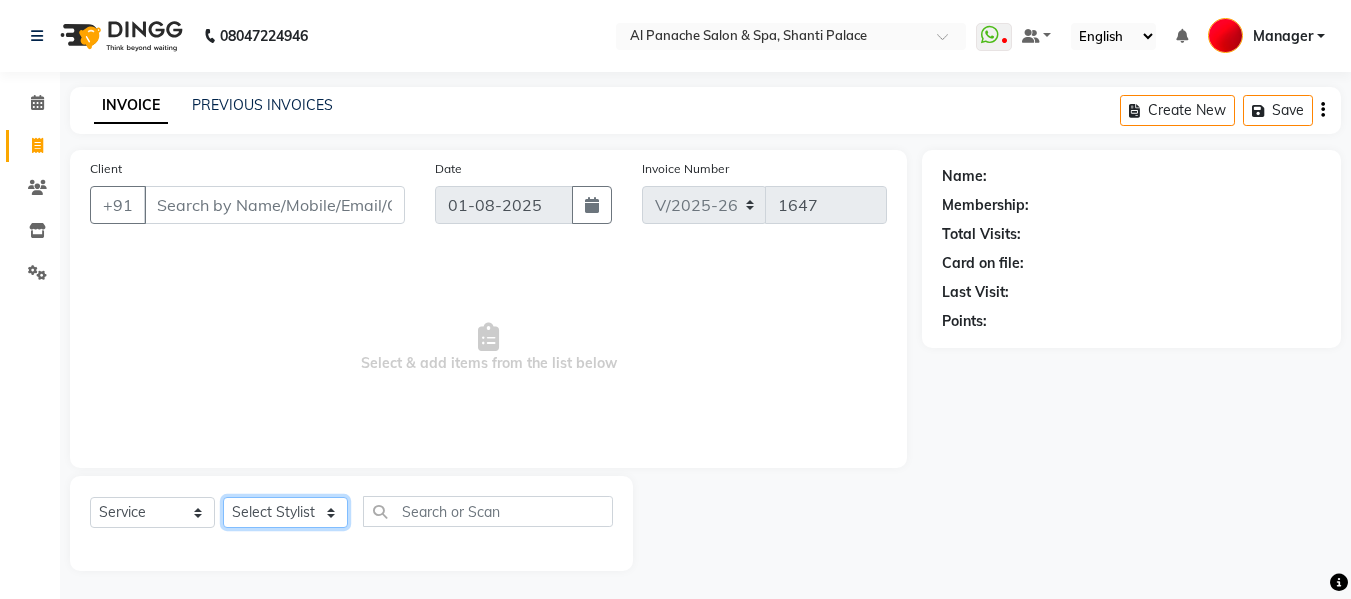 click on "Select Stylist" 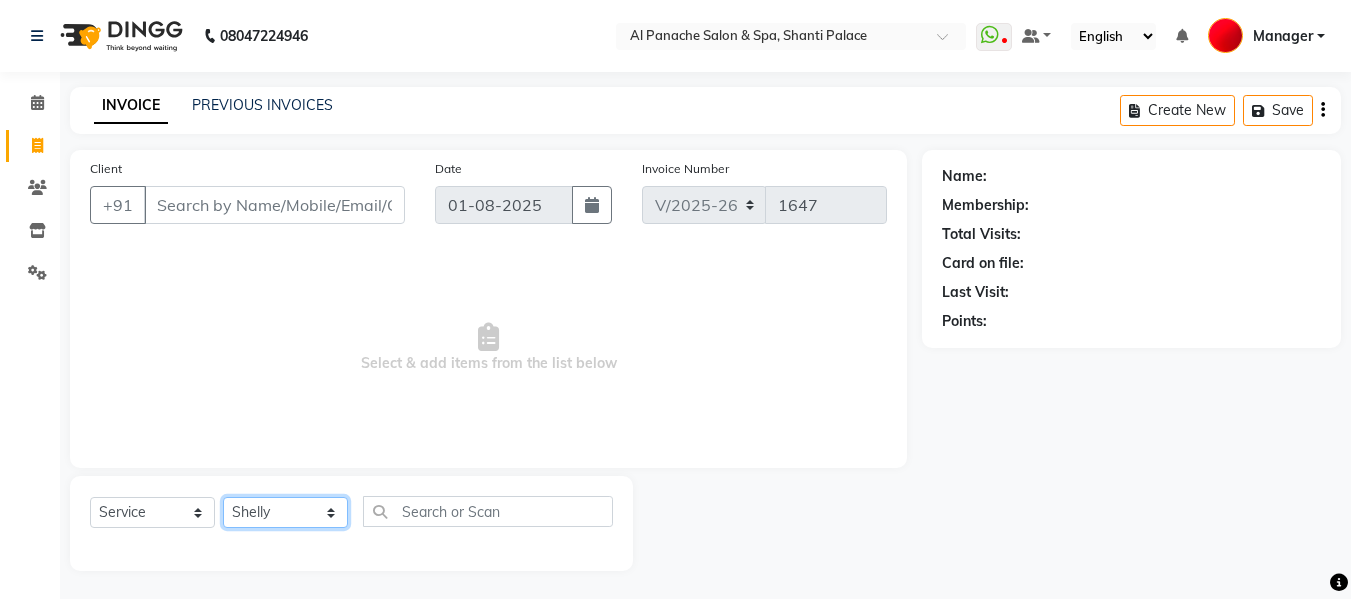 click on "Select Stylist [FIRST] [FIRST] [FIRST] [FIRST] [FIRST] [FIRST] [FIRST] [FIRST] [FIRST] [FIRST] [FIRST] [FIRST] [FIRST] [FIRST] [FIRST] [FIRST] [FIRST] [FIRST] [FIRST]" 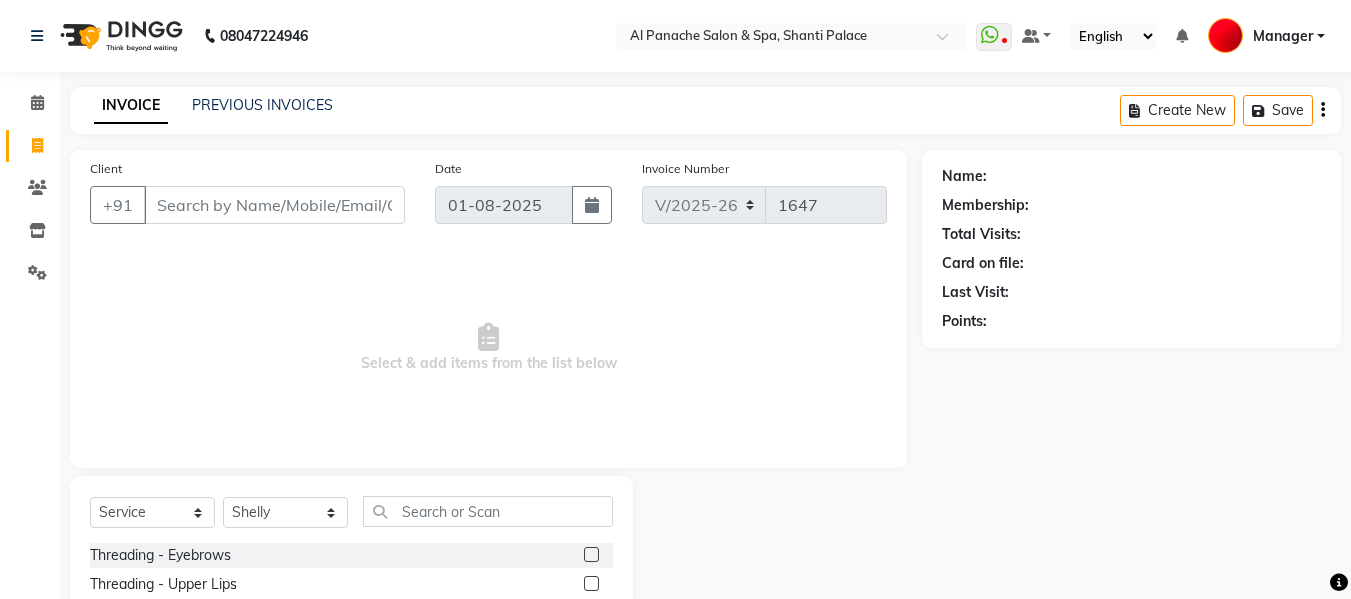 click 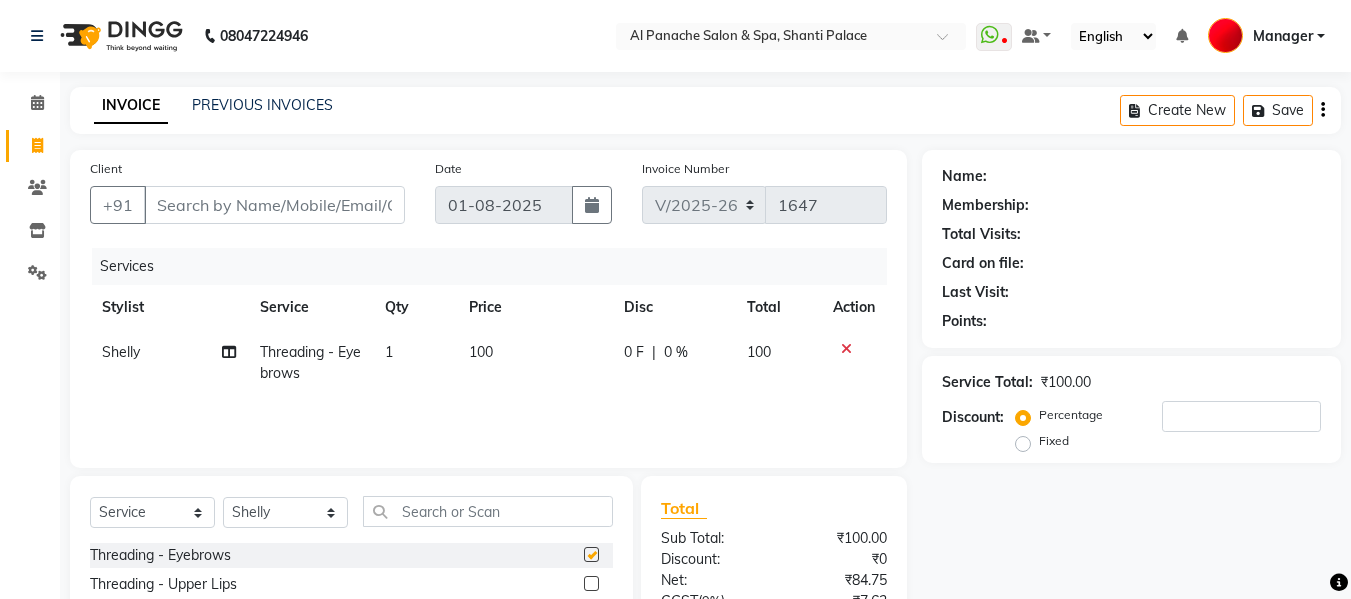 checkbox on "false" 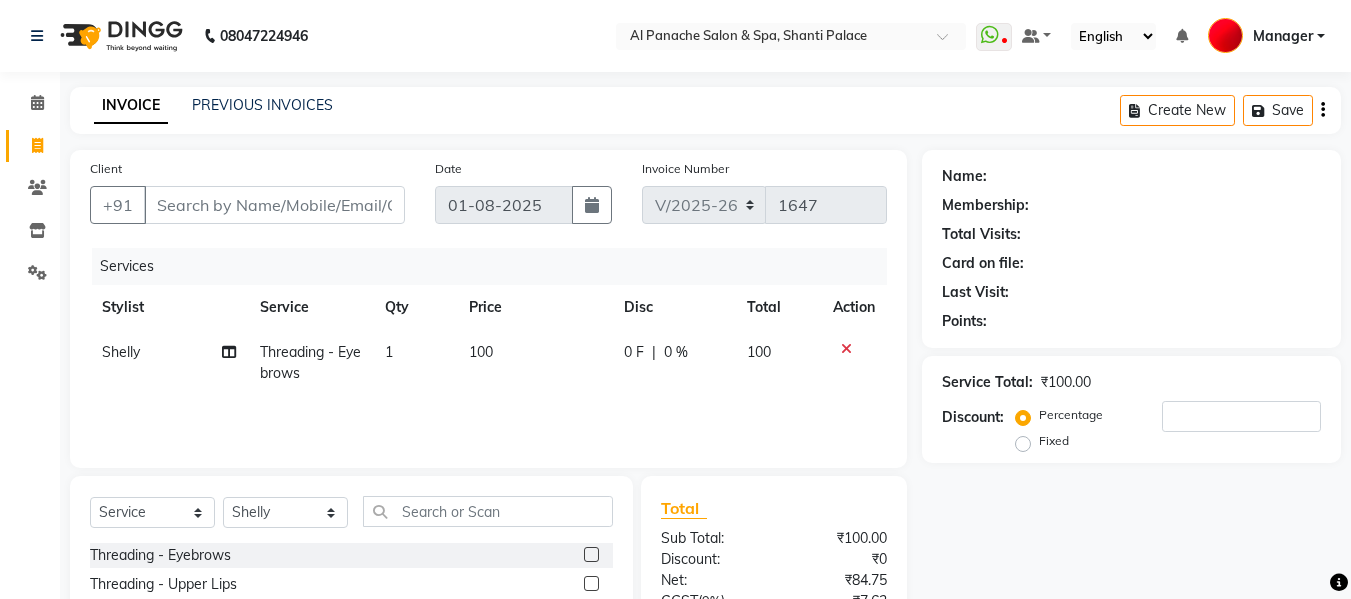 click 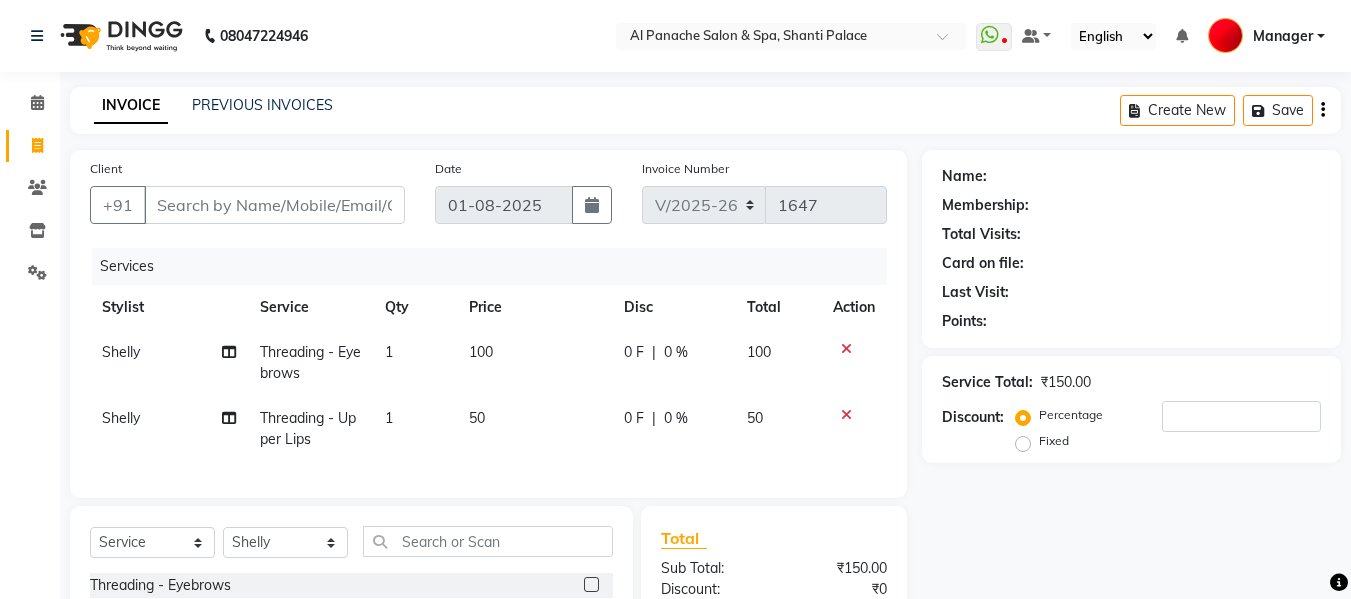 checkbox on "false" 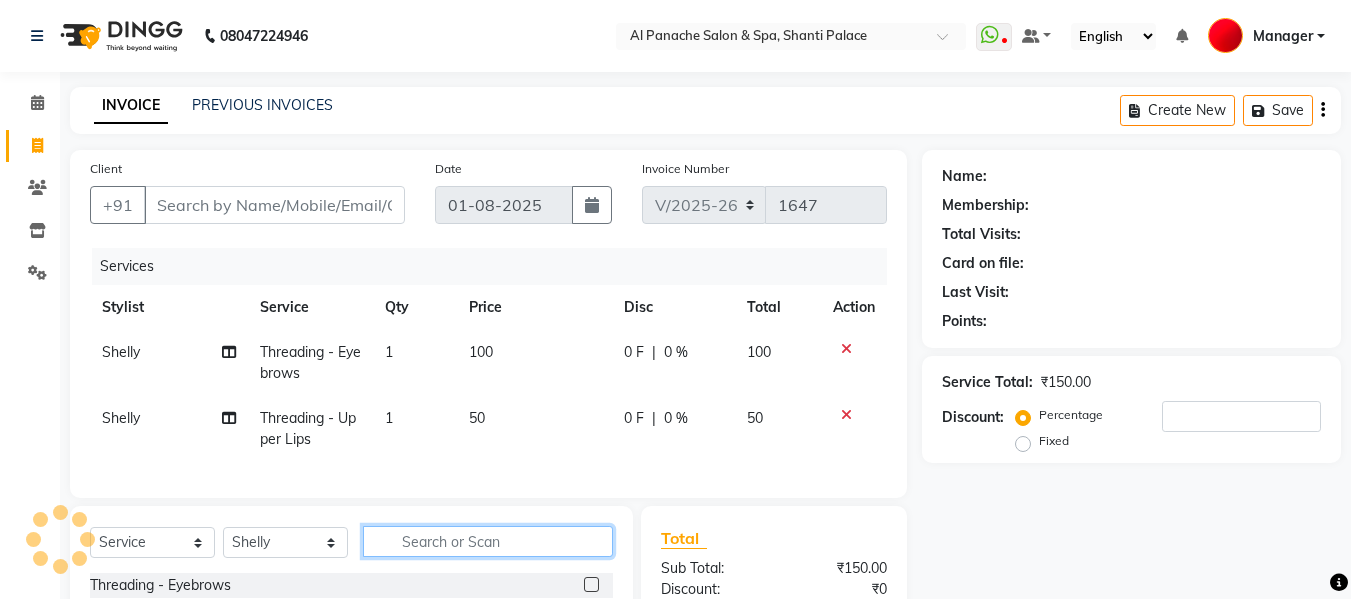 click 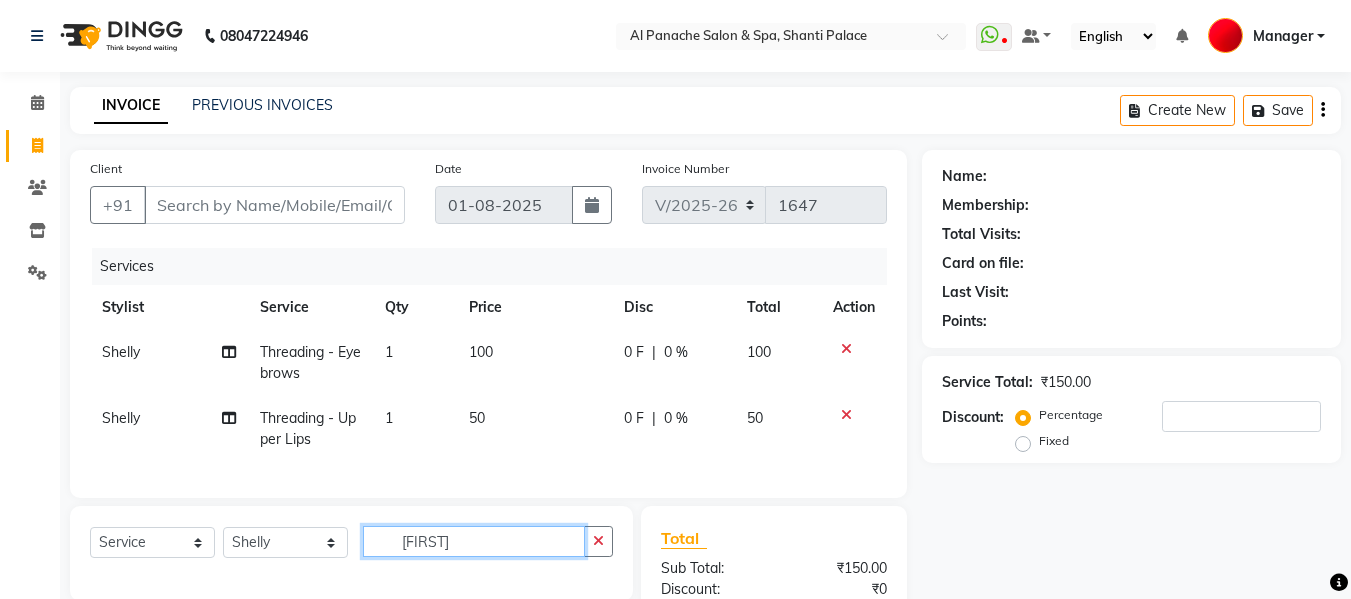 scroll, scrollTop: 246, scrollLeft: 0, axis: vertical 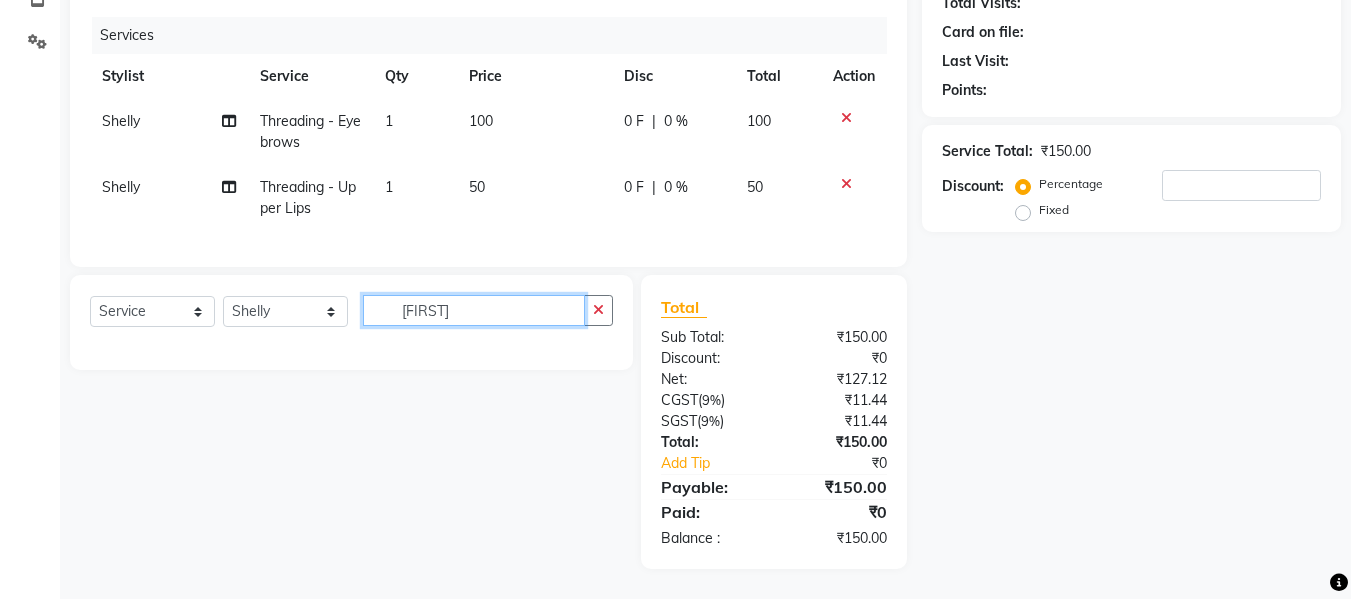 click on "[FIRST]" 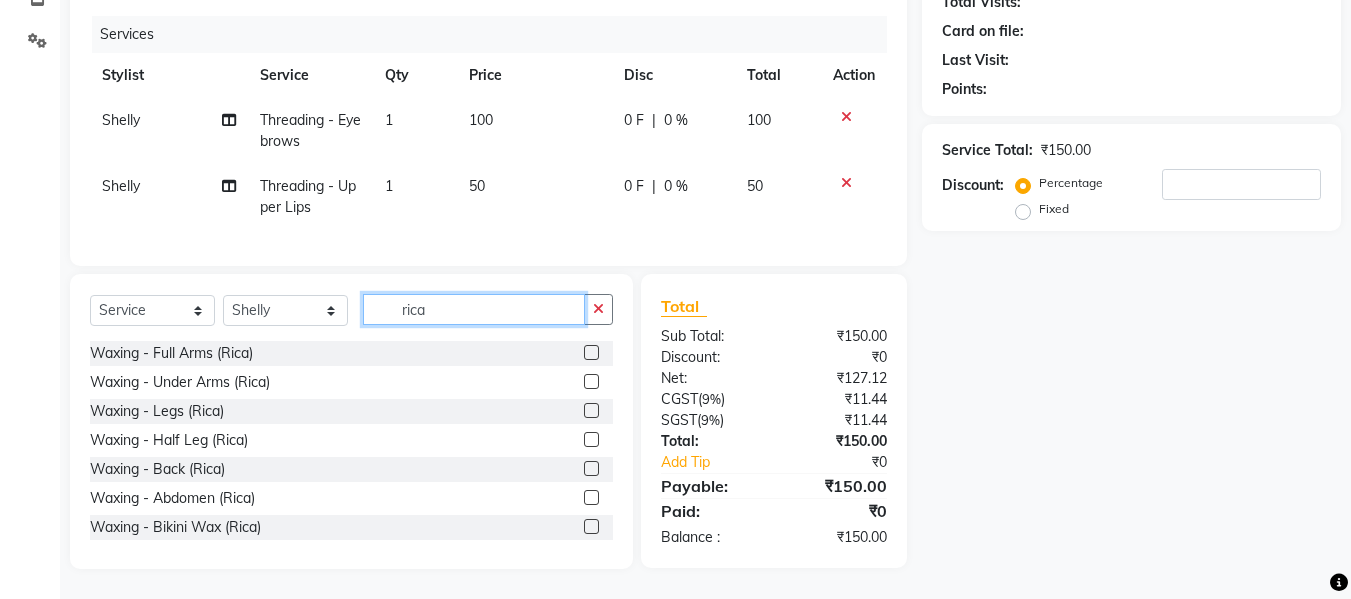 type on "rica" 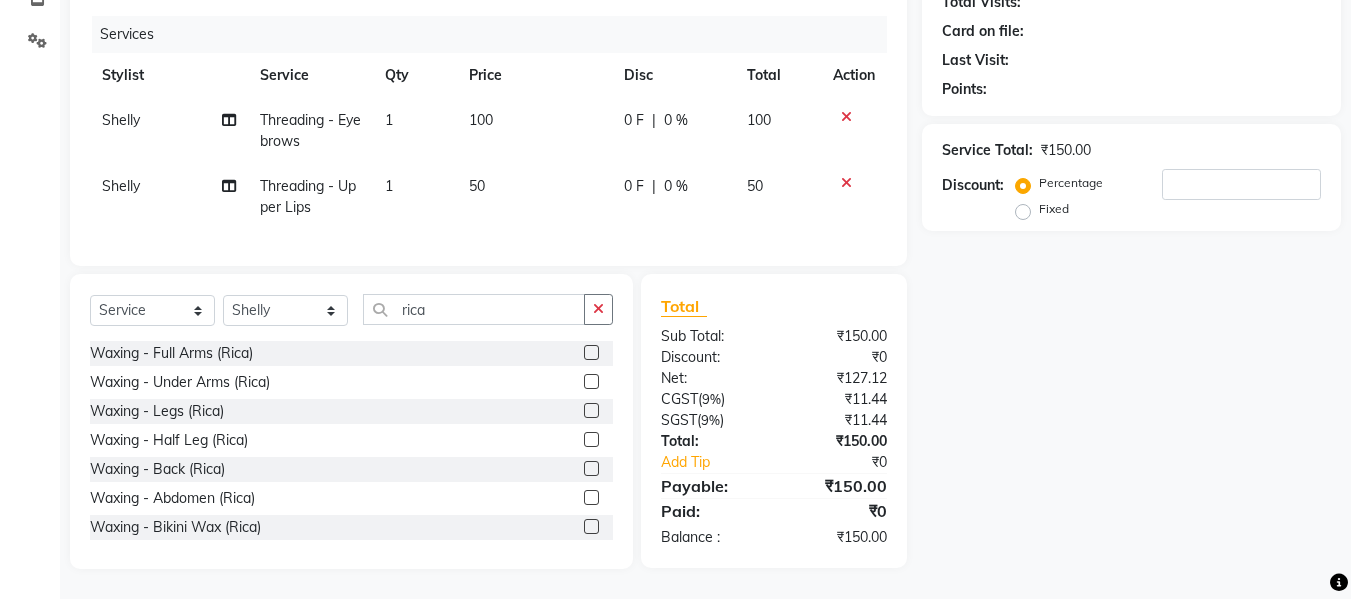 click 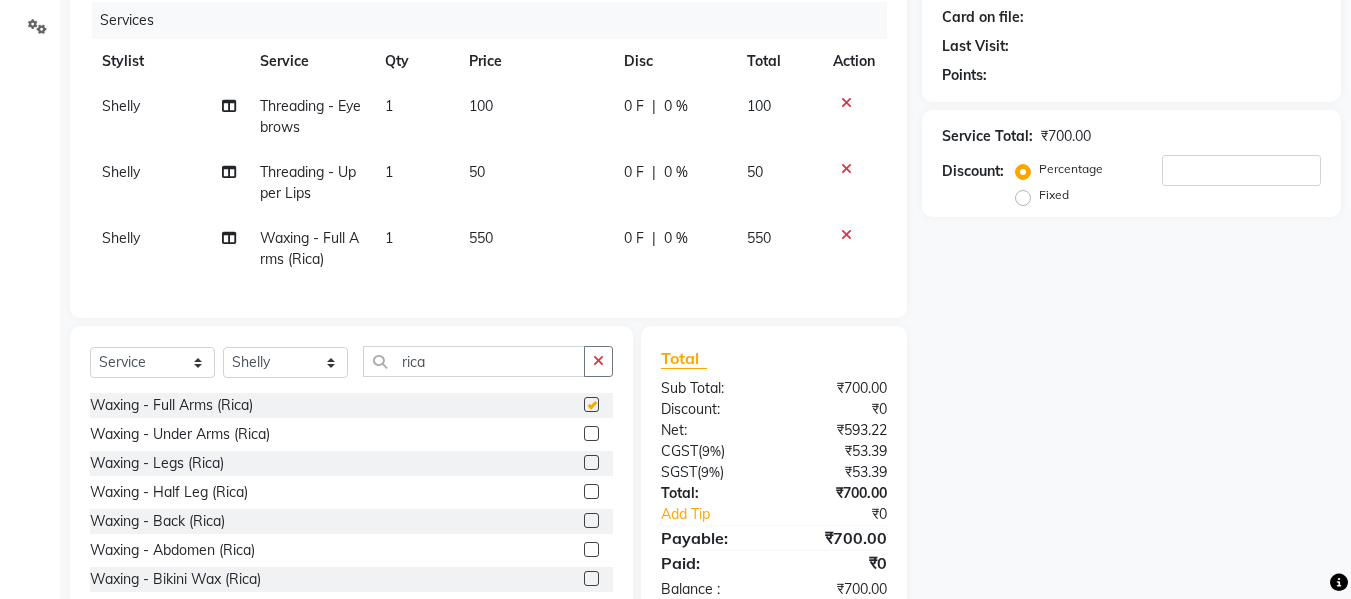 checkbox on "false" 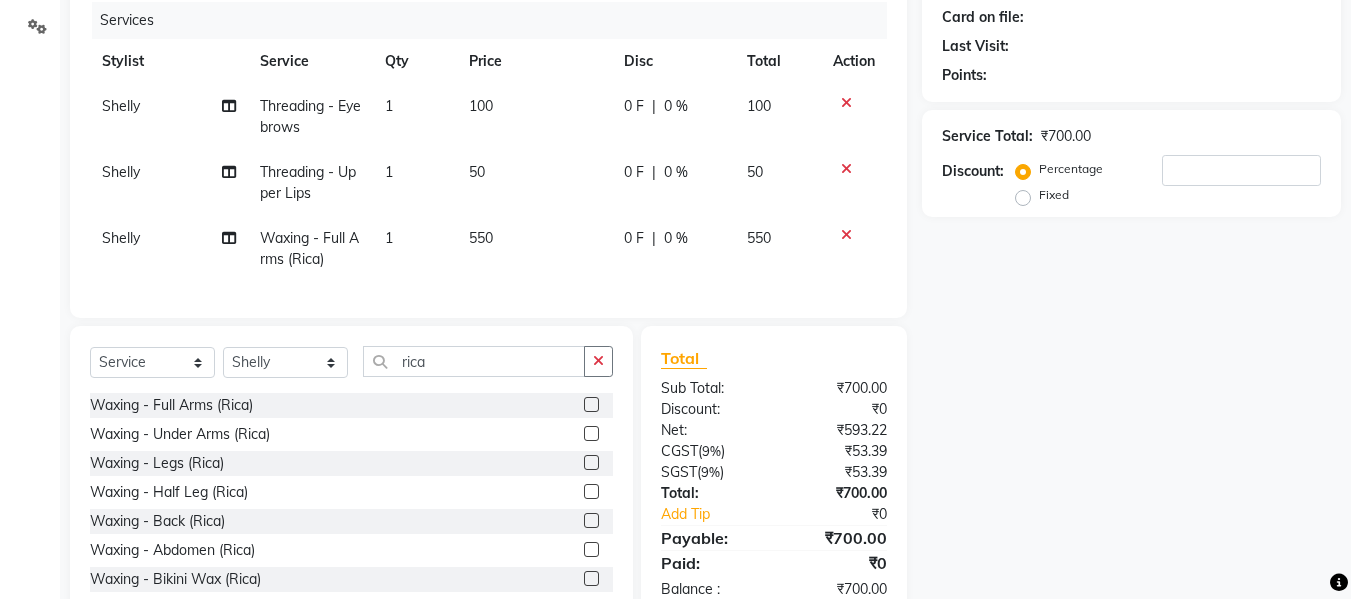 click on "550" 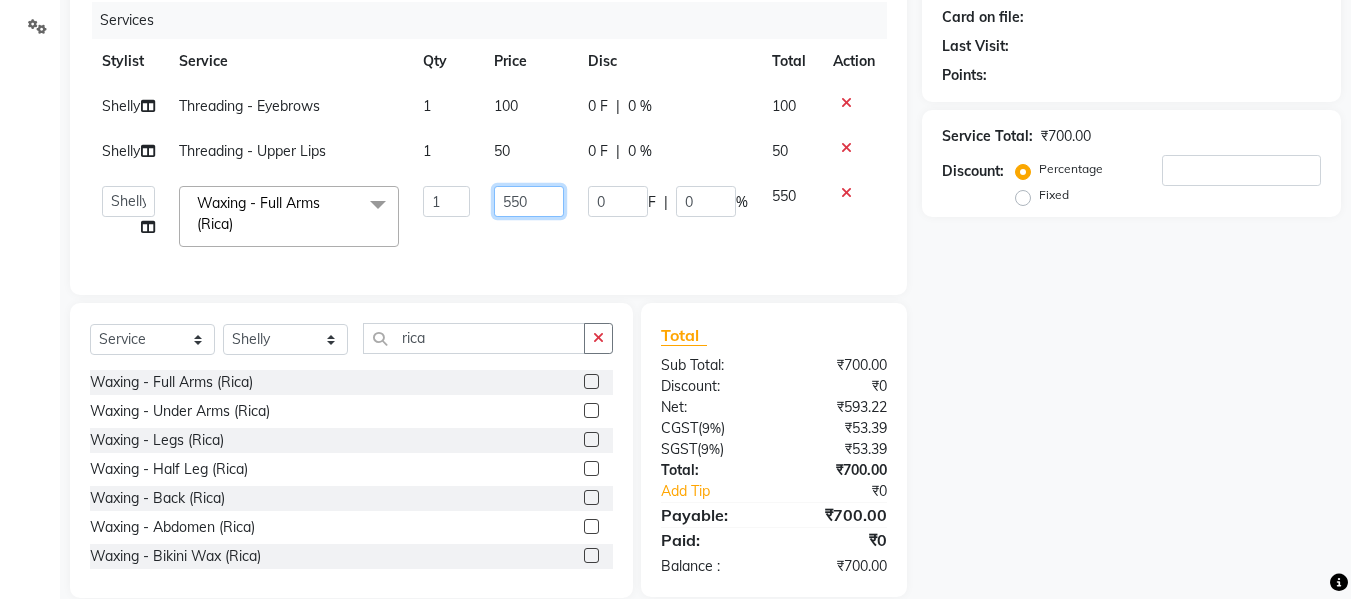click on "550" 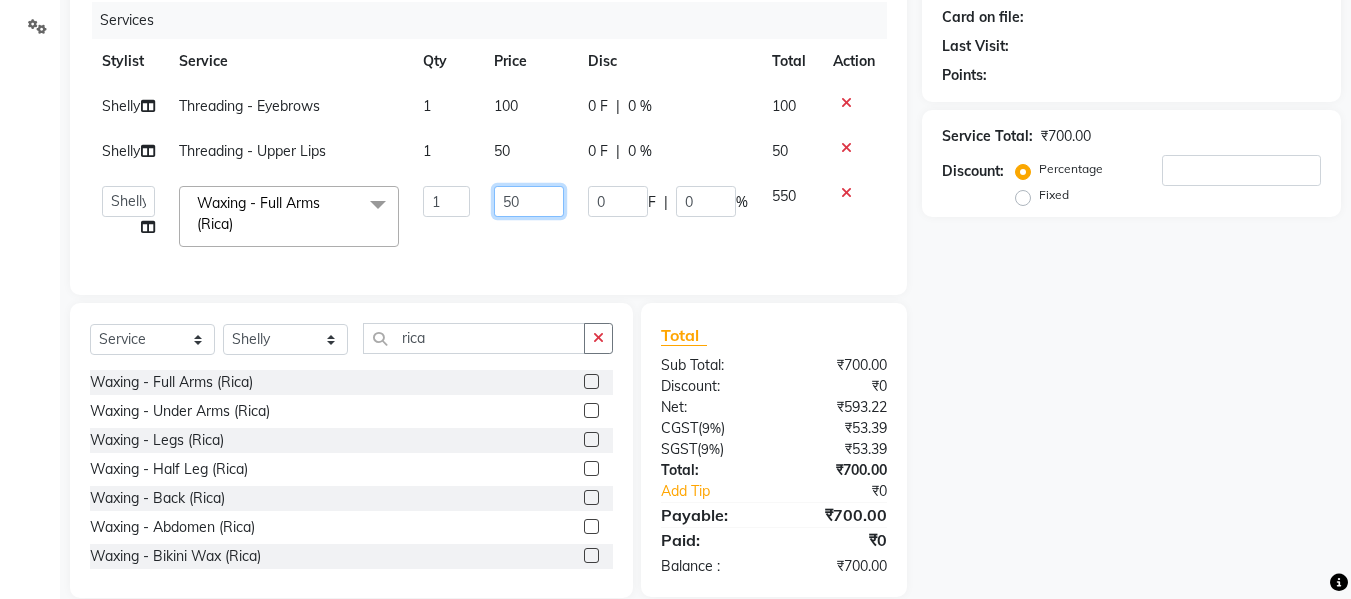 type on "650" 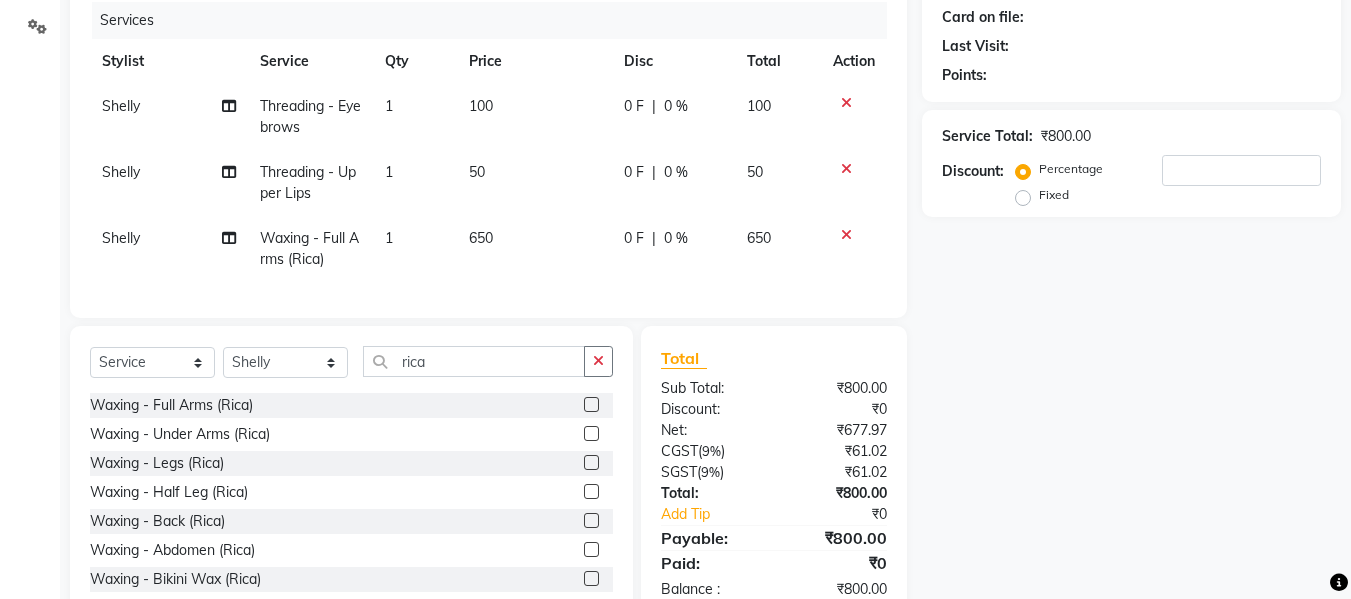 click on "Name: Membership: Total Visits: Card on file: Last Visit:  Points:  Service Total:  ₹800.00  Discount:  Percentage   Fixed" 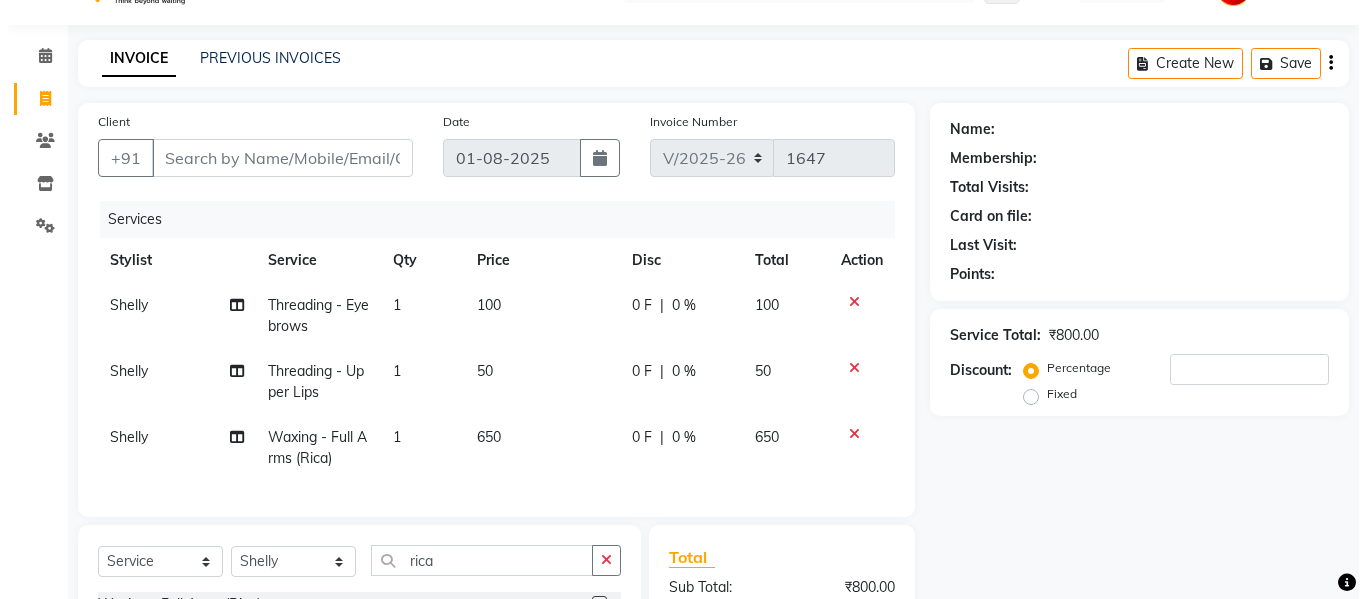 scroll, scrollTop: 6, scrollLeft: 0, axis: vertical 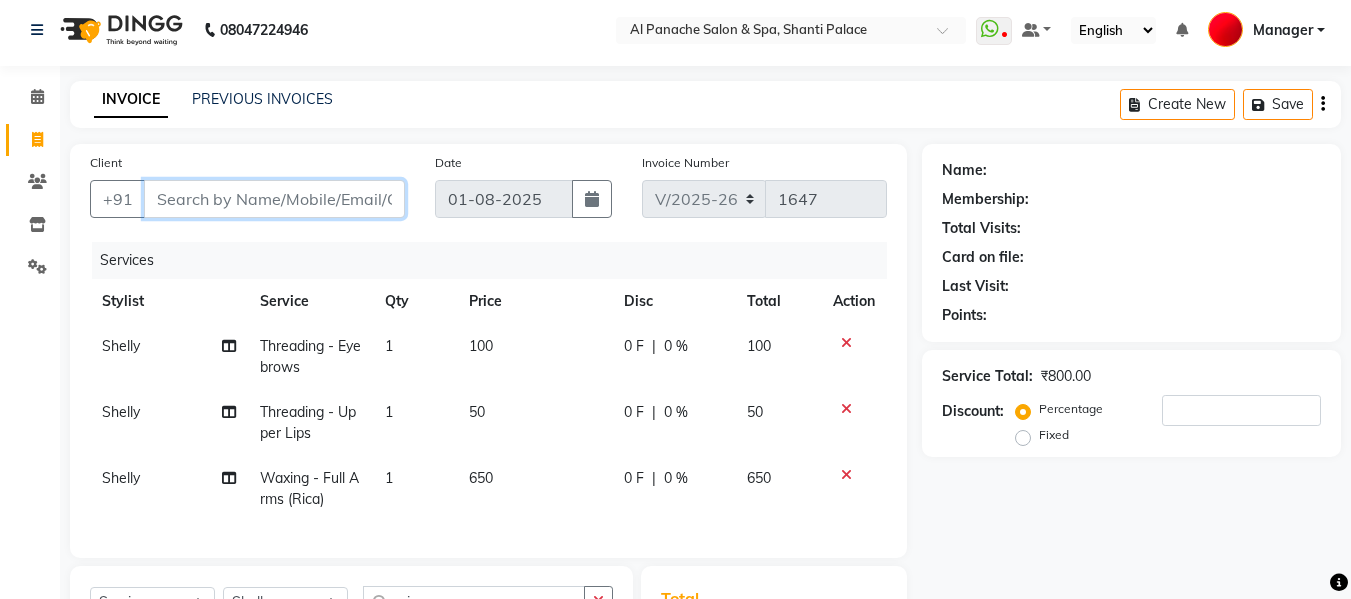 click on "Client" at bounding box center [274, 199] 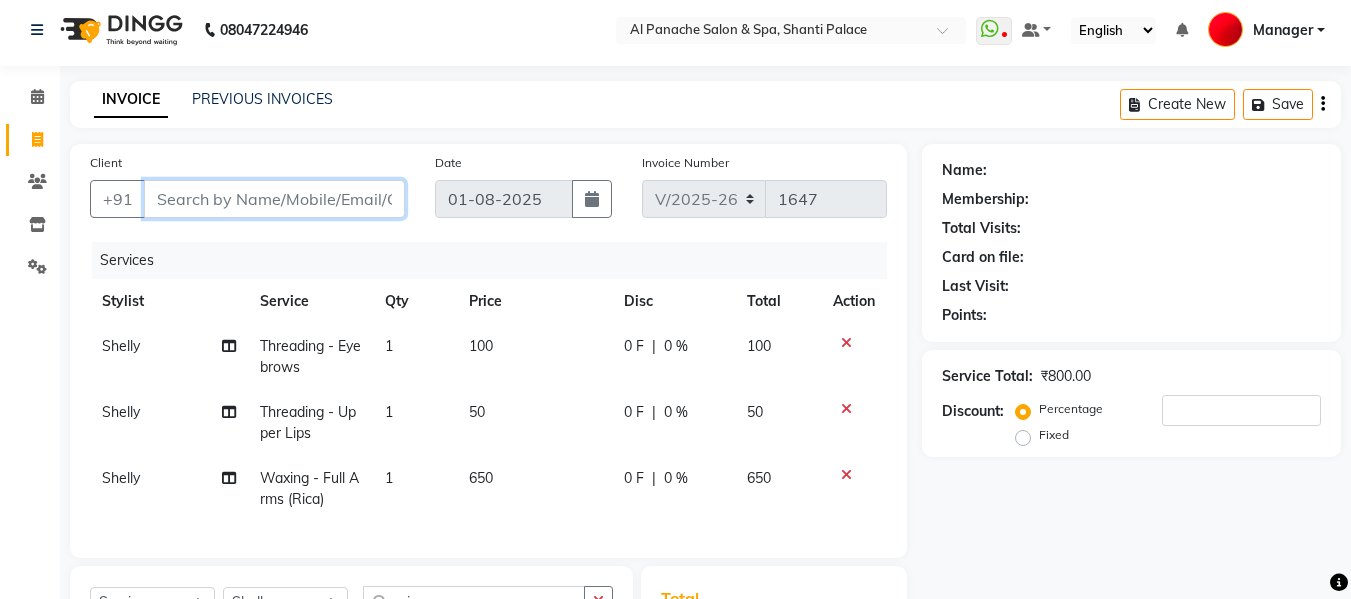 type on "7" 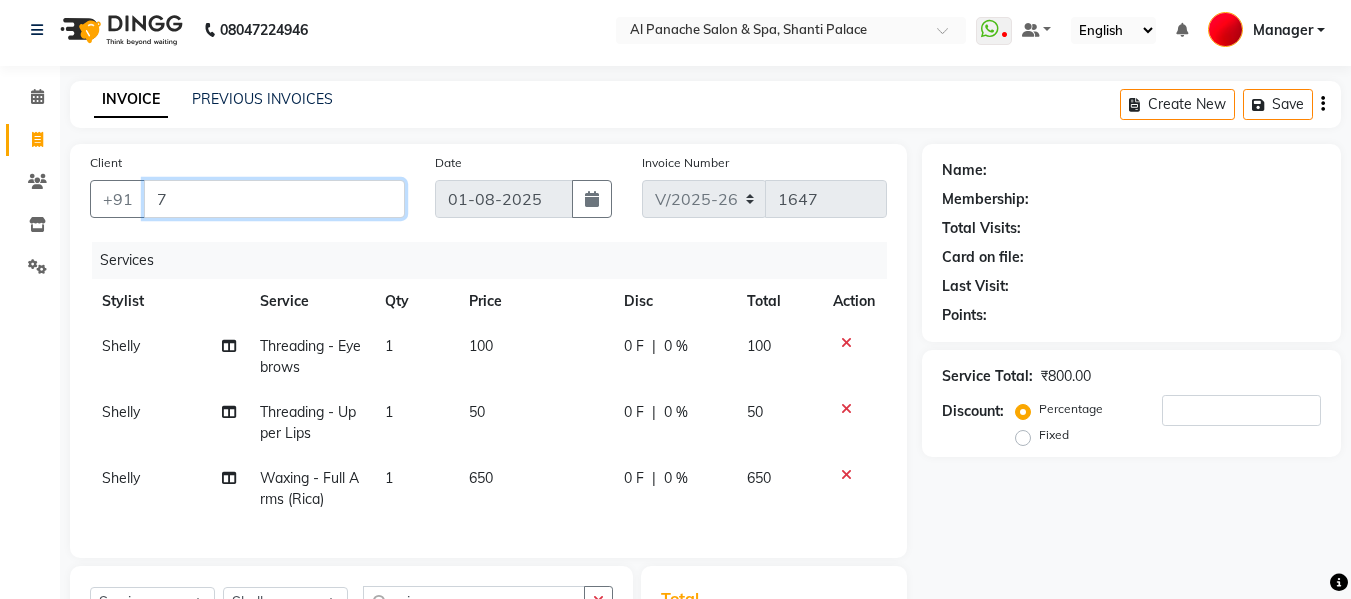 type on "0" 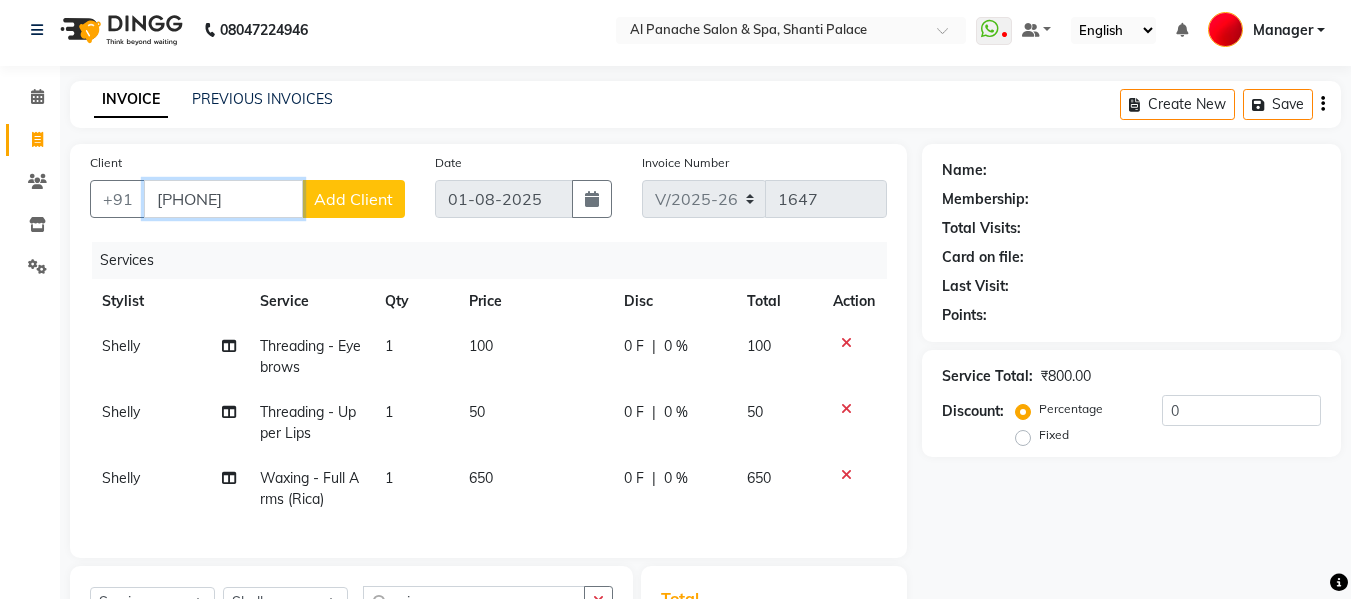 type on "[PHONE]" 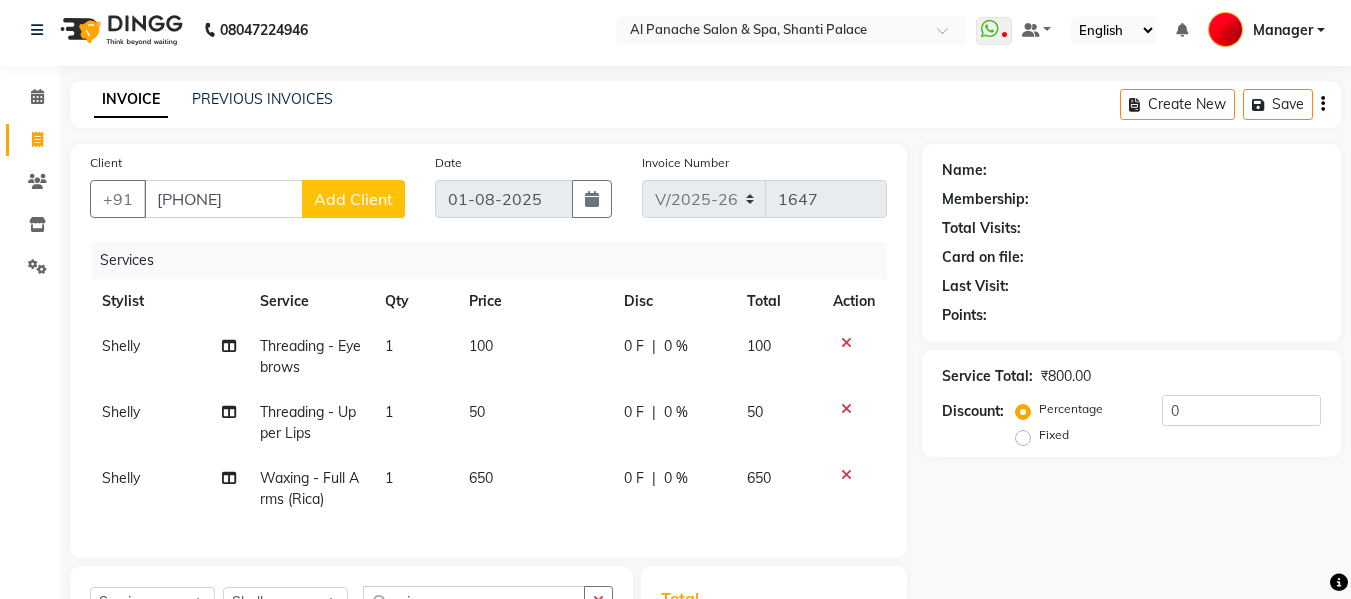 click on "Add Client" 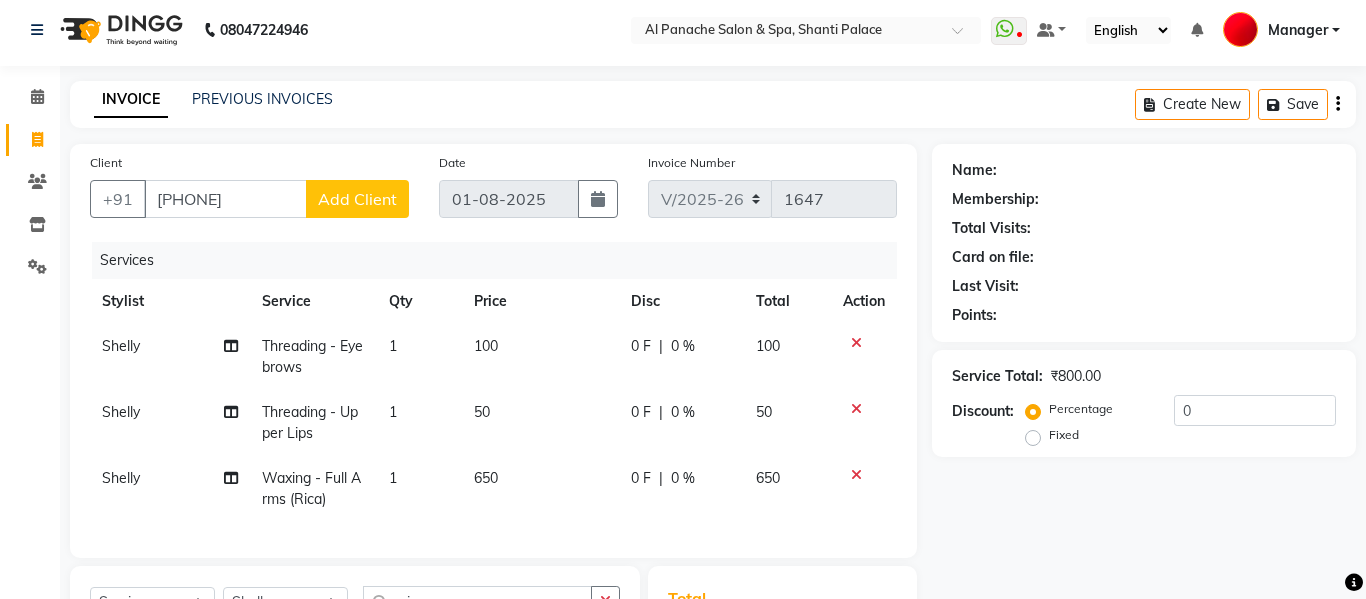 select on "15" 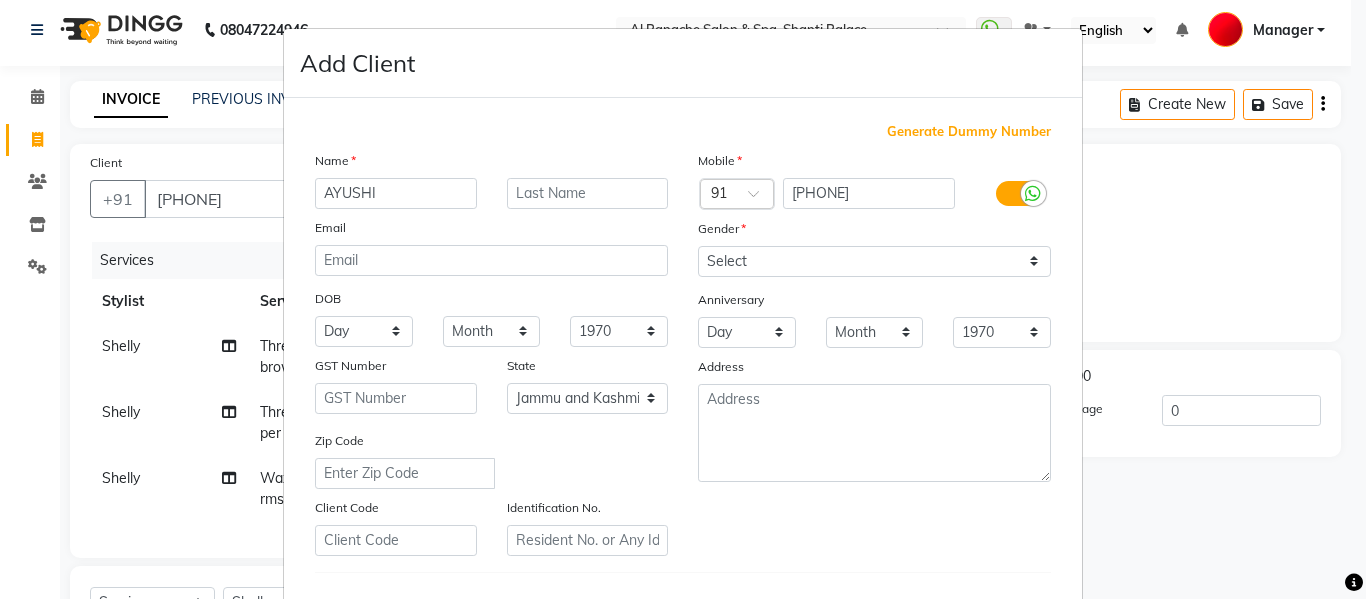 type on "AYUSHI" 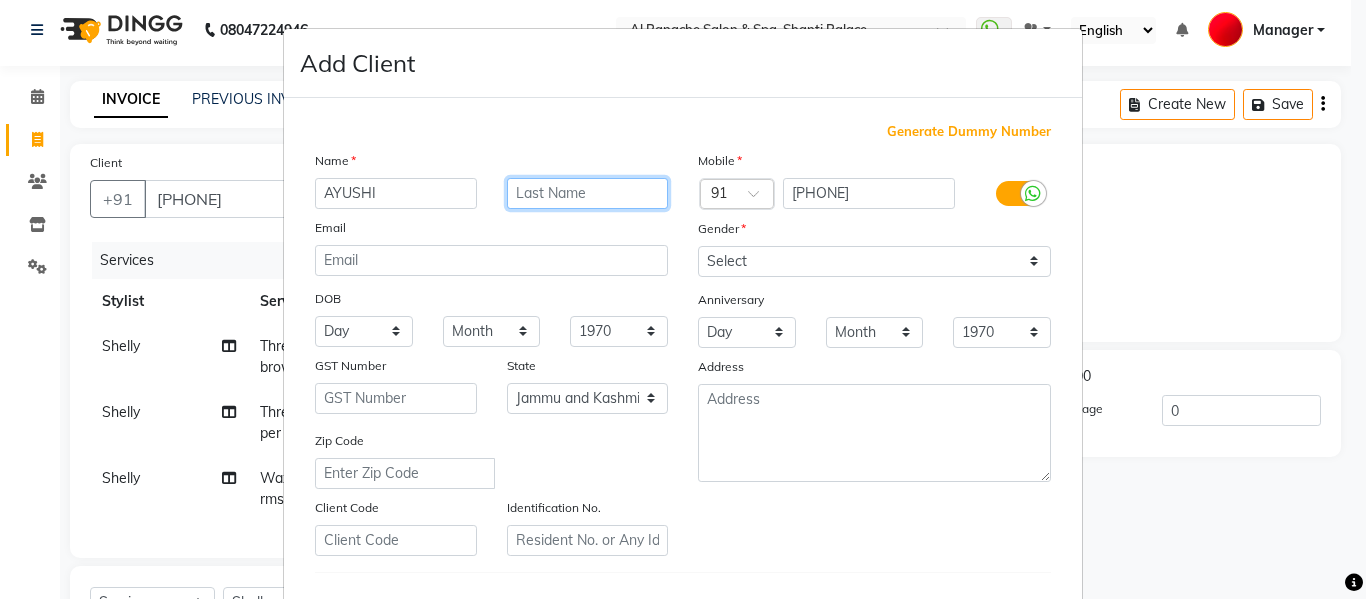 click at bounding box center [588, 193] 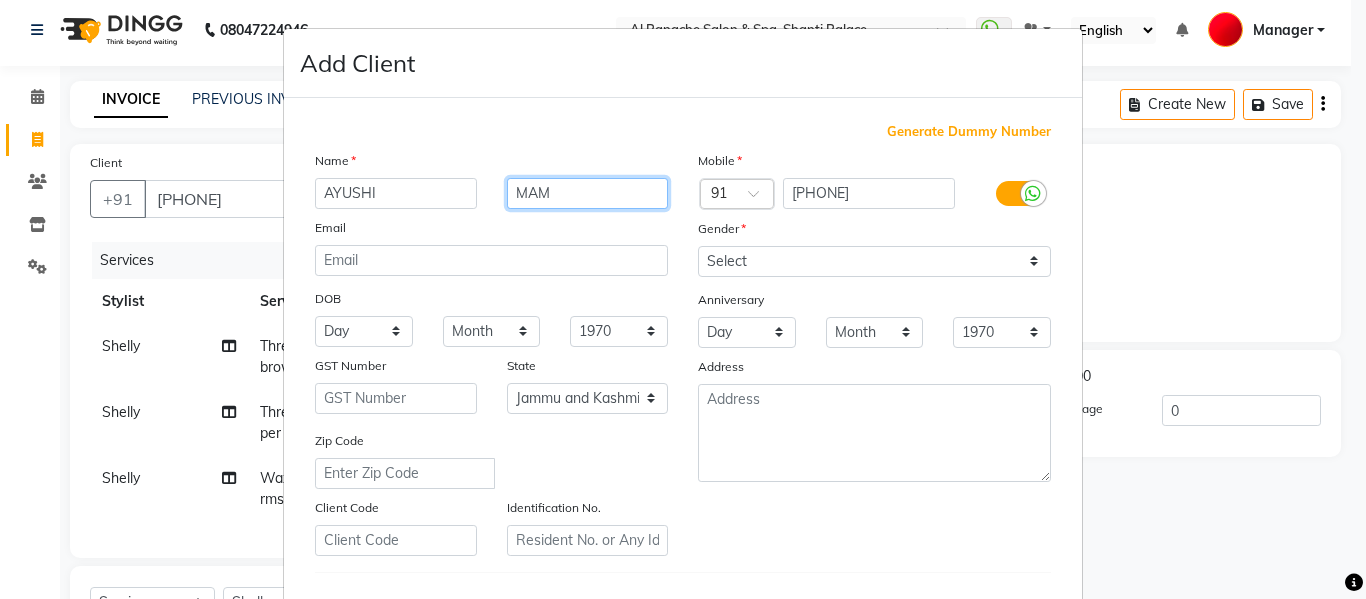 type on "MAM" 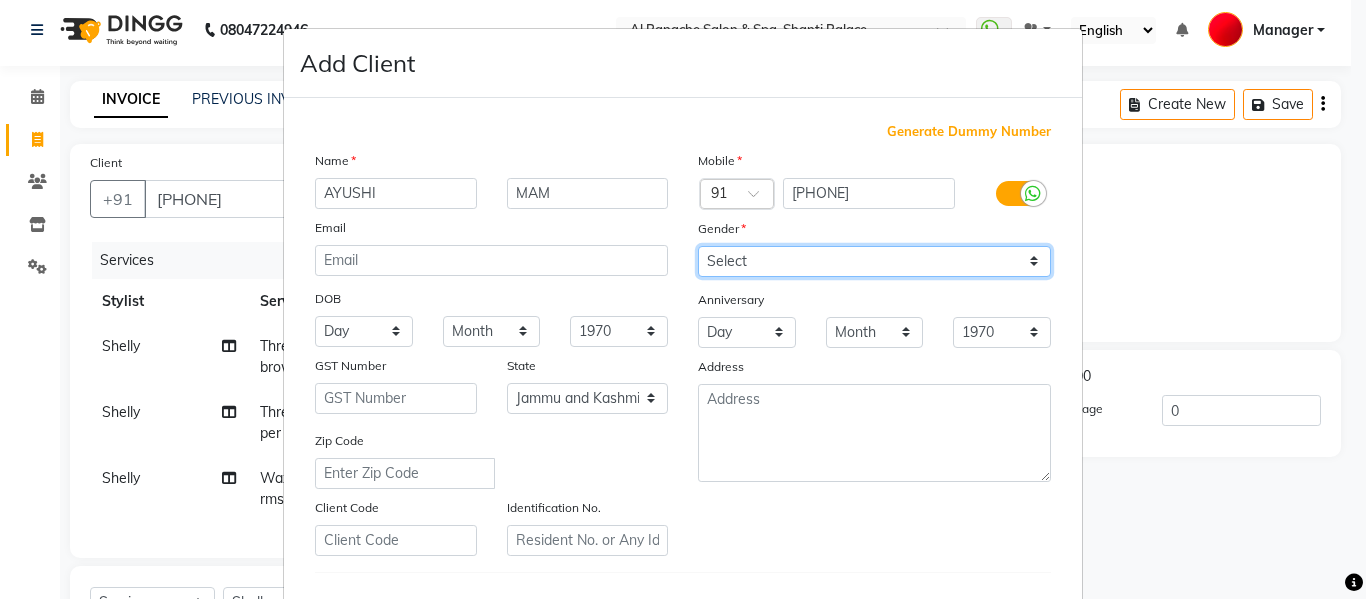 click on "Select Male Female Other Prefer Not To Say" at bounding box center (874, 261) 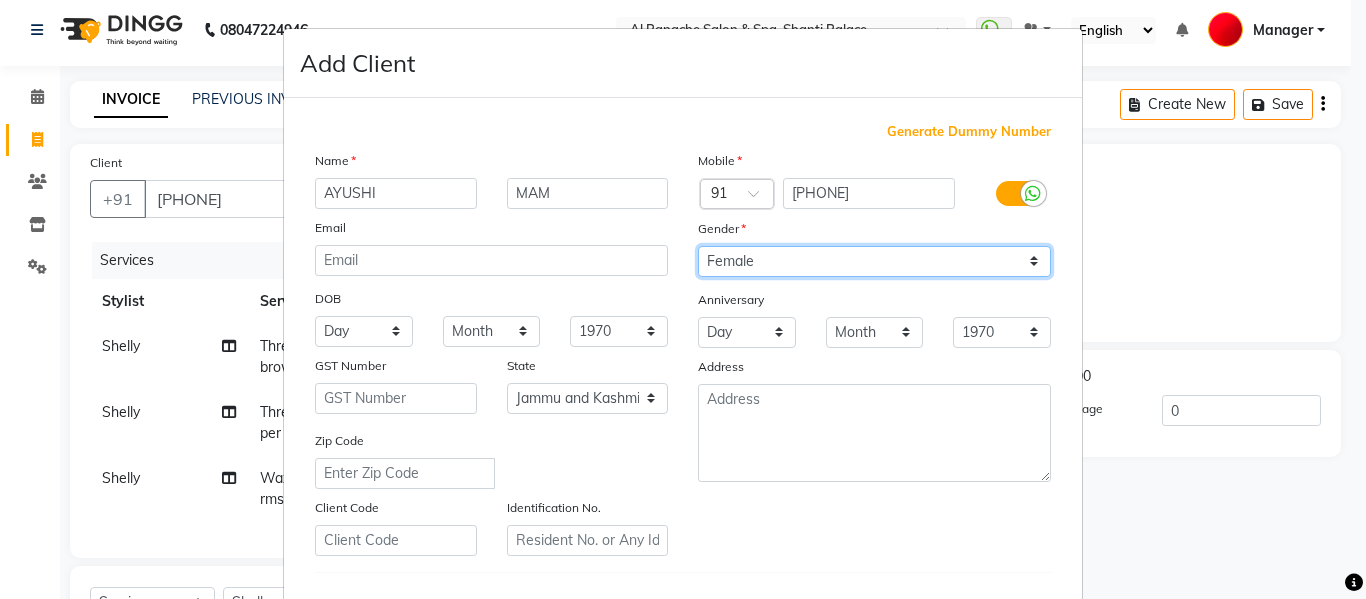 click on "Select Male Female Other Prefer Not To Say" at bounding box center [874, 261] 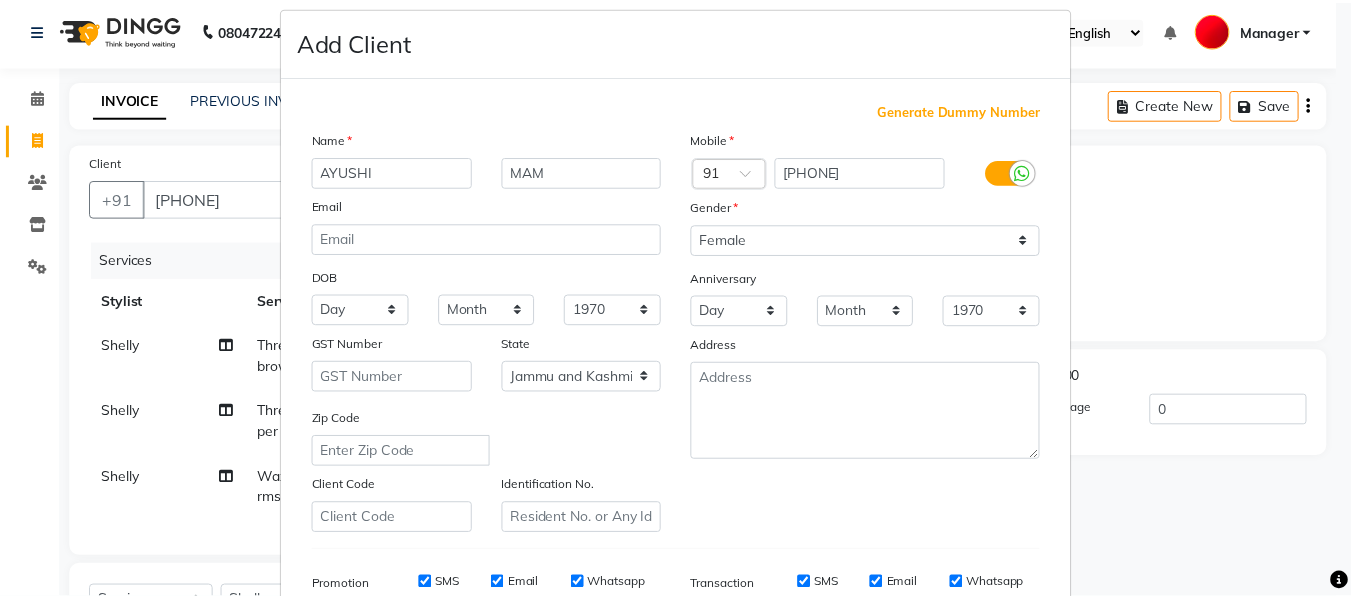 scroll, scrollTop: 324, scrollLeft: 0, axis: vertical 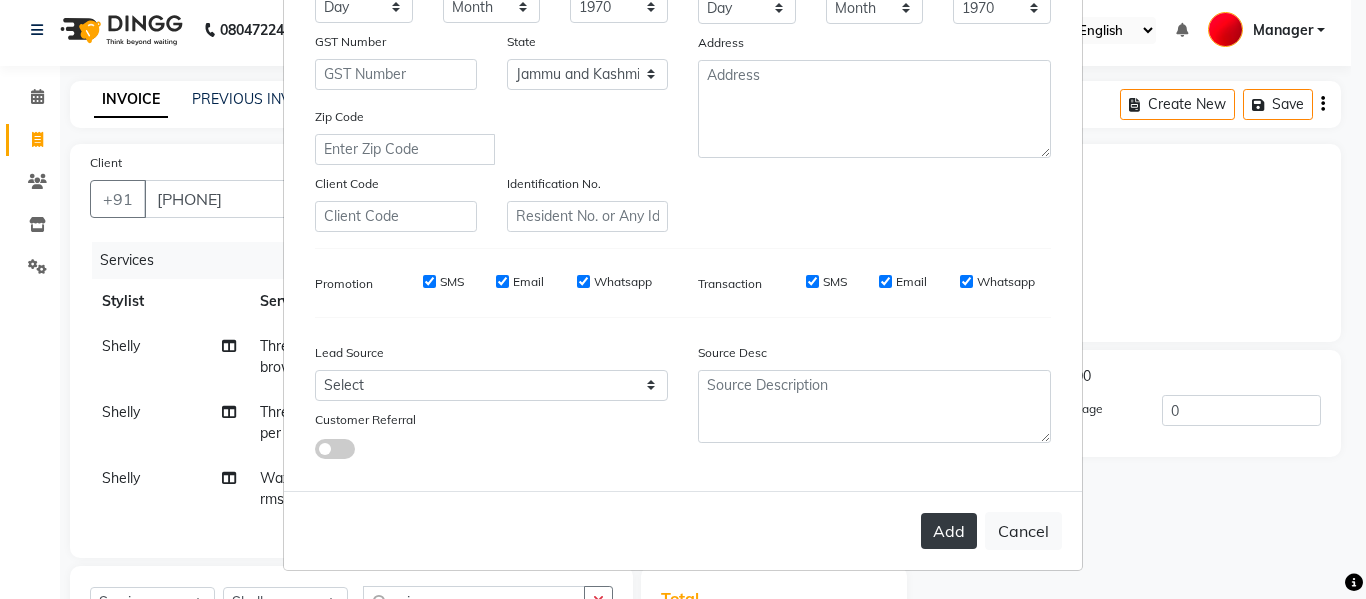click on "Add" at bounding box center (949, 531) 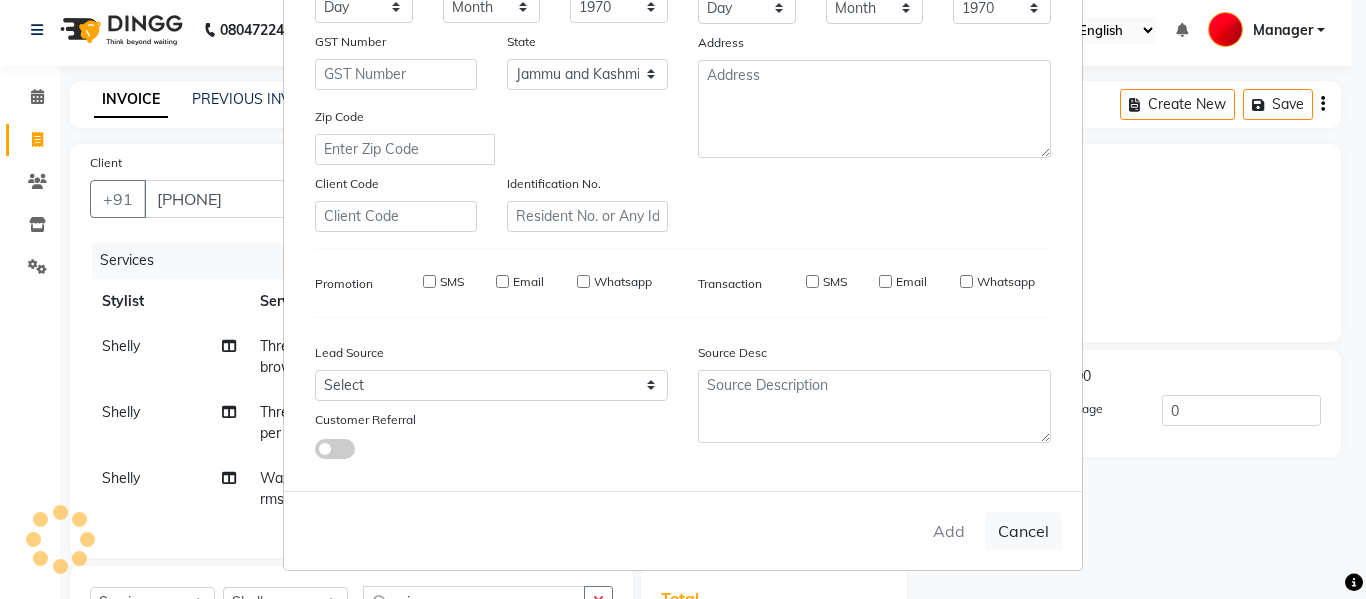 type 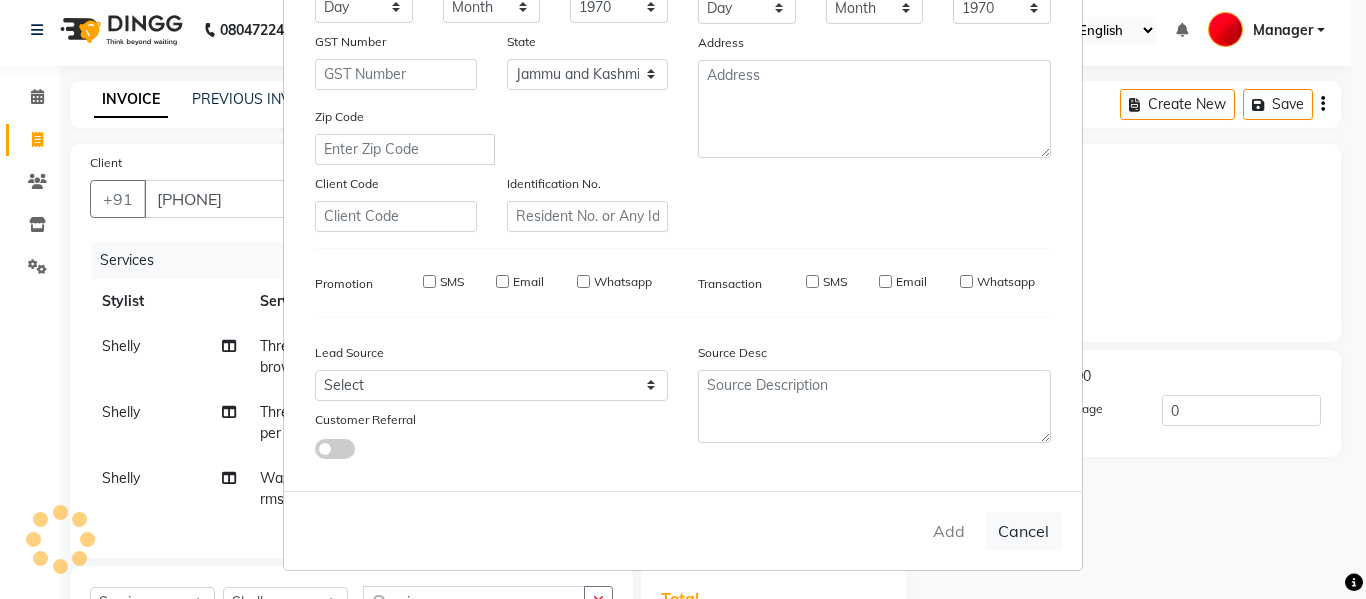 select on "null" 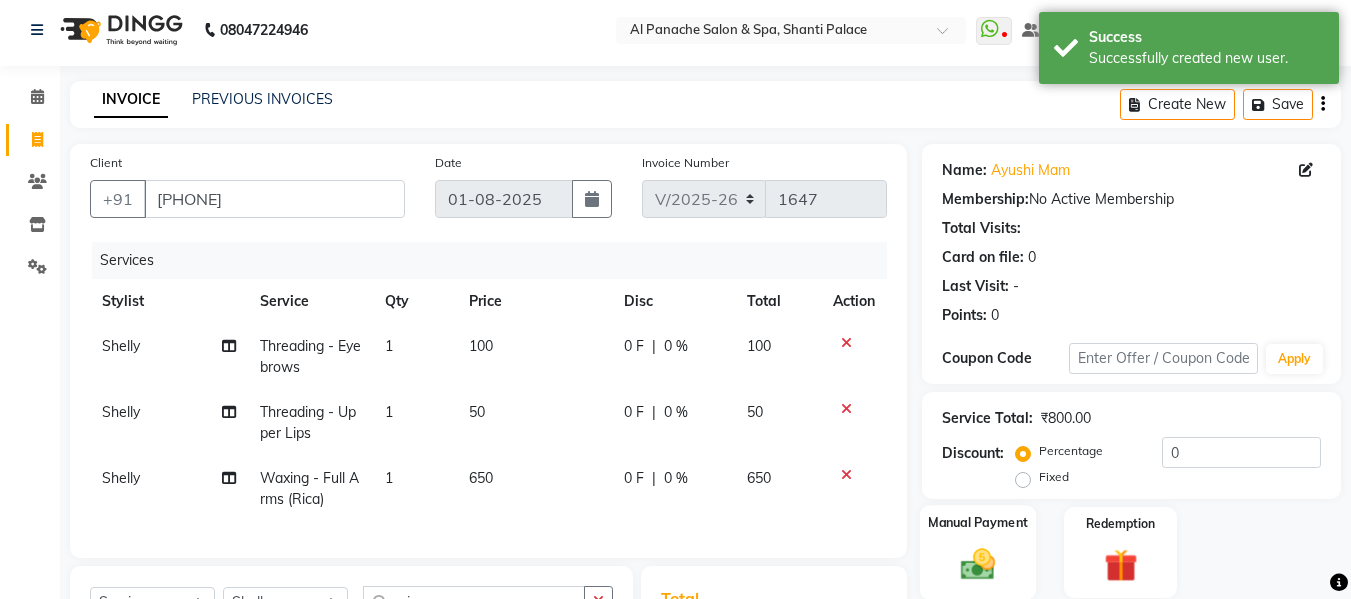 scroll, scrollTop: 313, scrollLeft: 0, axis: vertical 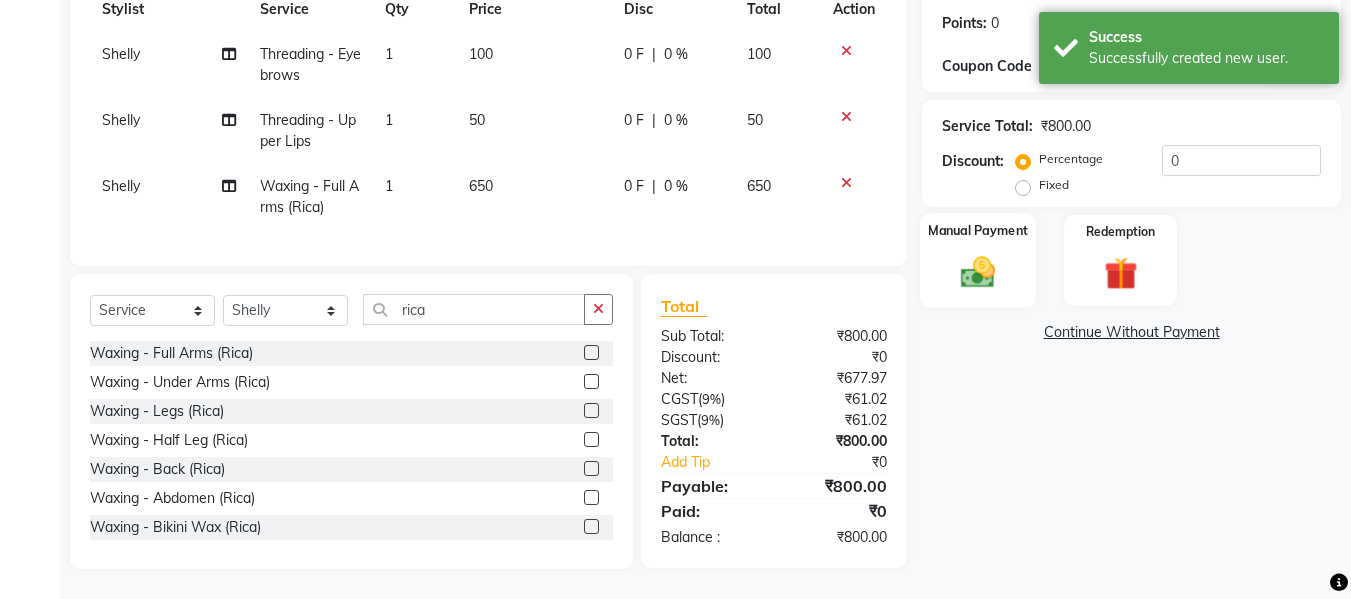click 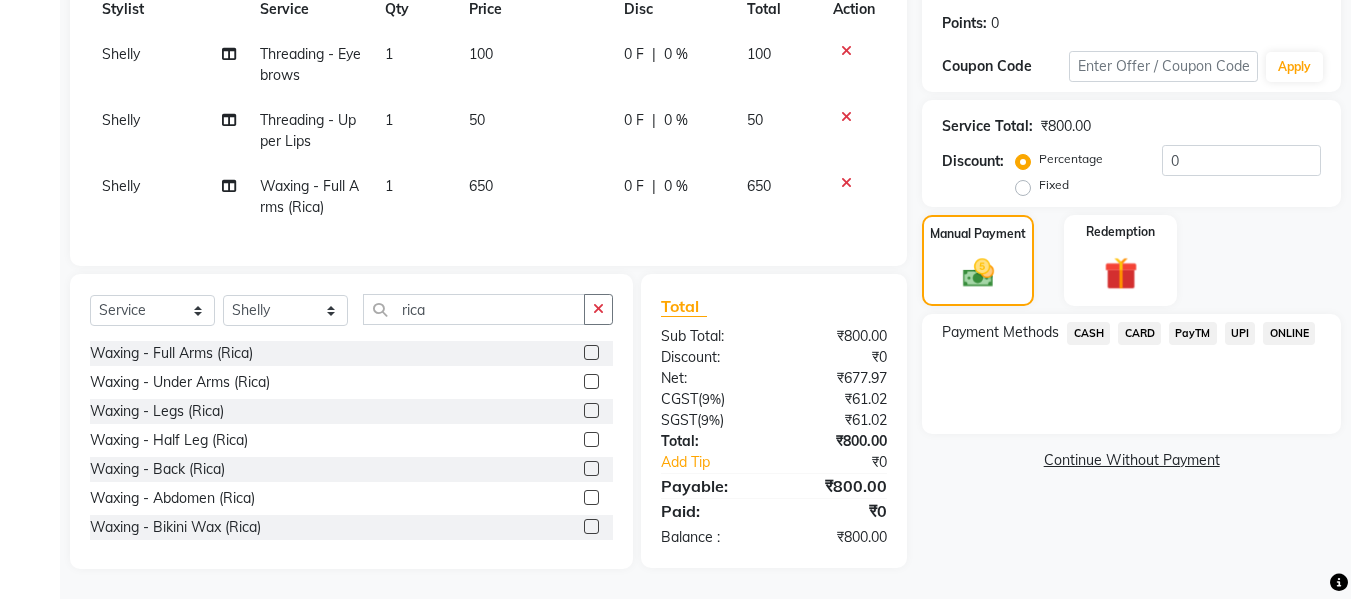 click on "CARD" 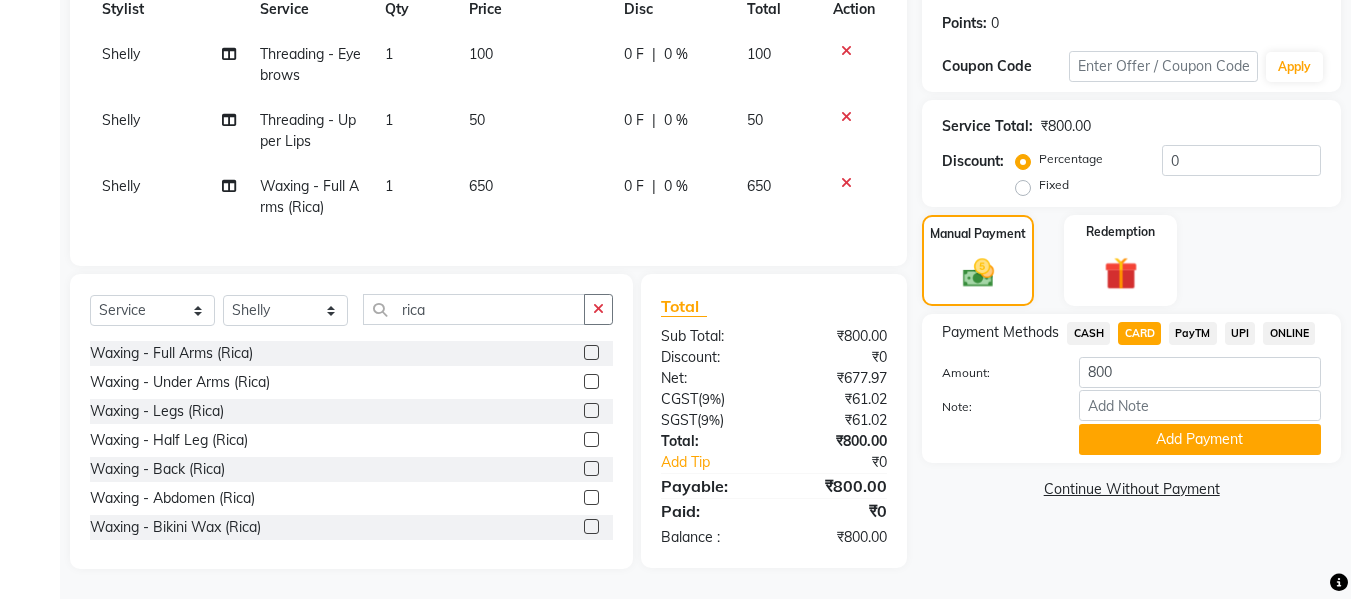 click on "CASH" 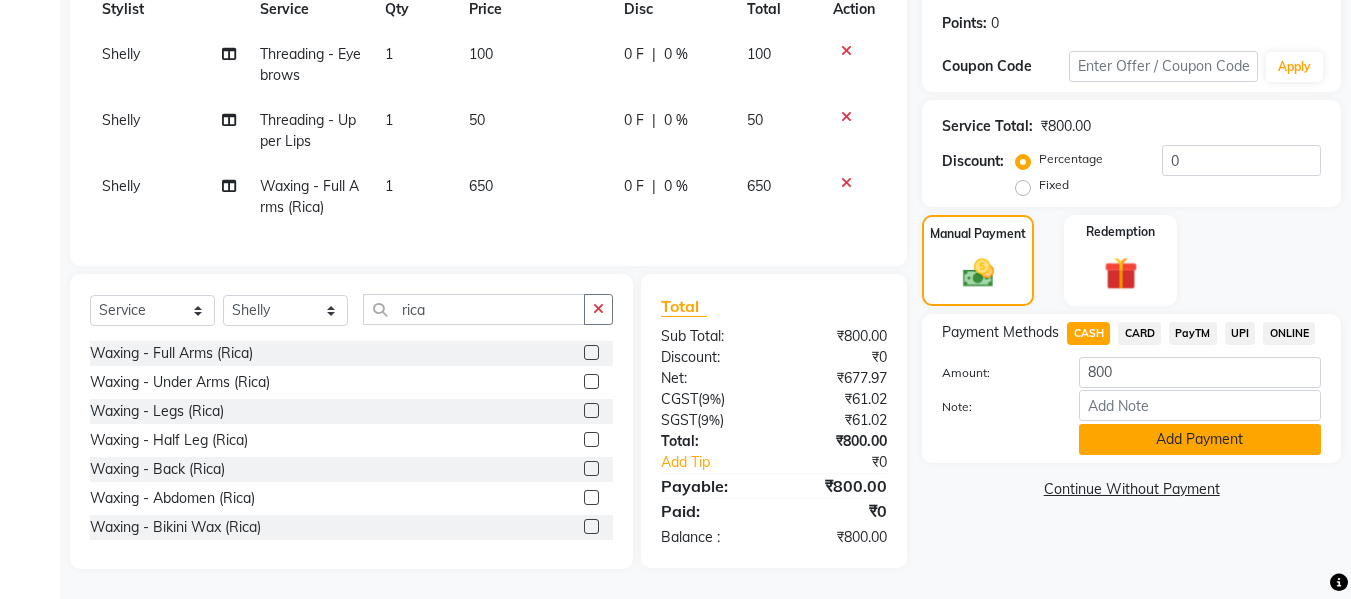 click on "Add Payment" 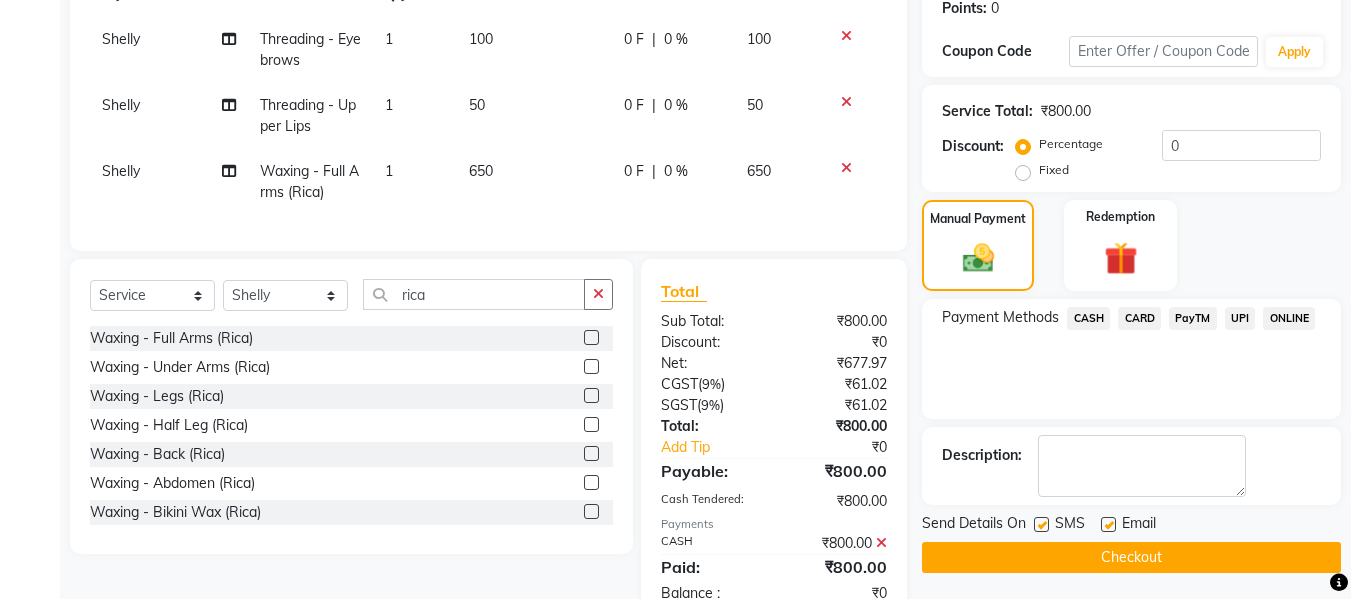 click on "Checkout" 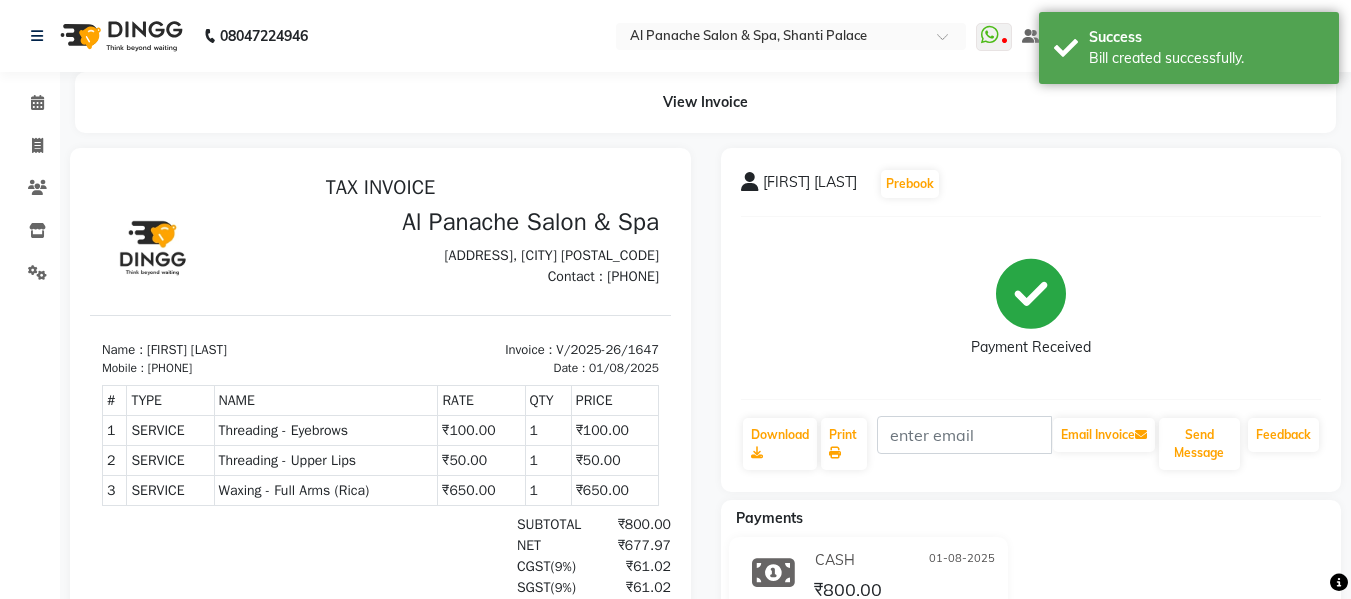 scroll, scrollTop: 0, scrollLeft: 0, axis: both 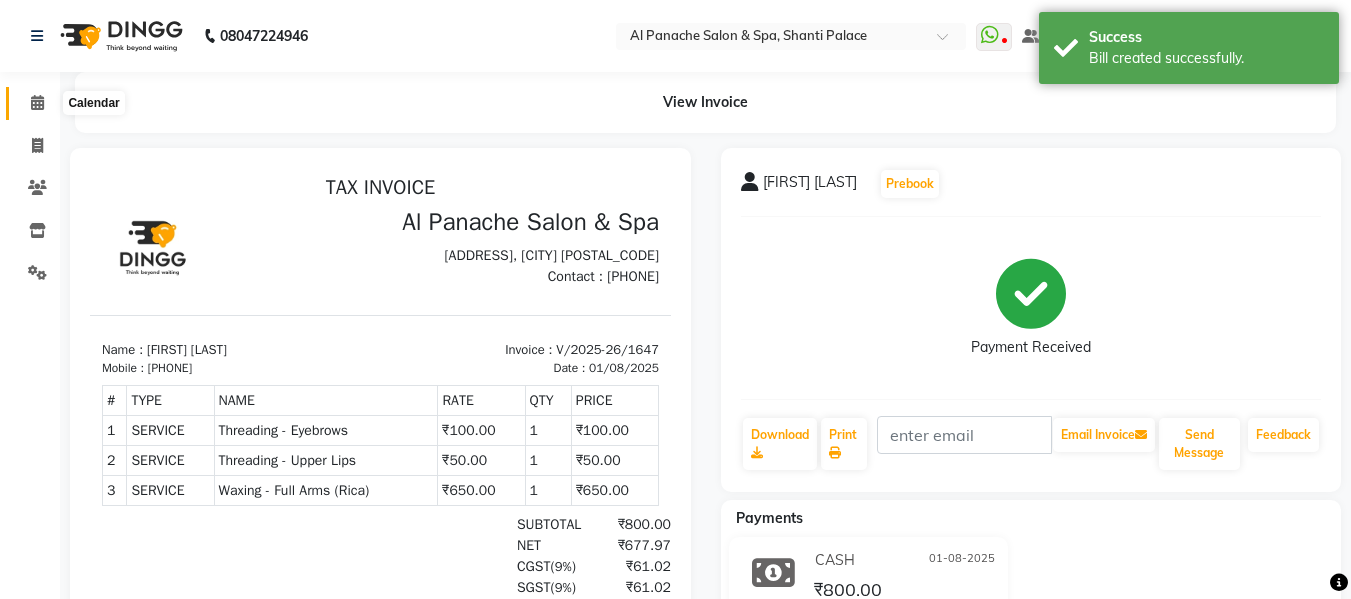 click 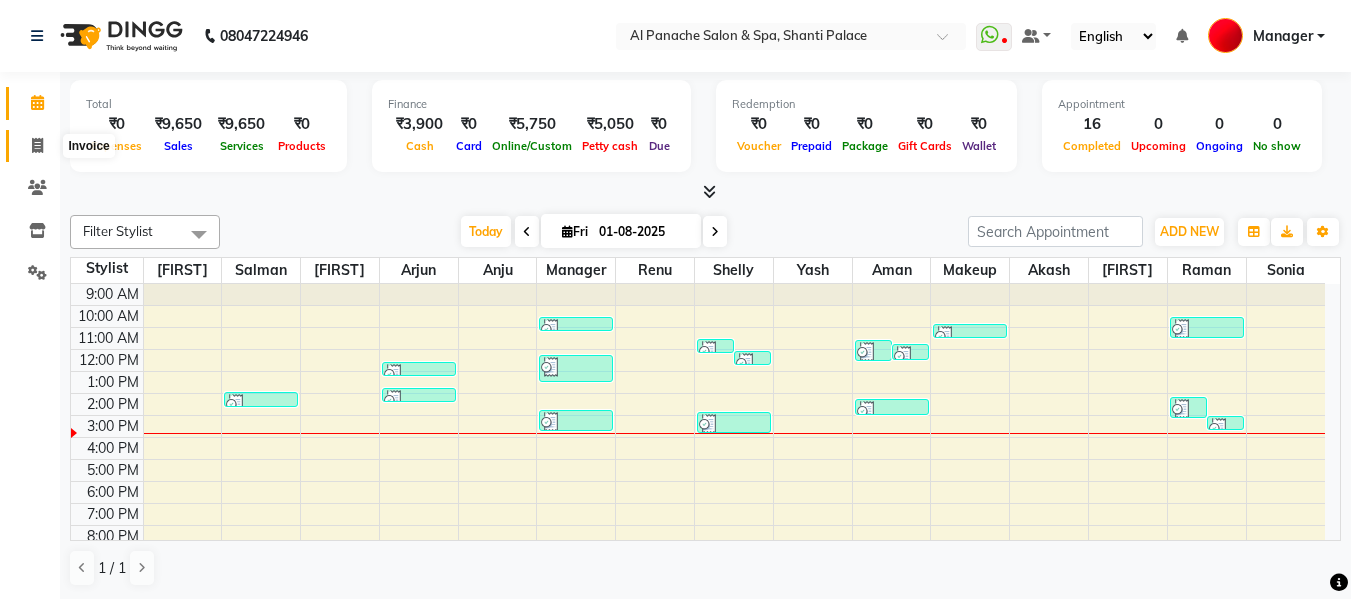 click 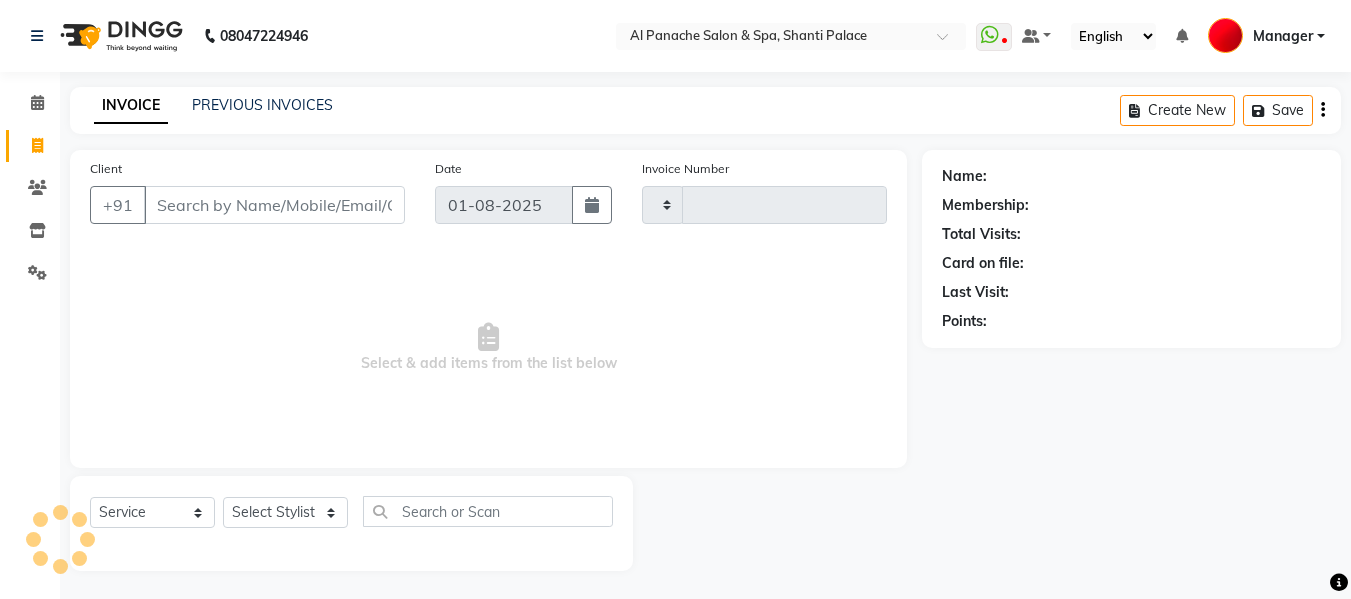 type on "1648" 